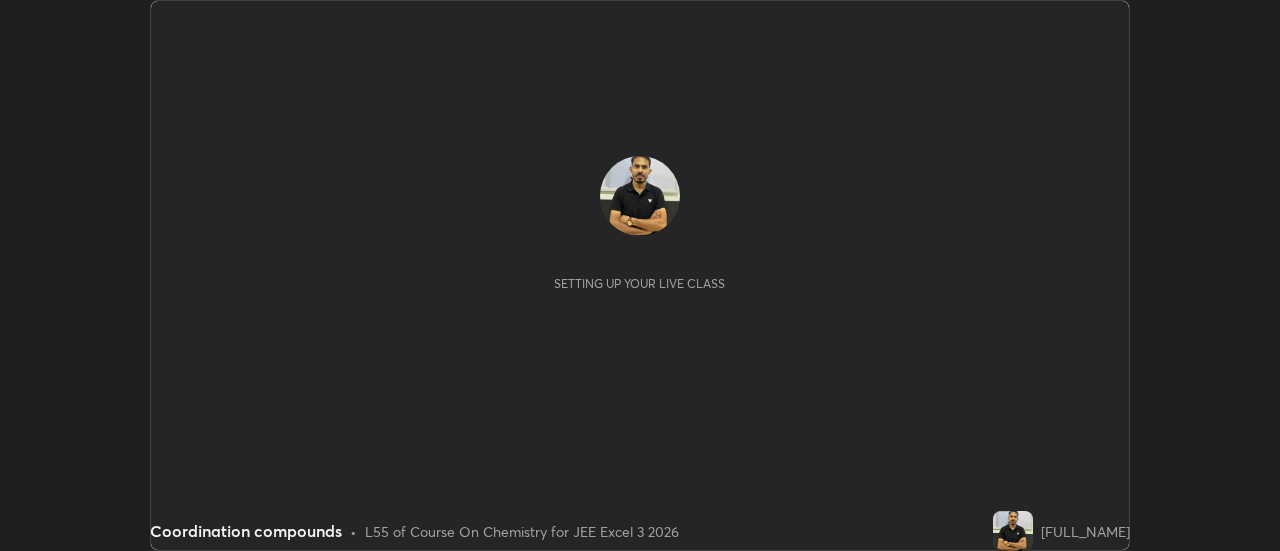 scroll, scrollTop: 0, scrollLeft: 0, axis: both 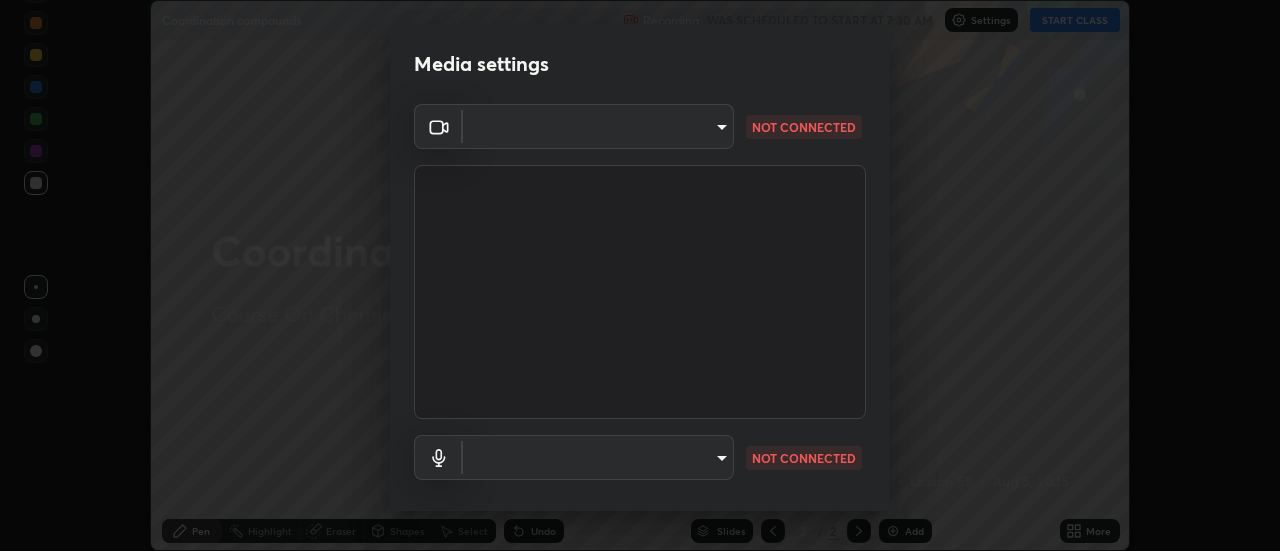 type on "2ccc99a9bca6b7e42b4774afd8bf1c35f5e1c8539d659abff1788790f3df98e6" 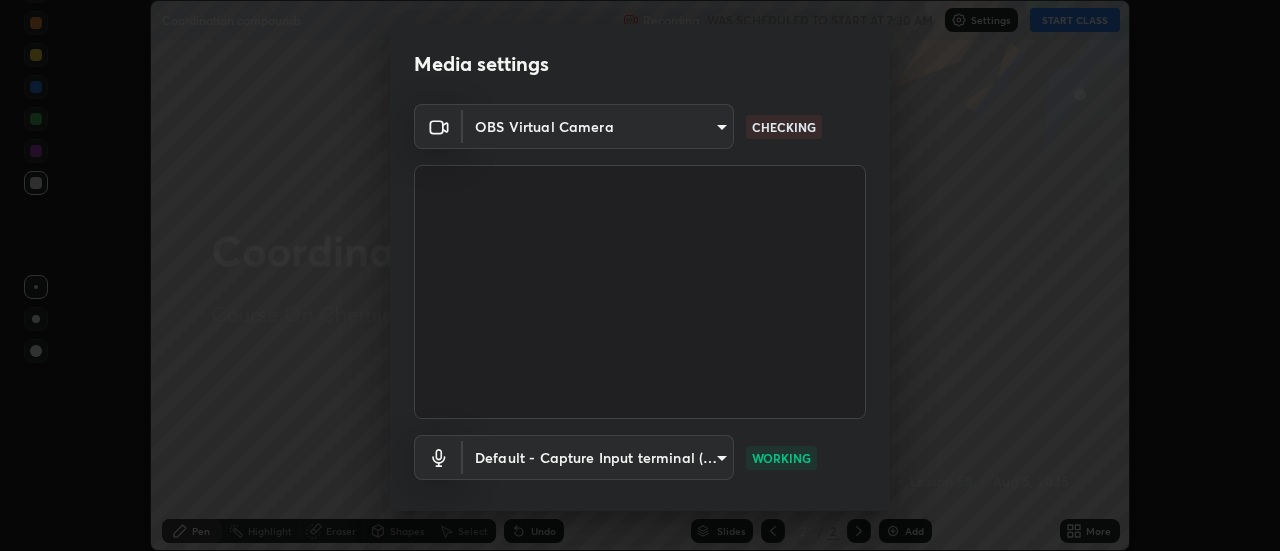 scroll, scrollTop: 105, scrollLeft: 0, axis: vertical 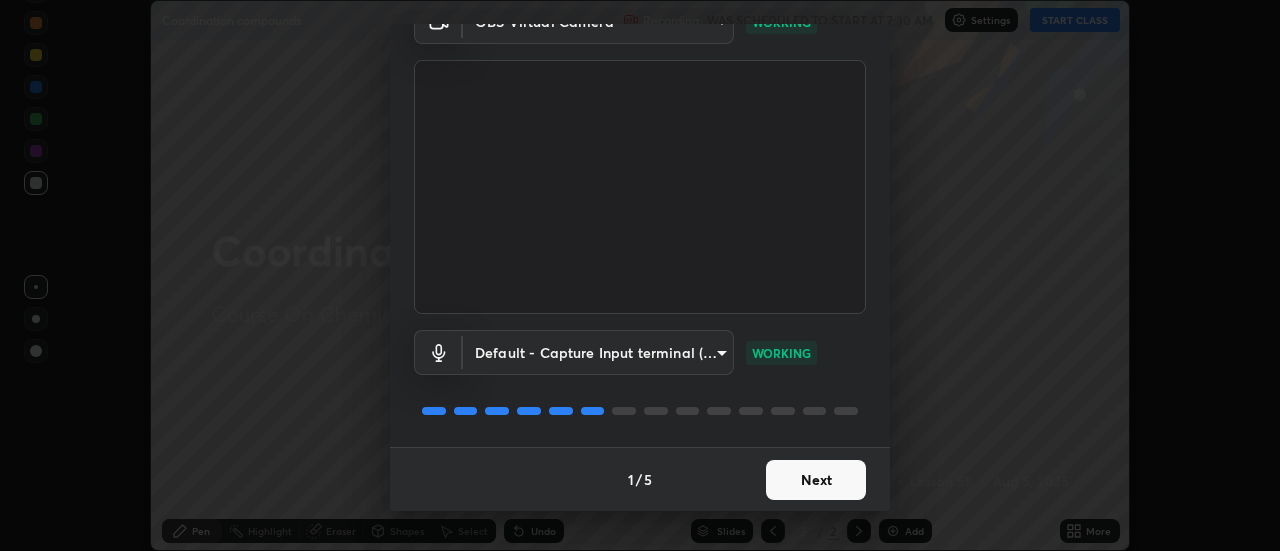 click on "Erase all Coordination compounds Recording WAS SCHEDULED TO START AT  7:30 AM Settings START CLASS Setting up your live class Coordination compounds • L55 of Course On Chemistry for JEE Excel 3 2026 [FULL_NAME] Pen Highlight Eraser Shapes Select Undo Slides 2 / 2 Add More No doubts shared Encourage your learners to ask a doubt for better clarity Report an issue Reason for reporting Buffering Chat not working Audio - Video sync issue Educator video quality low ​ Attach an image Report Media settings OBS Virtual Camera [HASH] WORKING Default - Capture Input terminal (Digital Array MIC) default WORKING 1 / 5 Next" at bounding box center [640, 275] 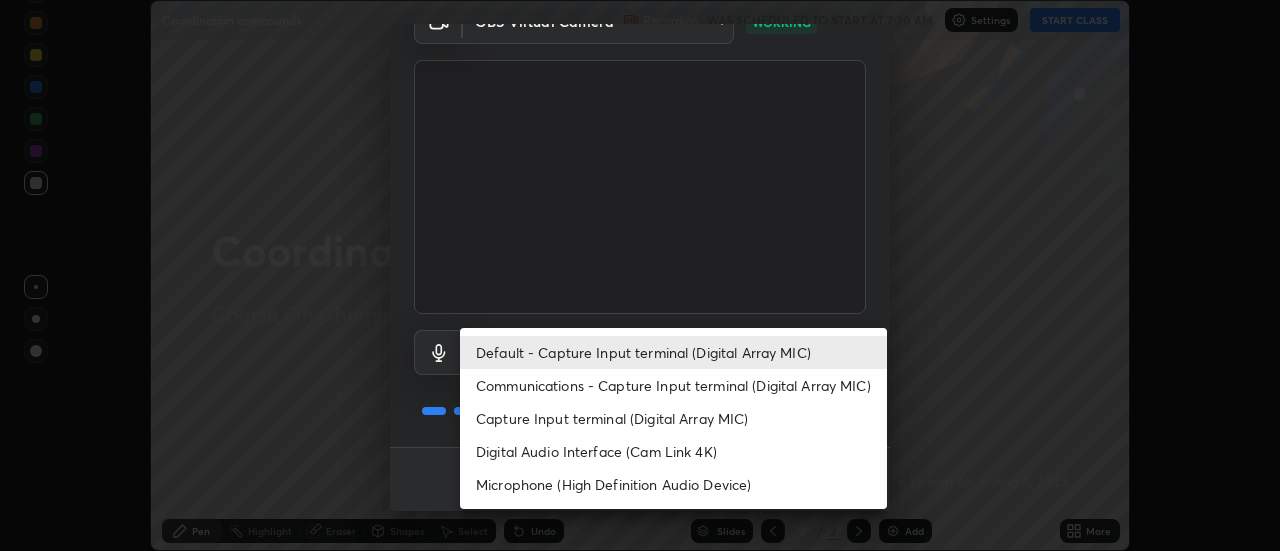 click at bounding box center (640, 275) 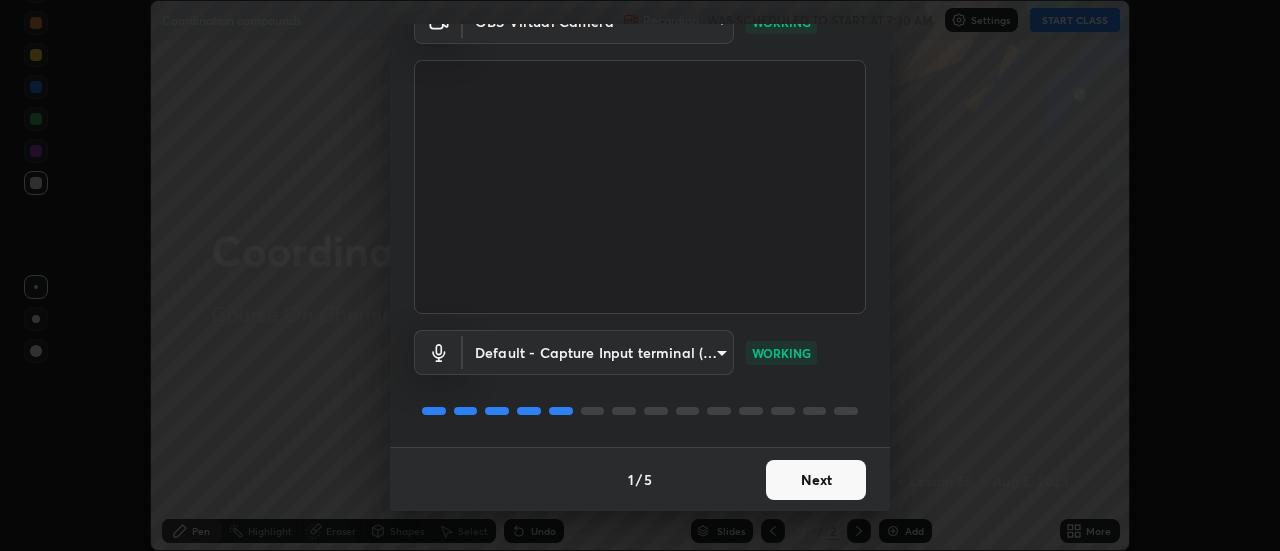 click on "Next" at bounding box center [816, 480] 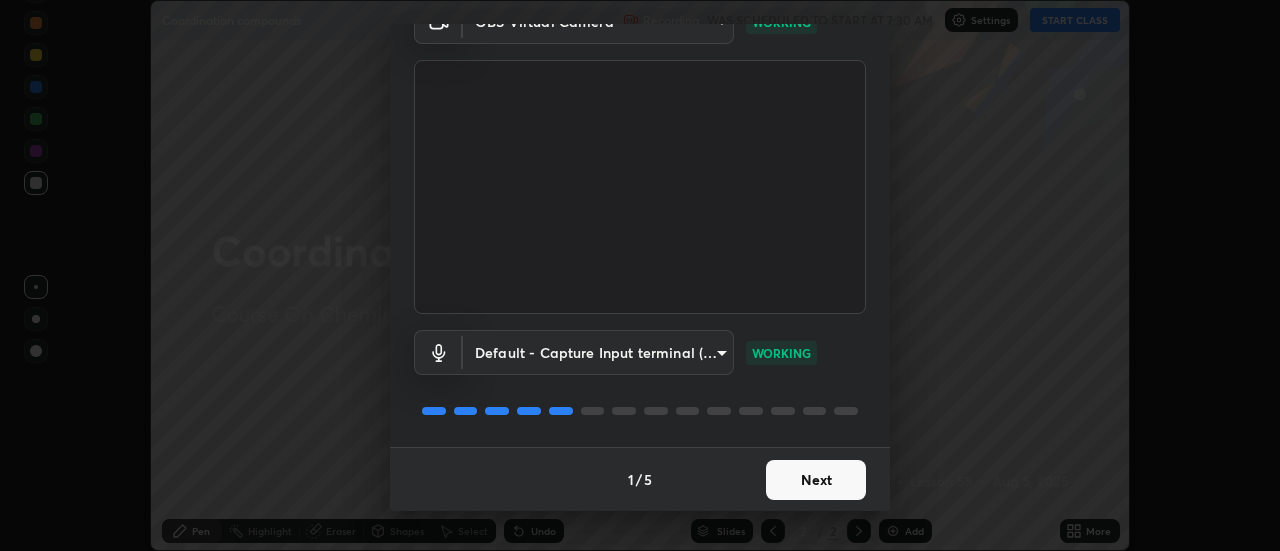 scroll, scrollTop: 0, scrollLeft: 0, axis: both 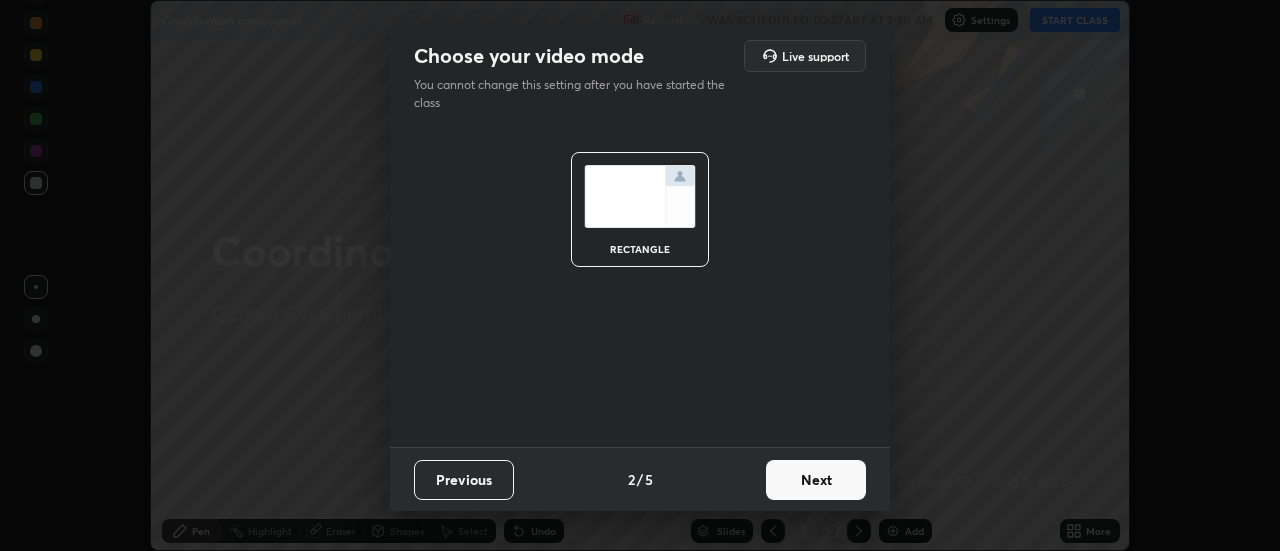 click on "Next" at bounding box center (816, 480) 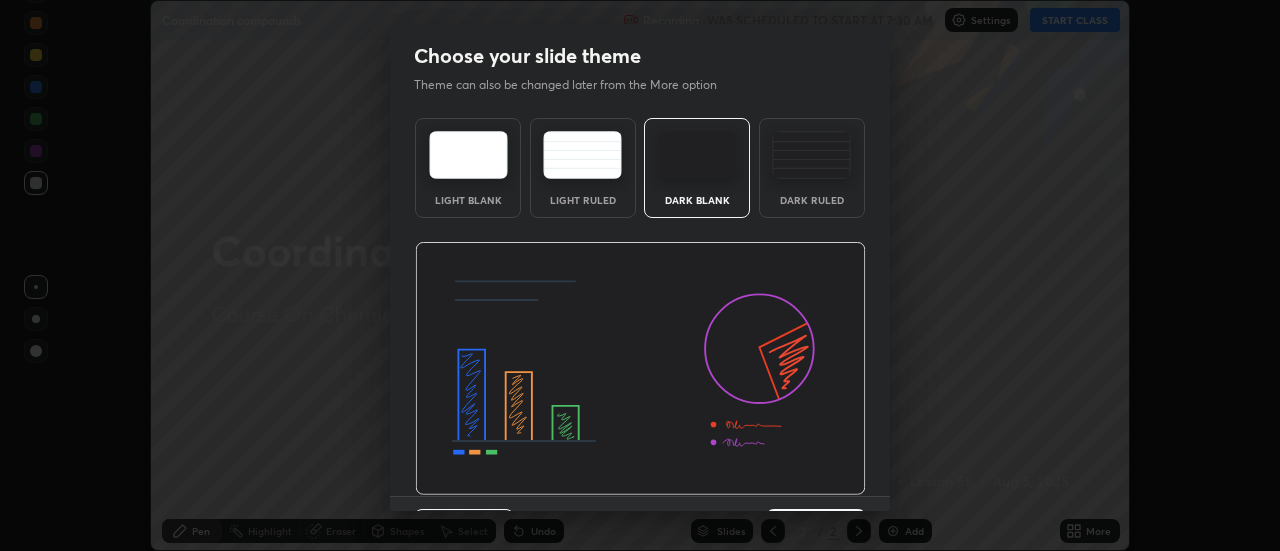 scroll, scrollTop: 49, scrollLeft: 0, axis: vertical 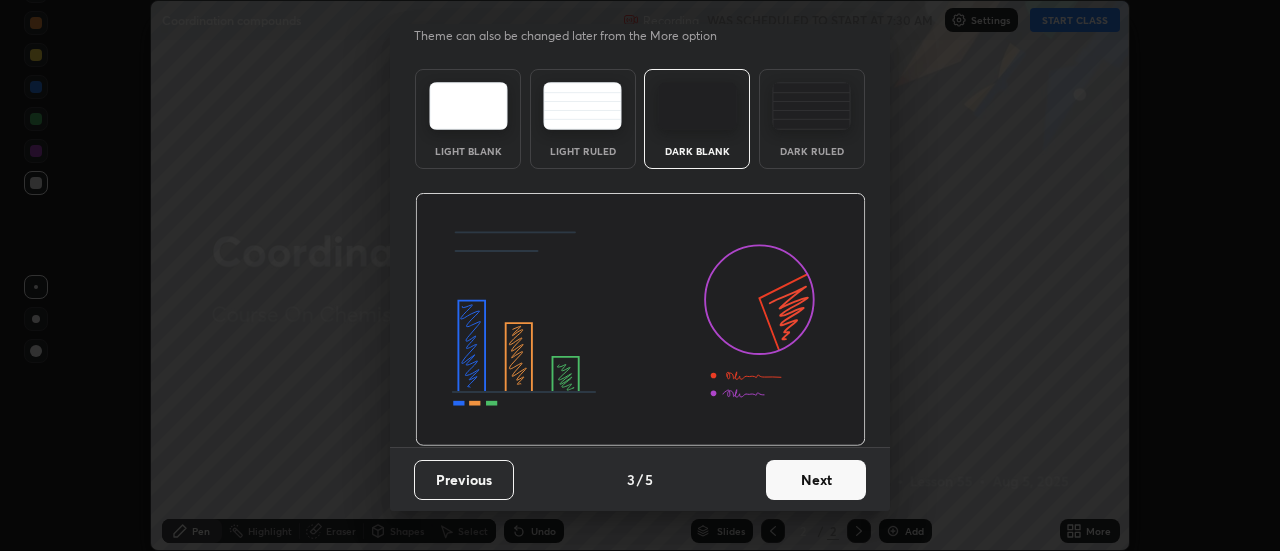 click on "Next" at bounding box center [816, 480] 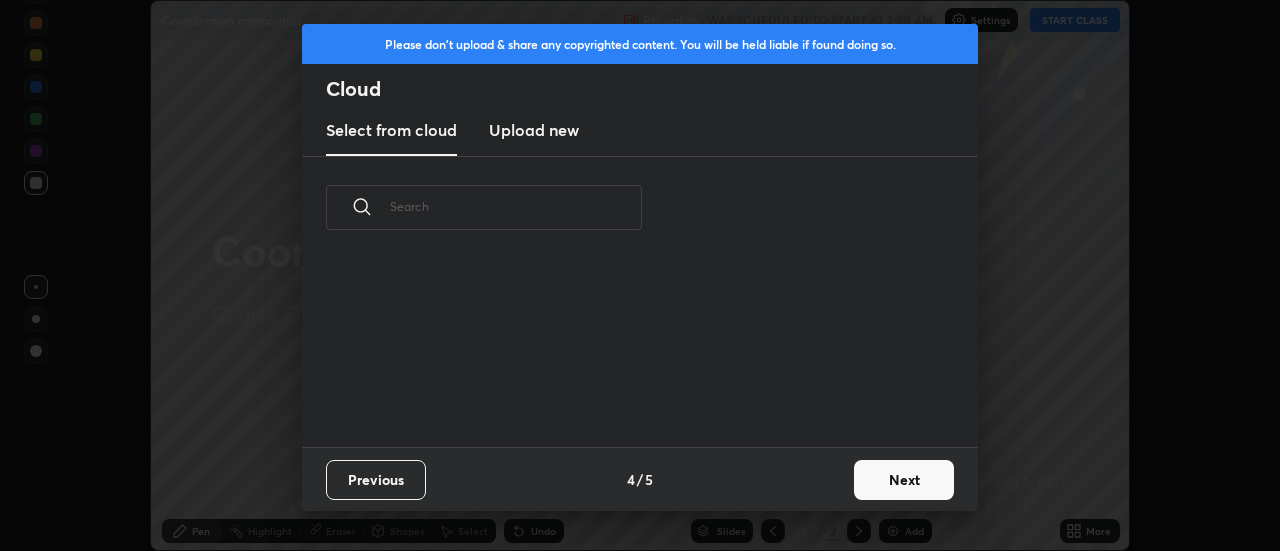 click on "Next" at bounding box center [904, 480] 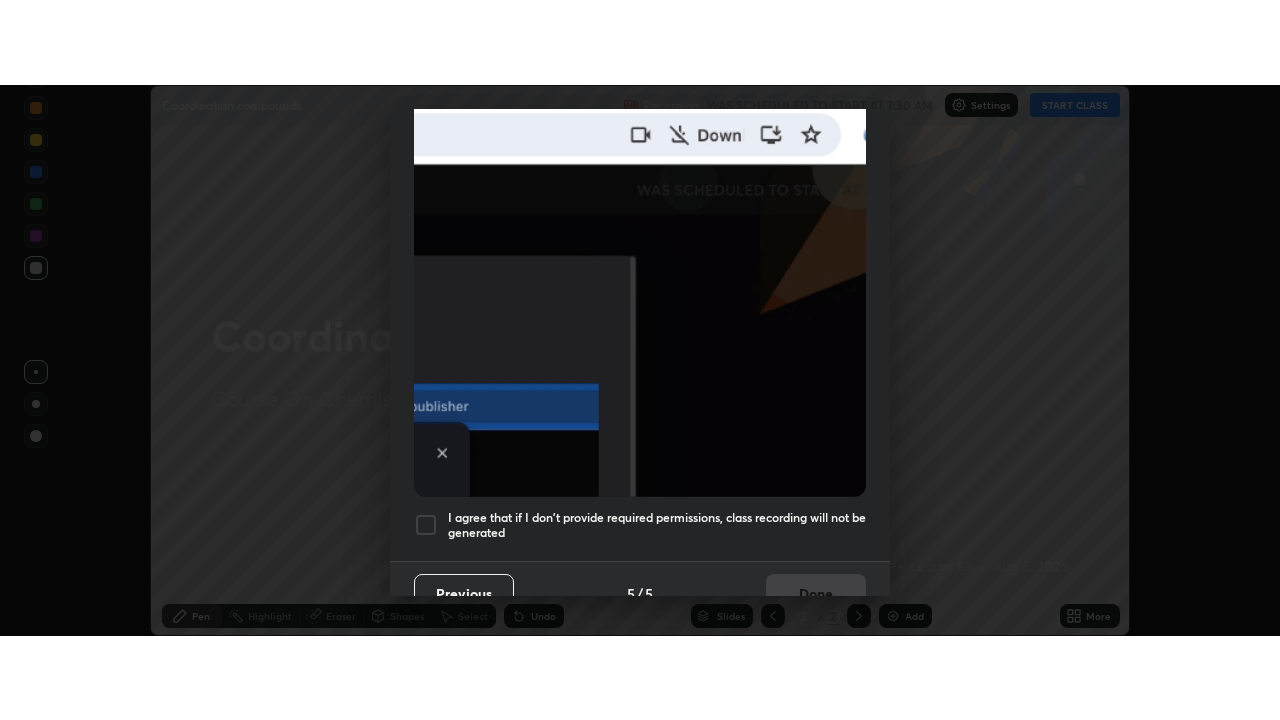 scroll, scrollTop: 513, scrollLeft: 0, axis: vertical 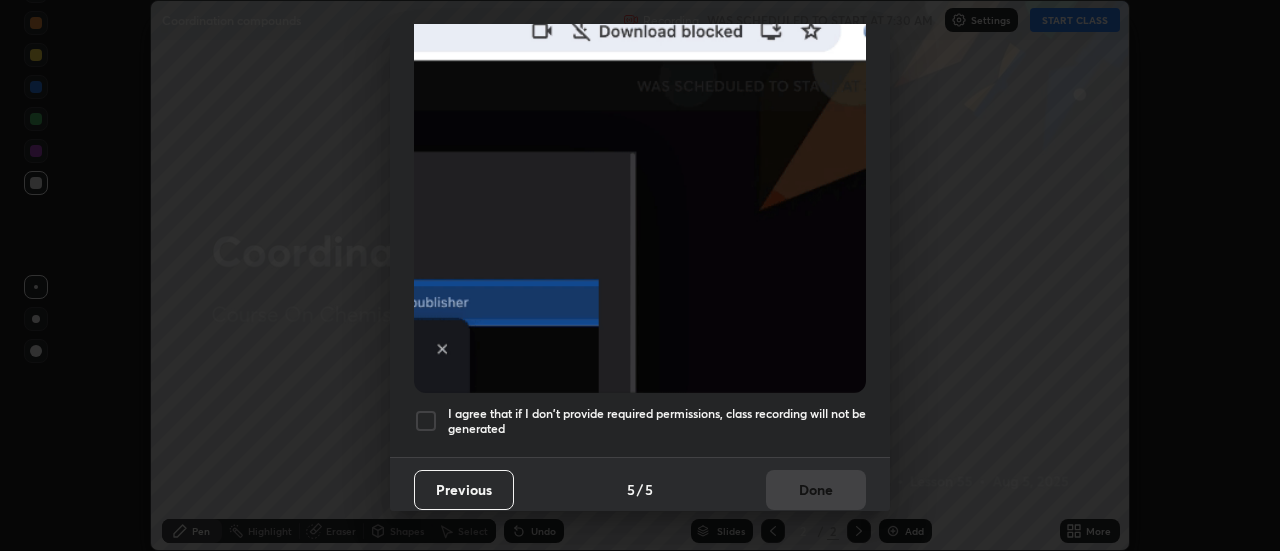 click at bounding box center (426, 421) 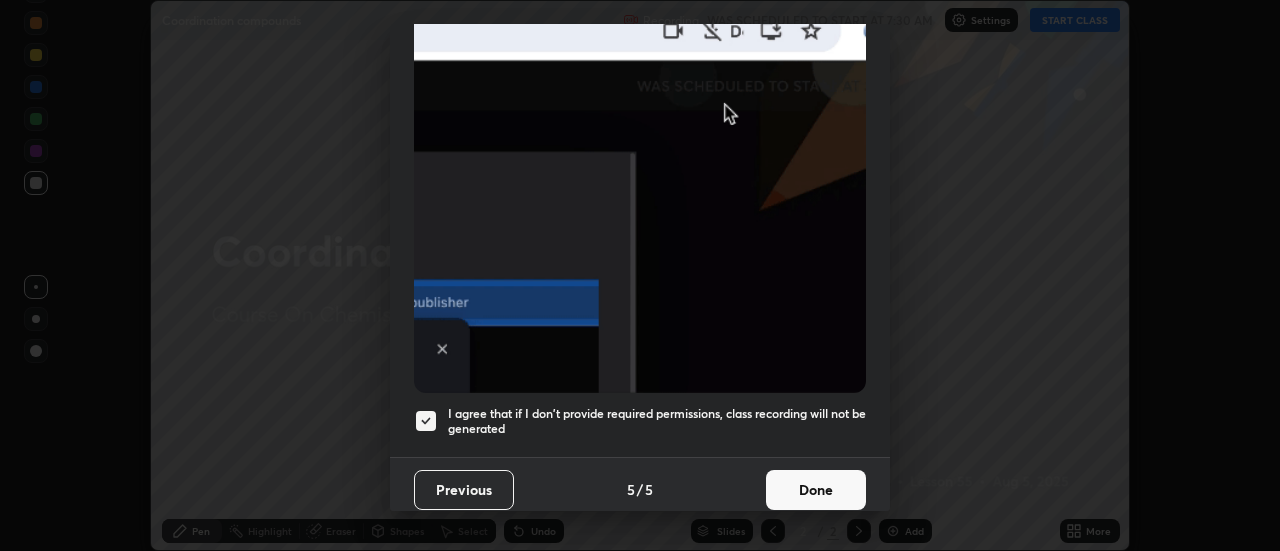 click on "Done" at bounding box center [816, 490] 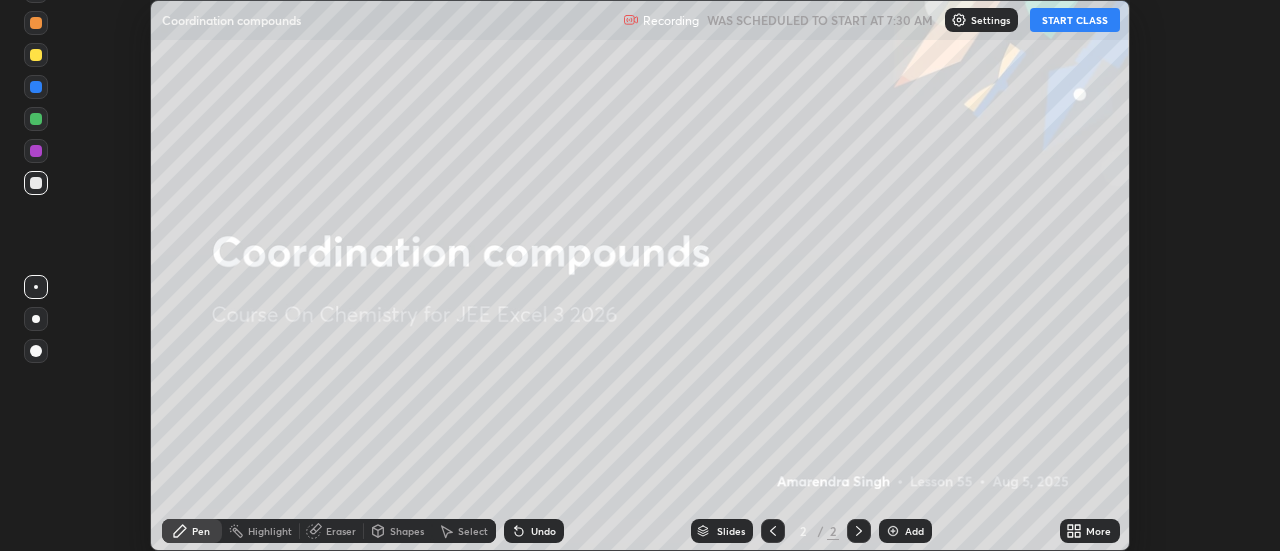 click on "More" at bounding box center [1098, 531] 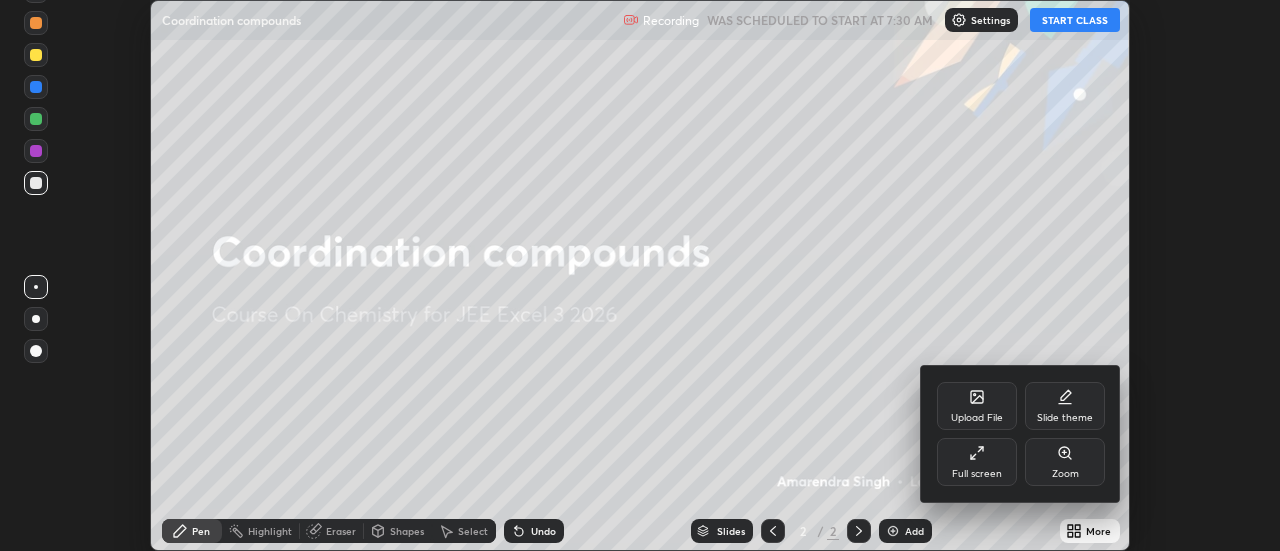 click on "Full screen" at bounding box center [977, 462] 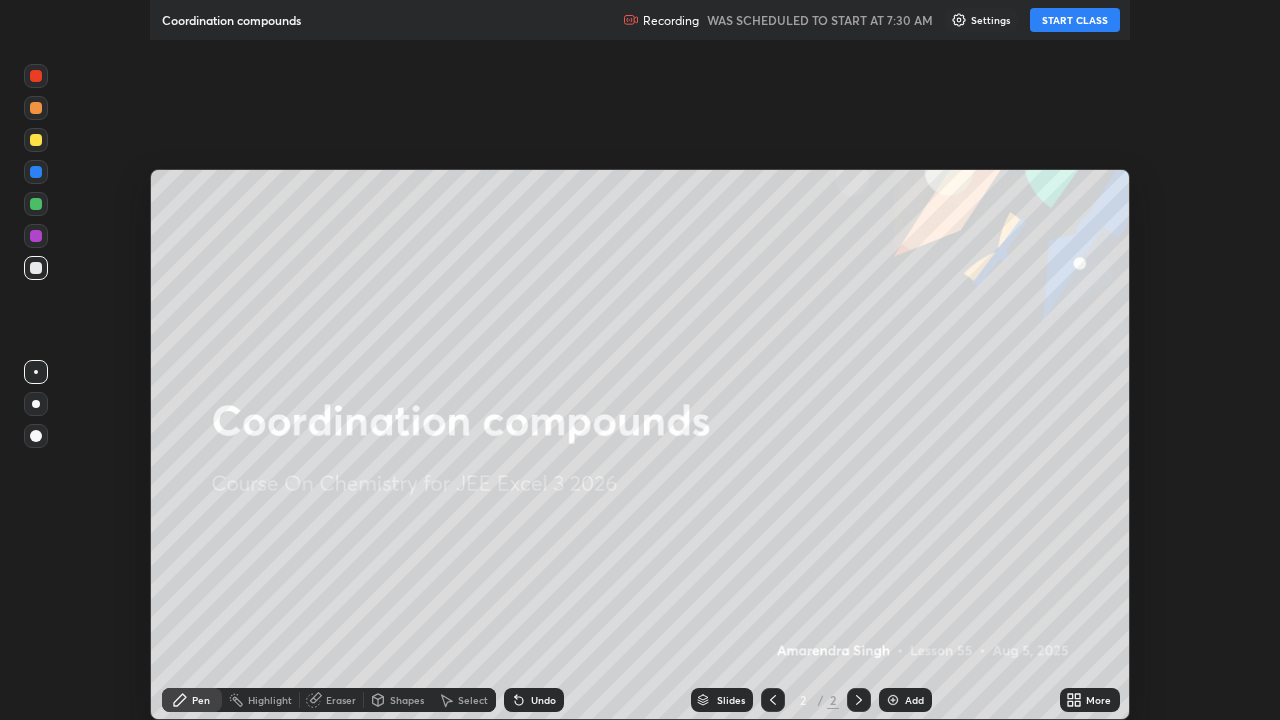 scroll, scrollTop: 99280, scrollLeft: 98720, axis: both 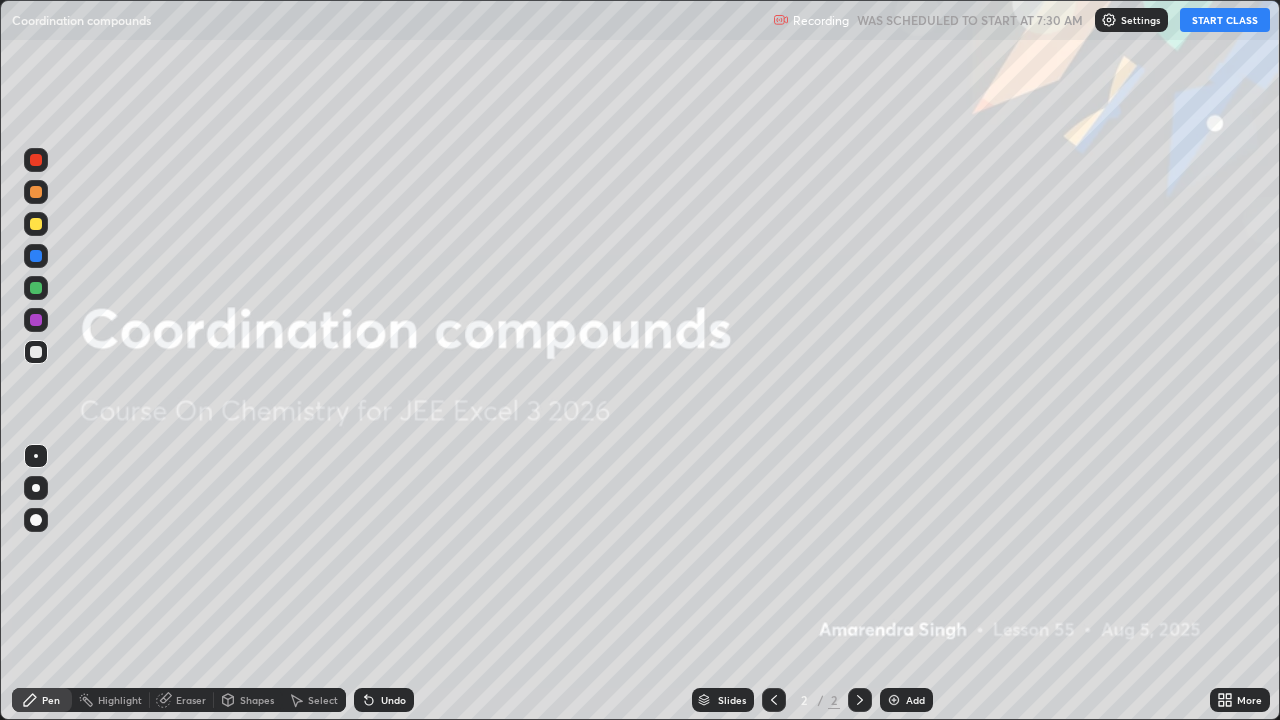 click on "START CLASS" at bounding box center (1225, 20) 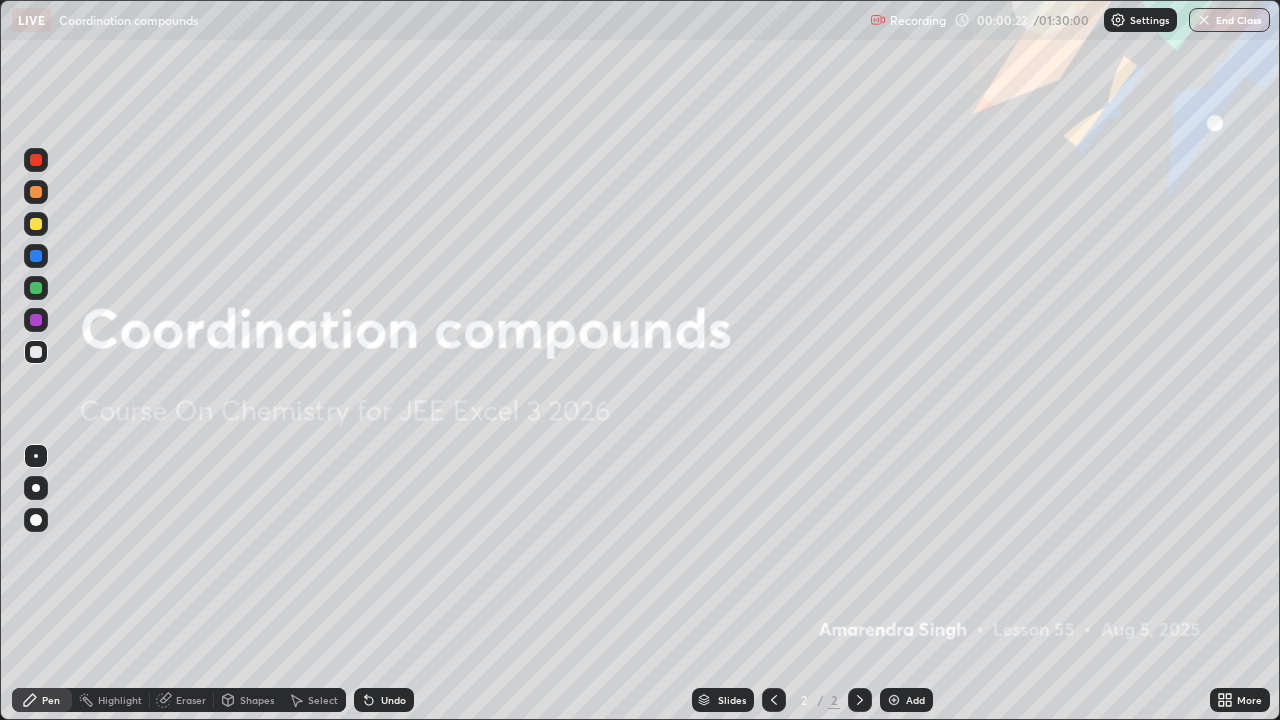 click at bounding box center (894, 700) 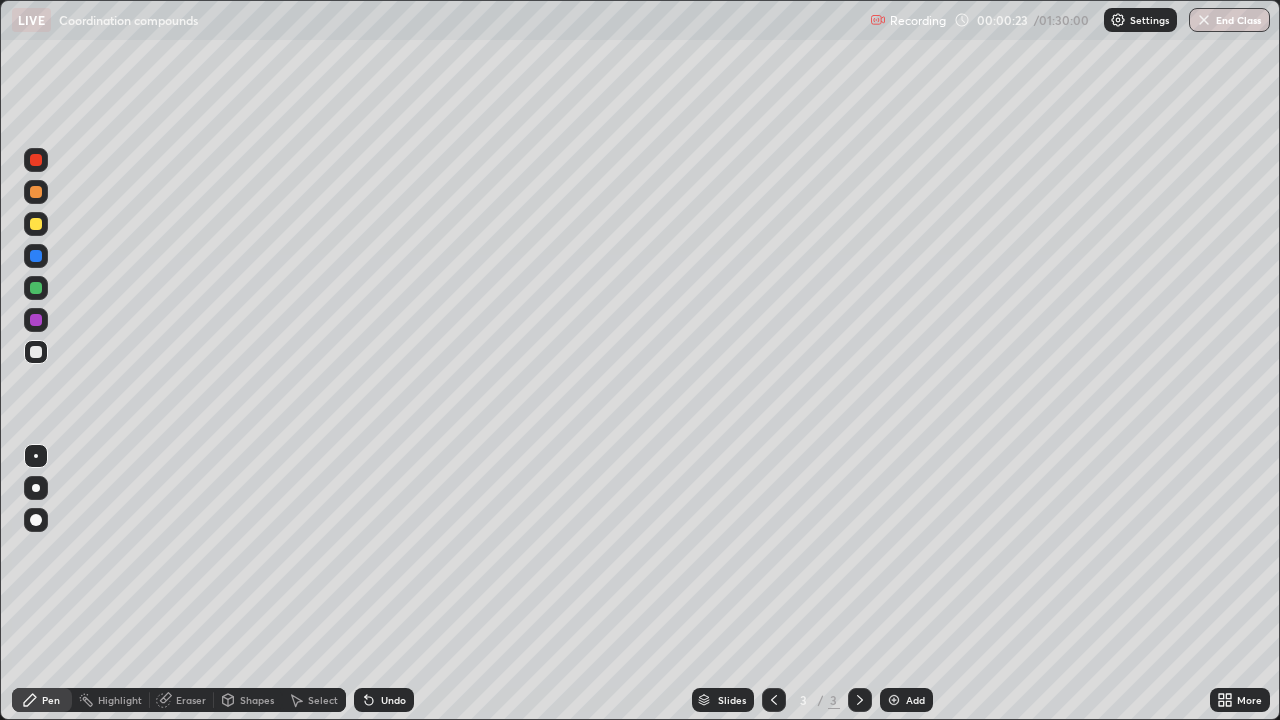 click at bounding box center [36, 160] 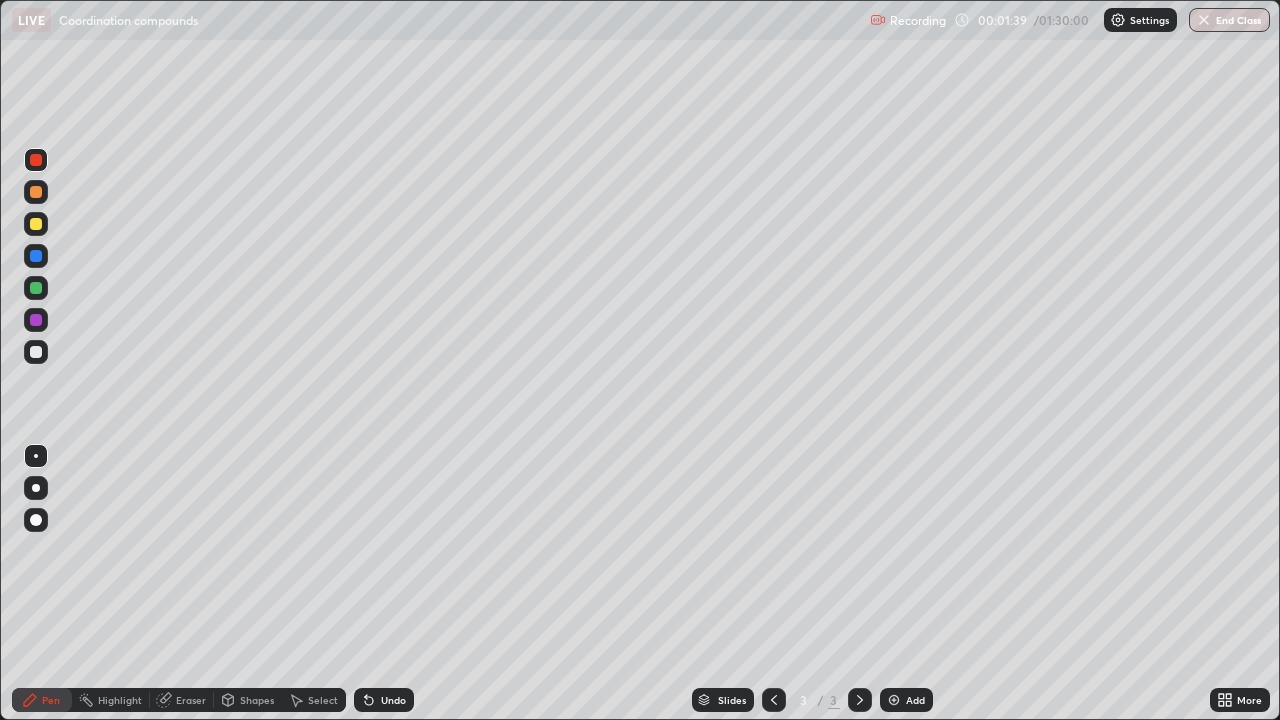 click at bounding box center [36, 192] 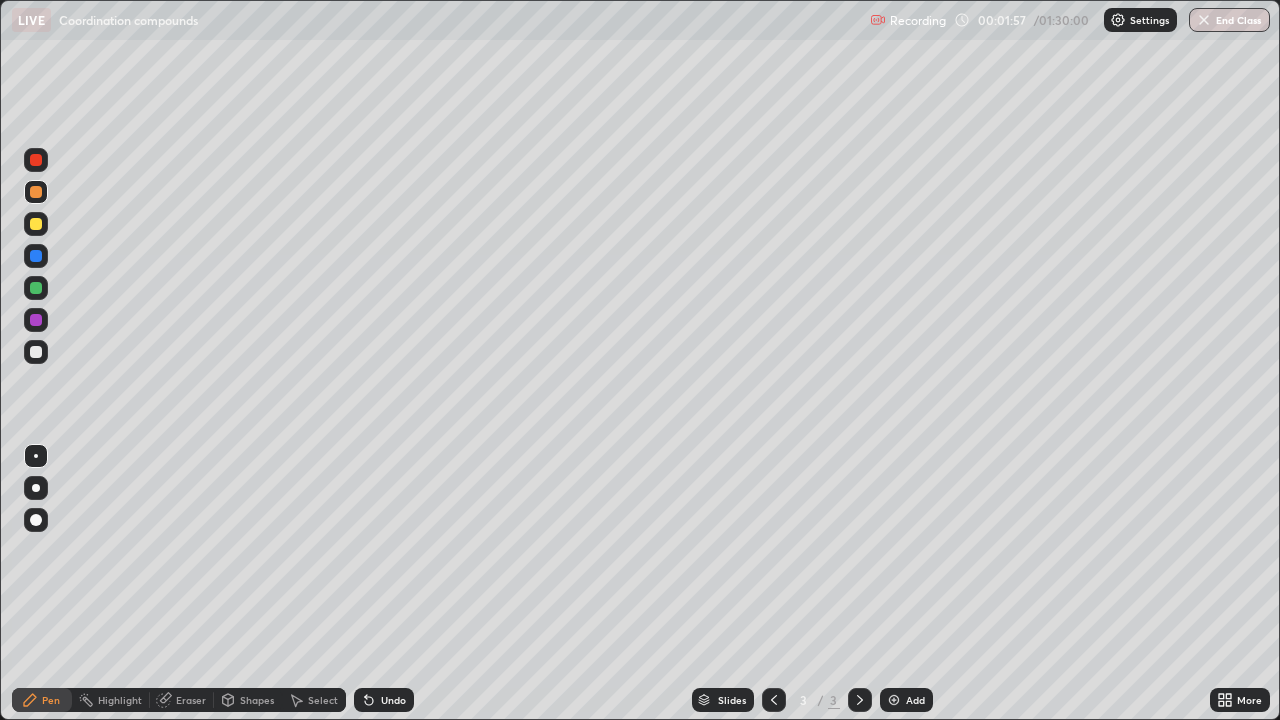 click at bounding box center [36, 352] 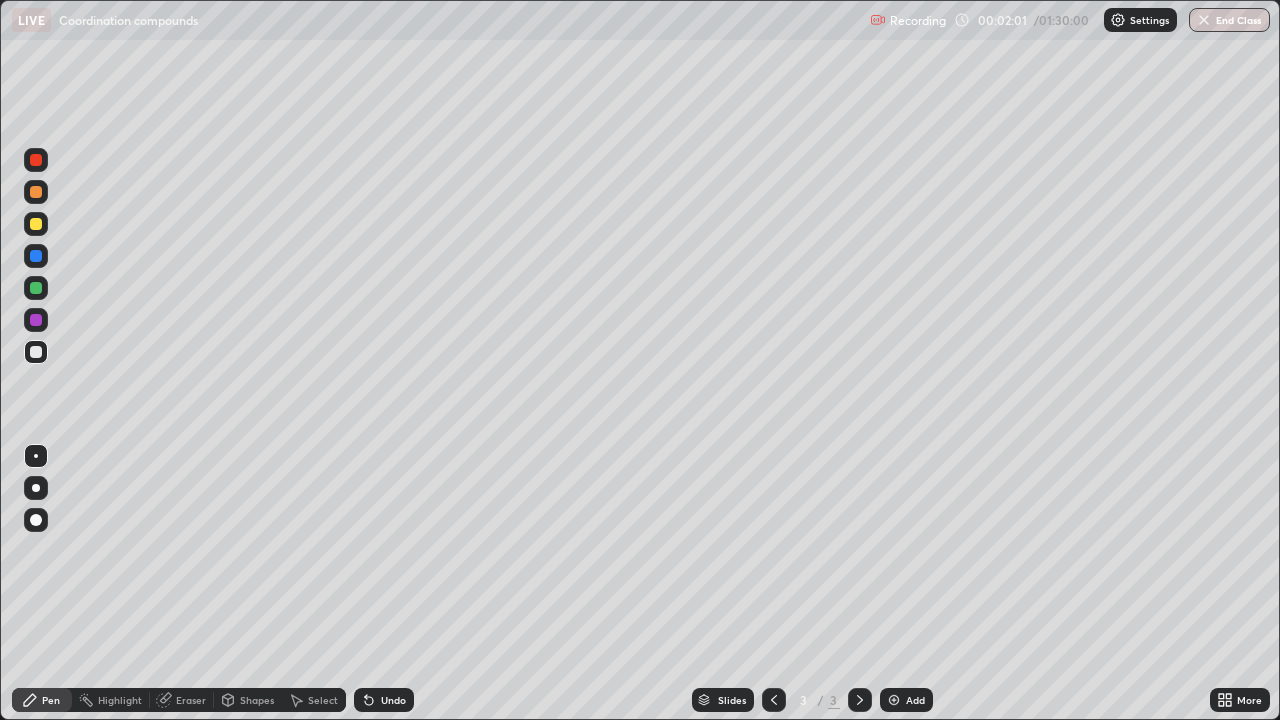 click on "Undo" at bounding box center (393, 700) 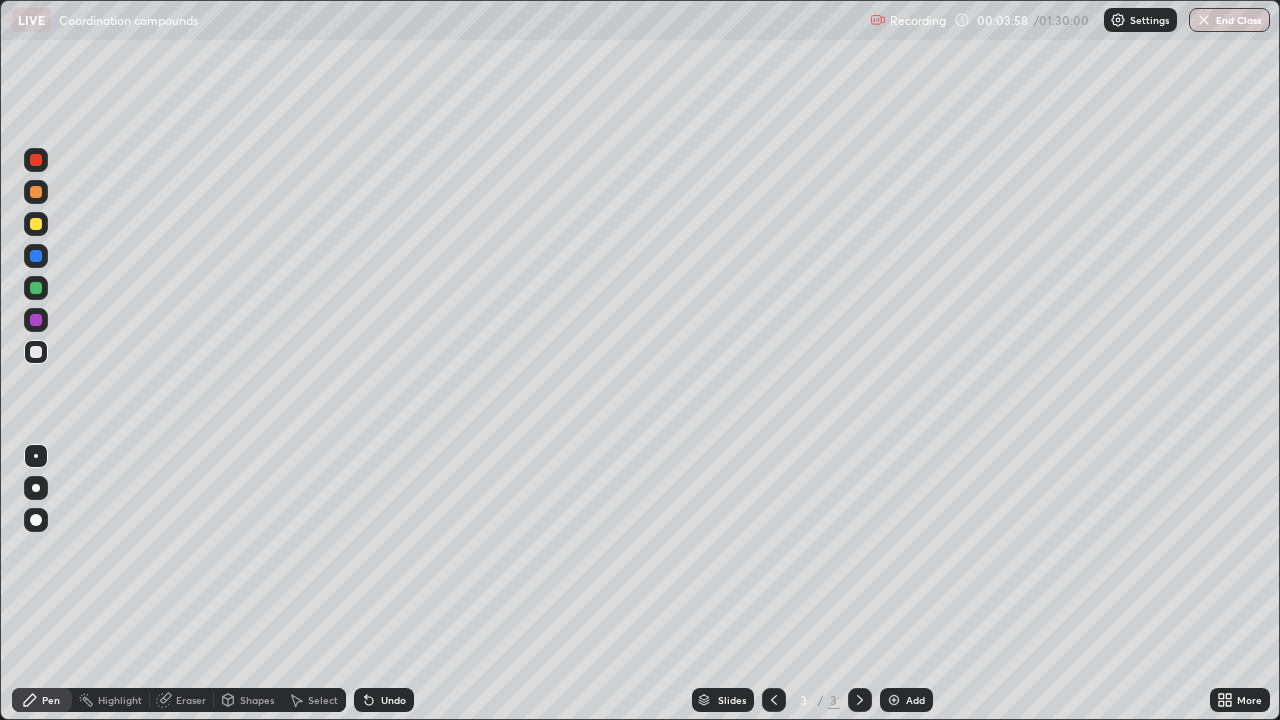 click on "Eraser" at bounding box center [182, 700] 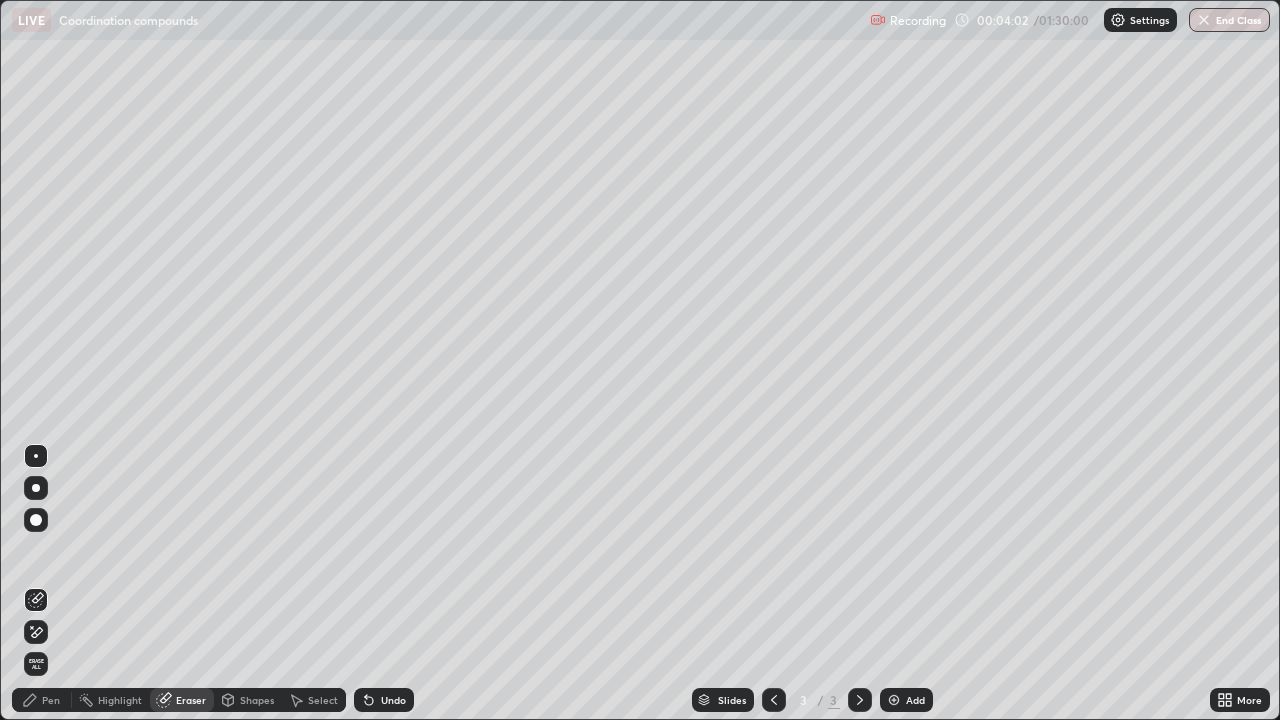 click on "Pen" at bounding box center (51, 700) 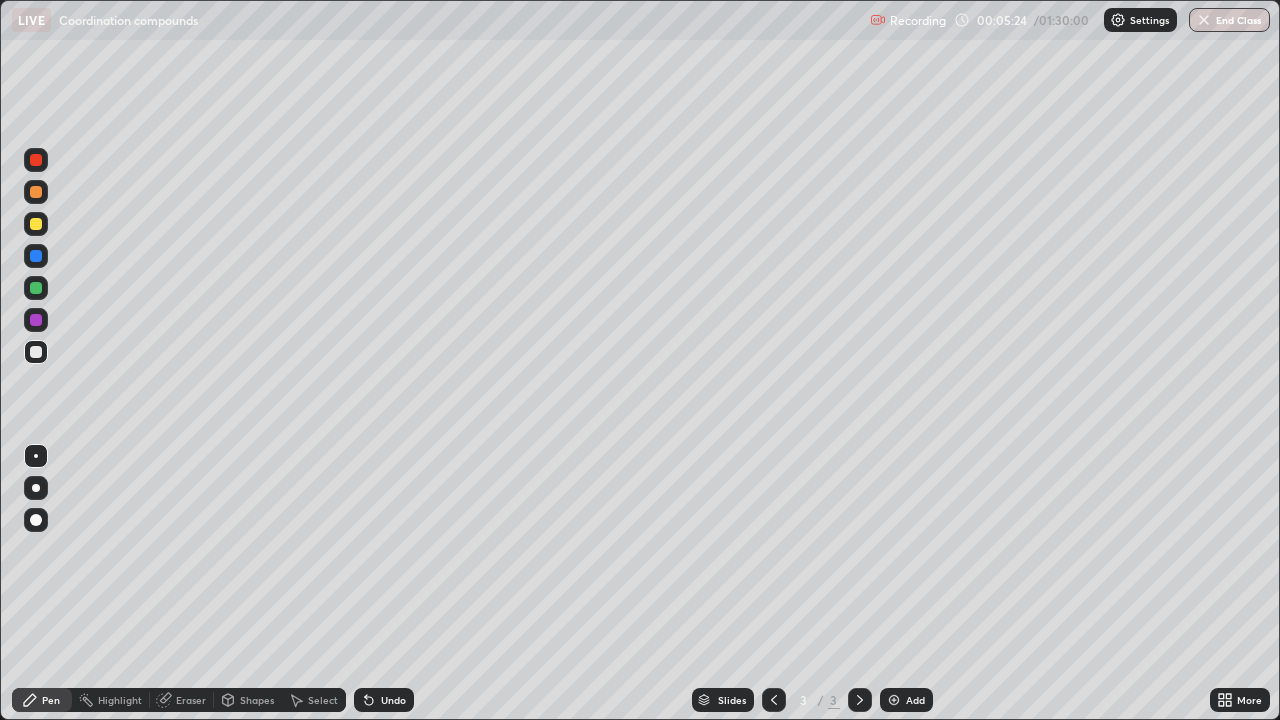 click on "Undo" at bounding box center [384, 700] 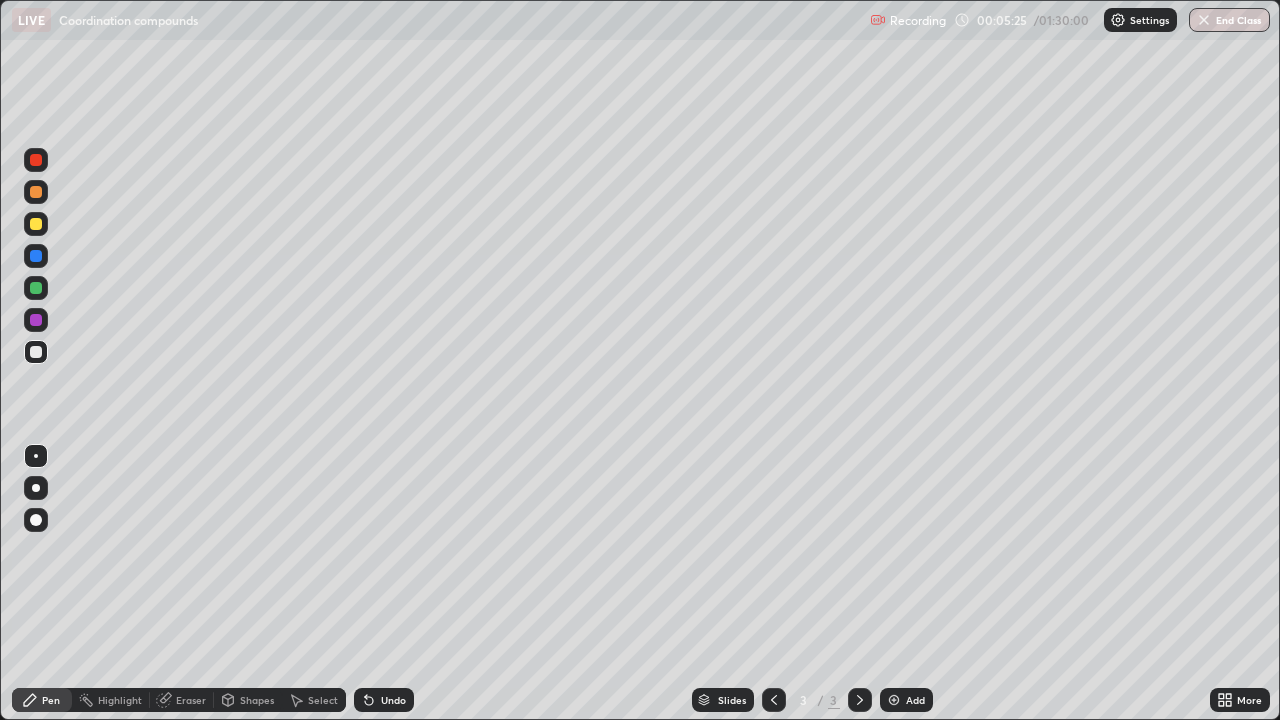 click on "Undo" at bounding box center [393, 700] 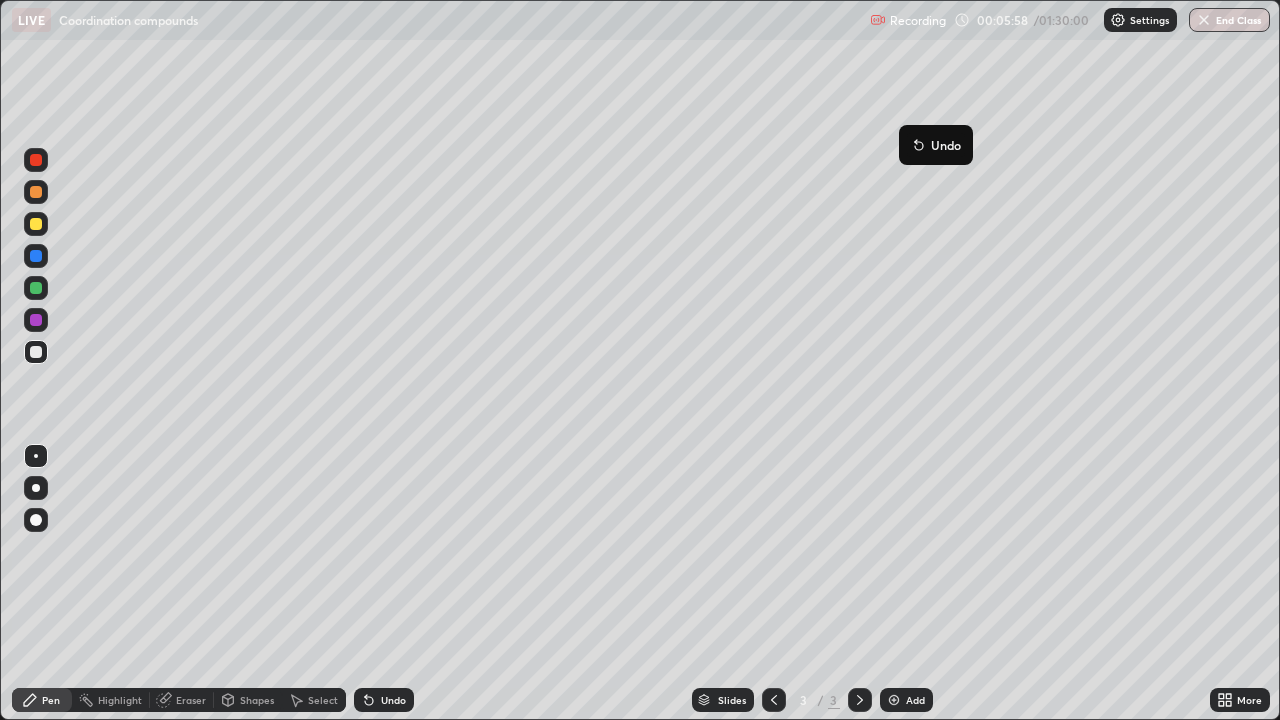 click on "Undo" at bounding box center (936, 145) 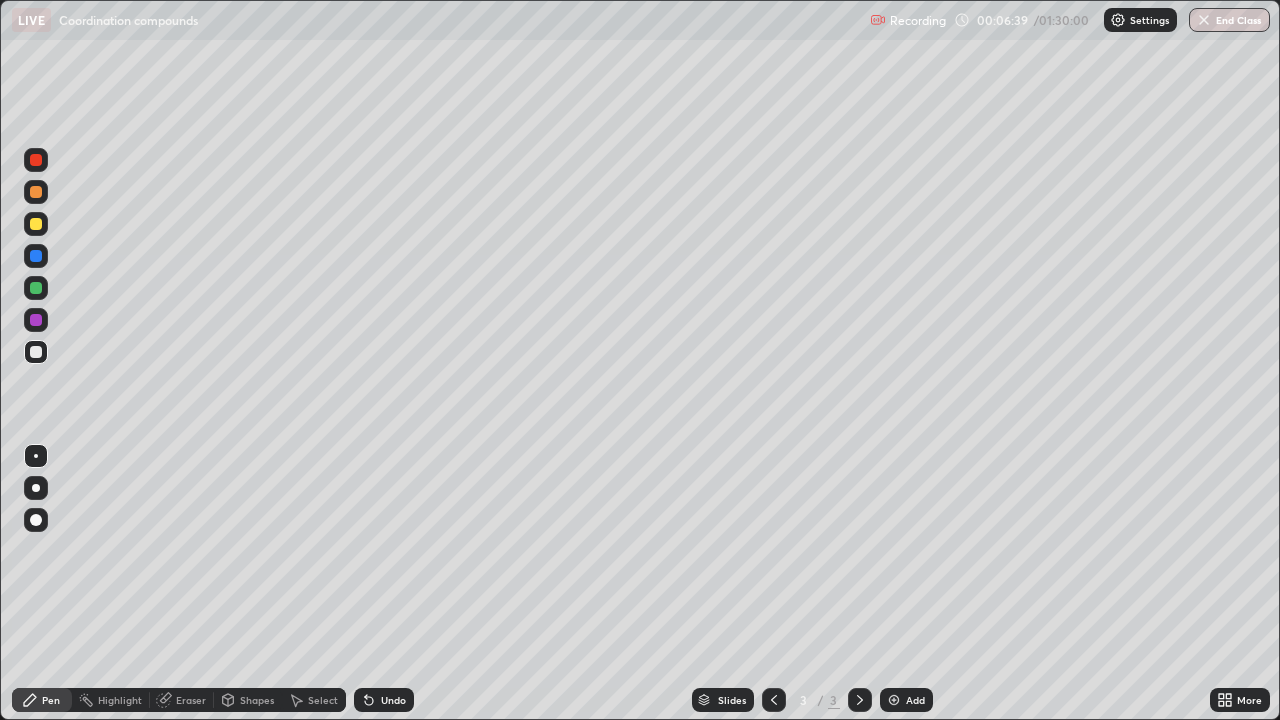 click on "Undo" at bounding box center [393, 700] 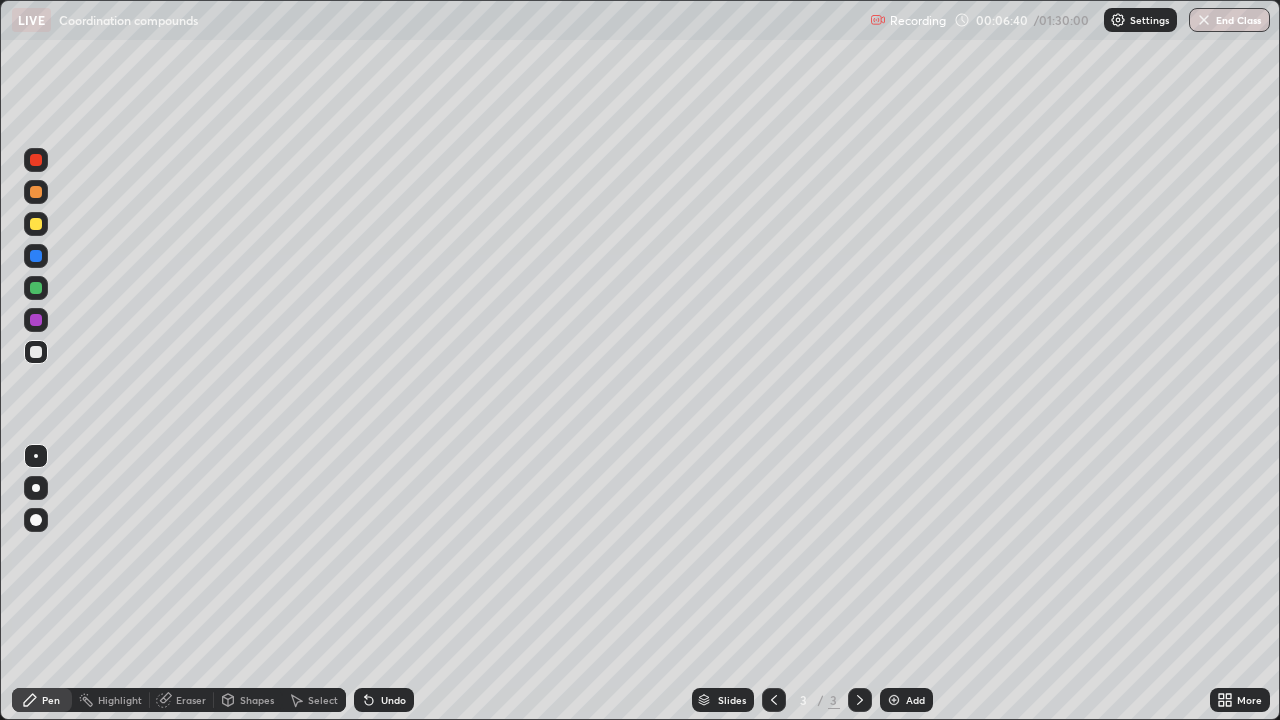 click on "Undo" at bounding box center [393, 700] 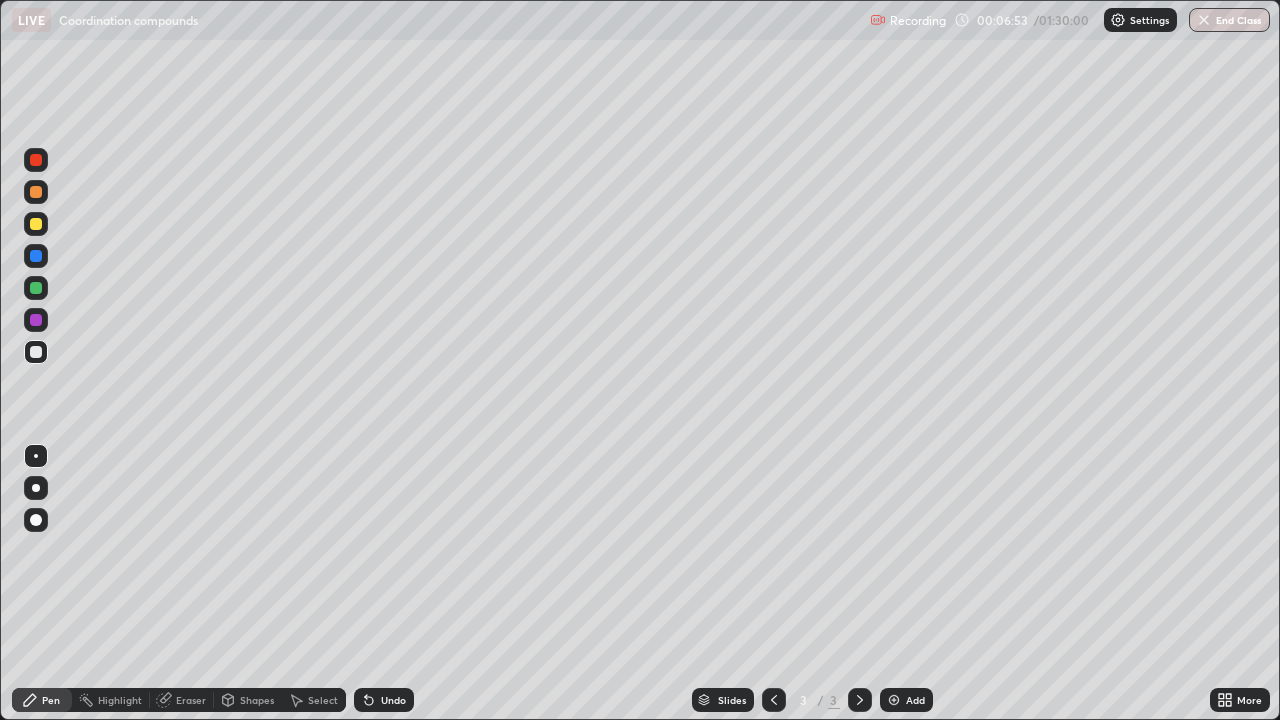 click on "Undo" at bounding box center [393, 700] 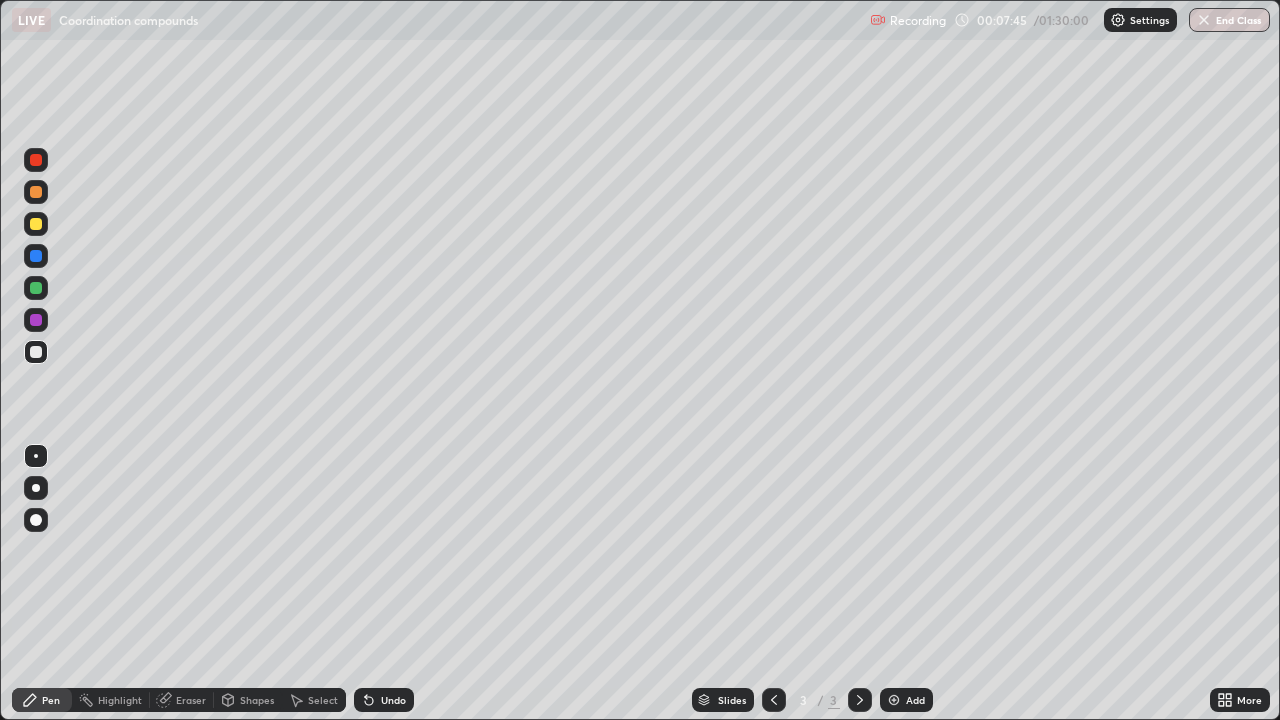 click at bounding box center (36, 256) 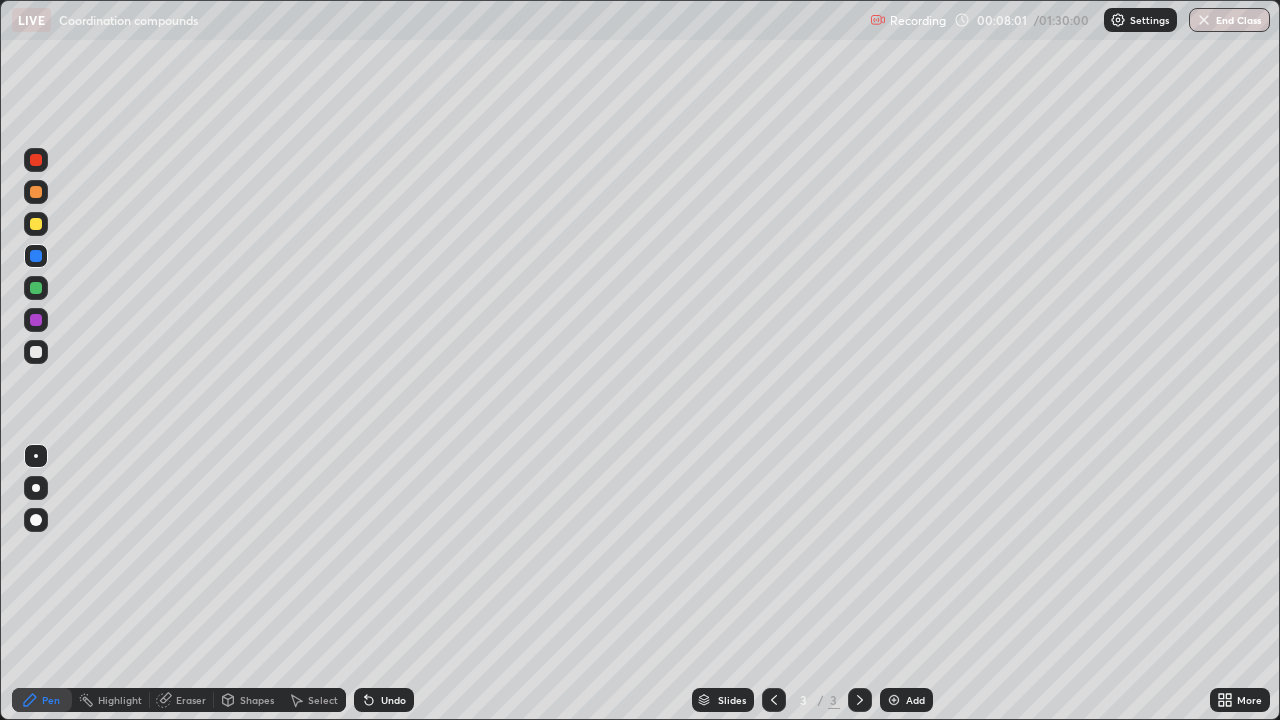 click on "Undo" at bounding box center [393, 700] 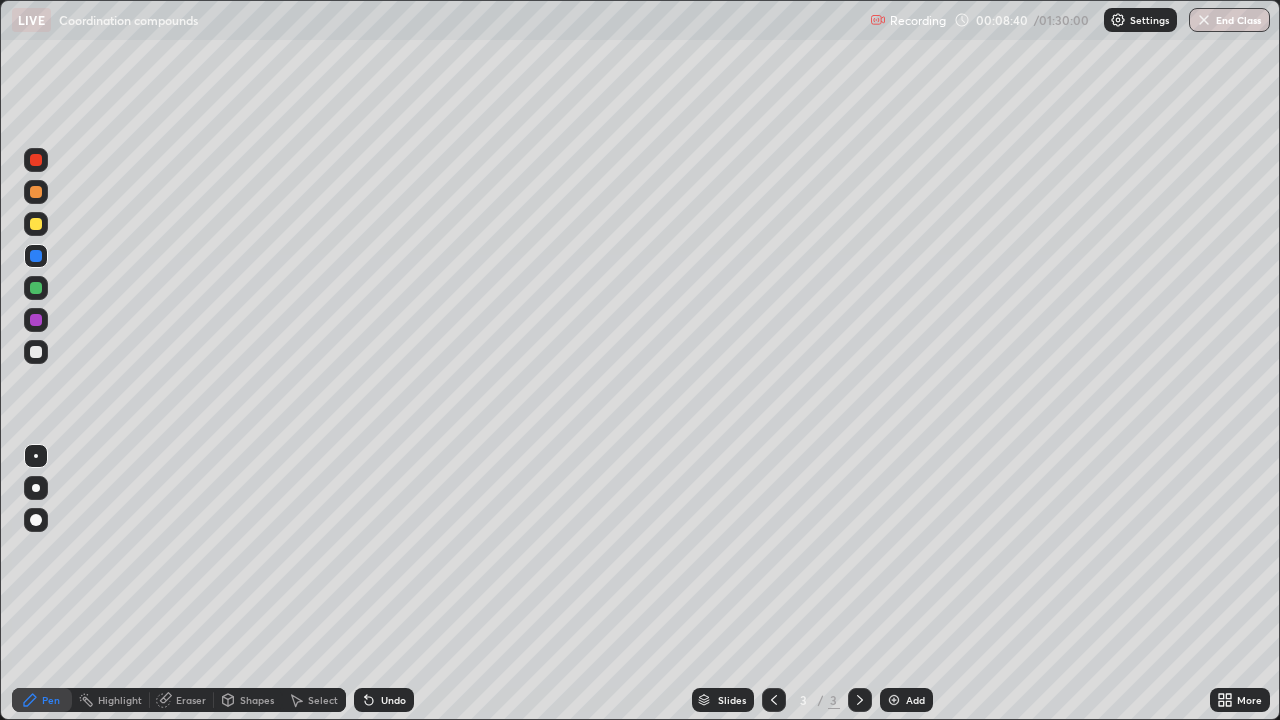 click at bounding box center (36, 352) 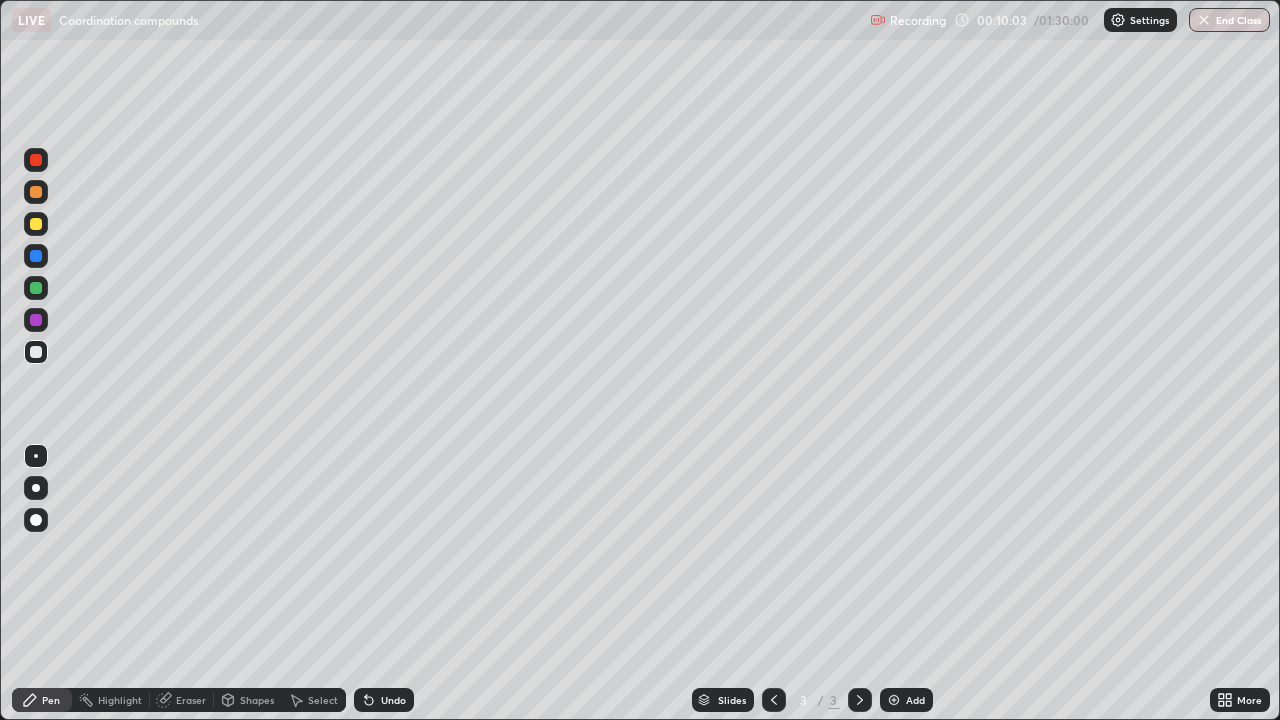 click on "Eraser" at bounding box center (191, 700) 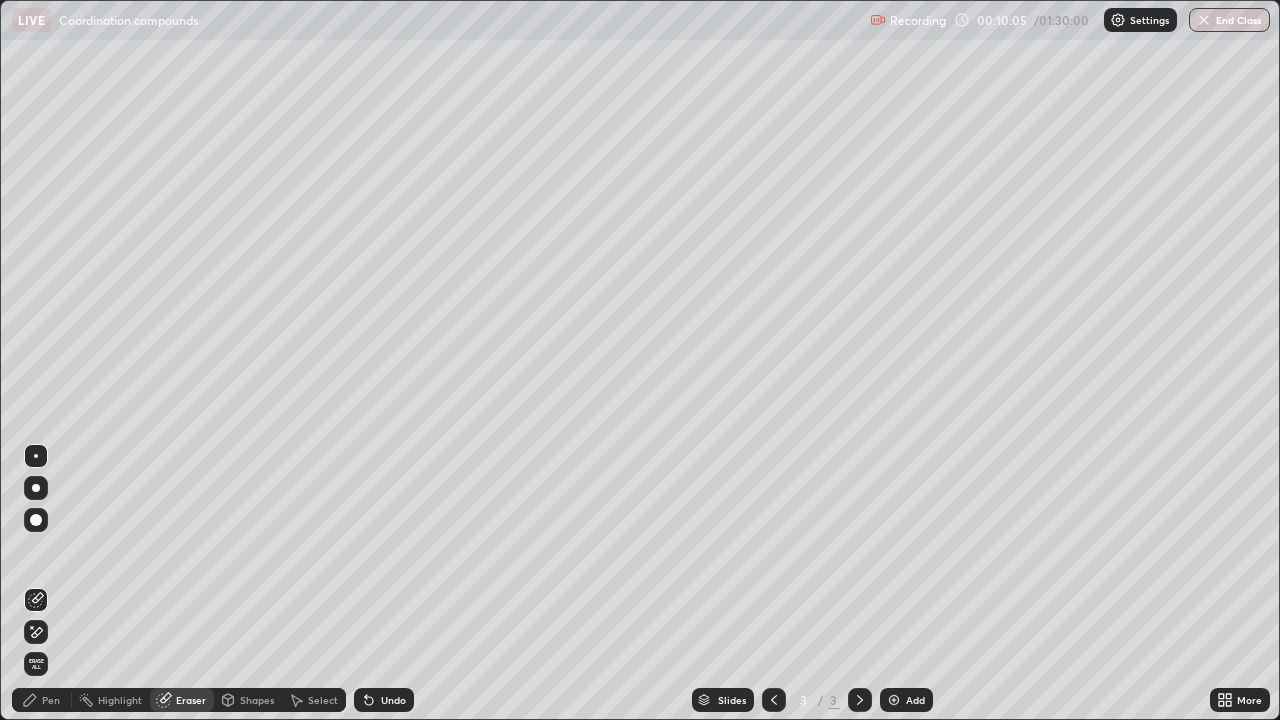 click on "Pen" at bounding box center [51, 700] 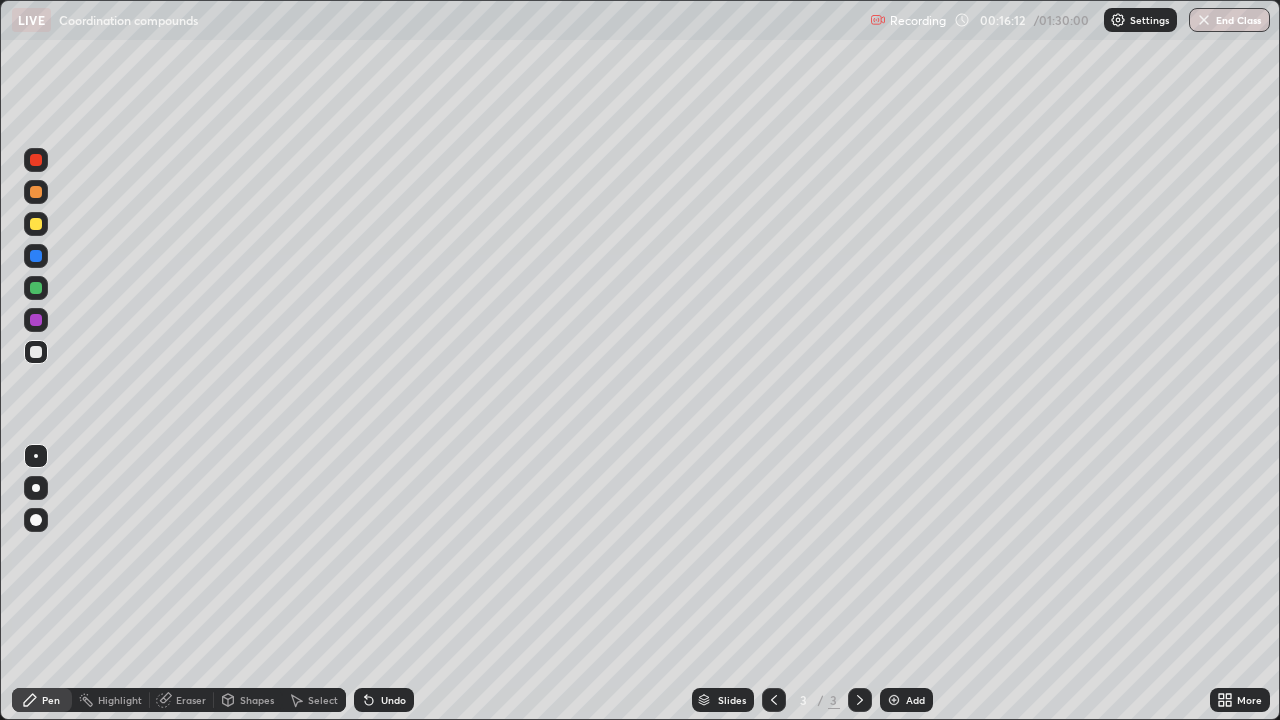 click on "Add" at bounding box center (915, 700) 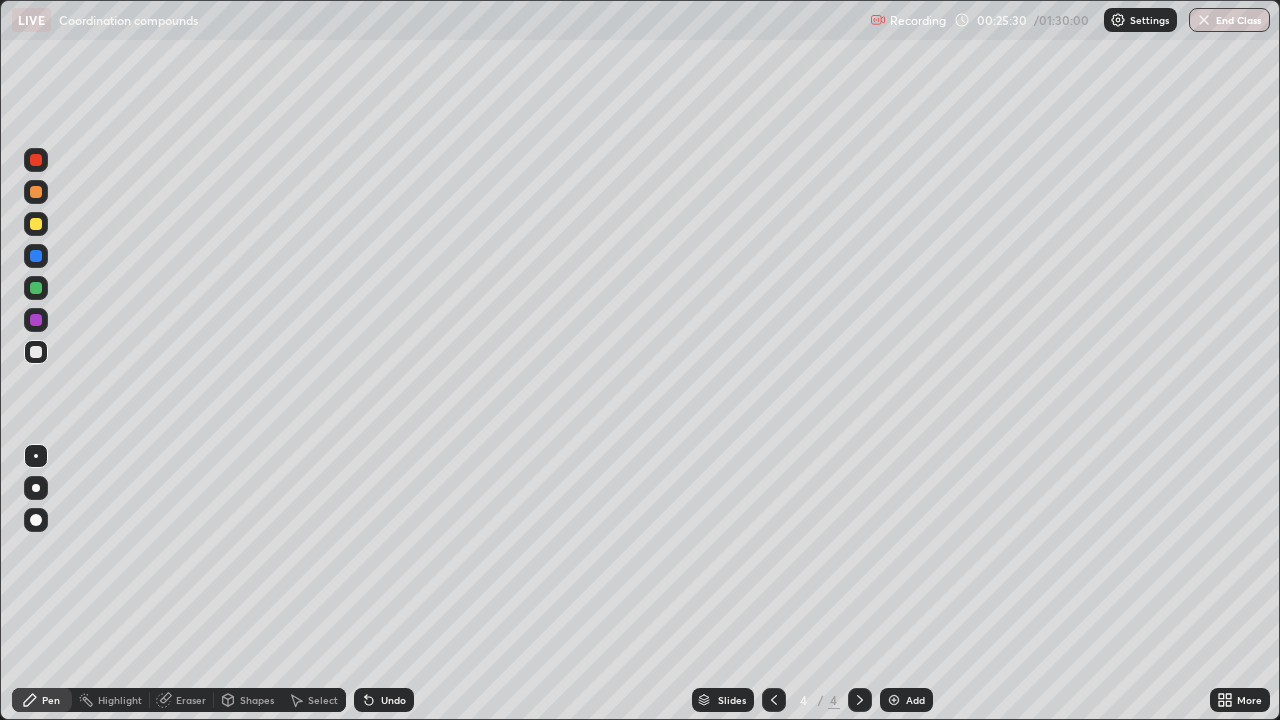 click at bounding box center (36, 288) 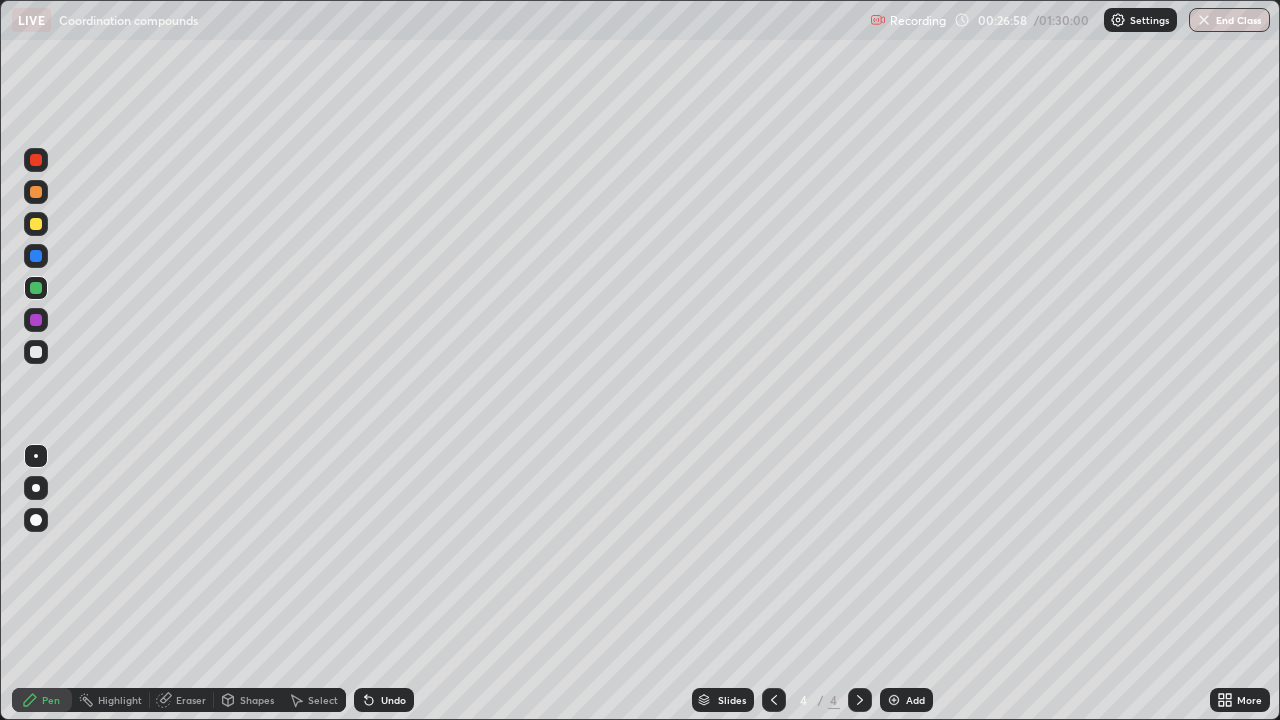 click at bounding box center (36, 352) 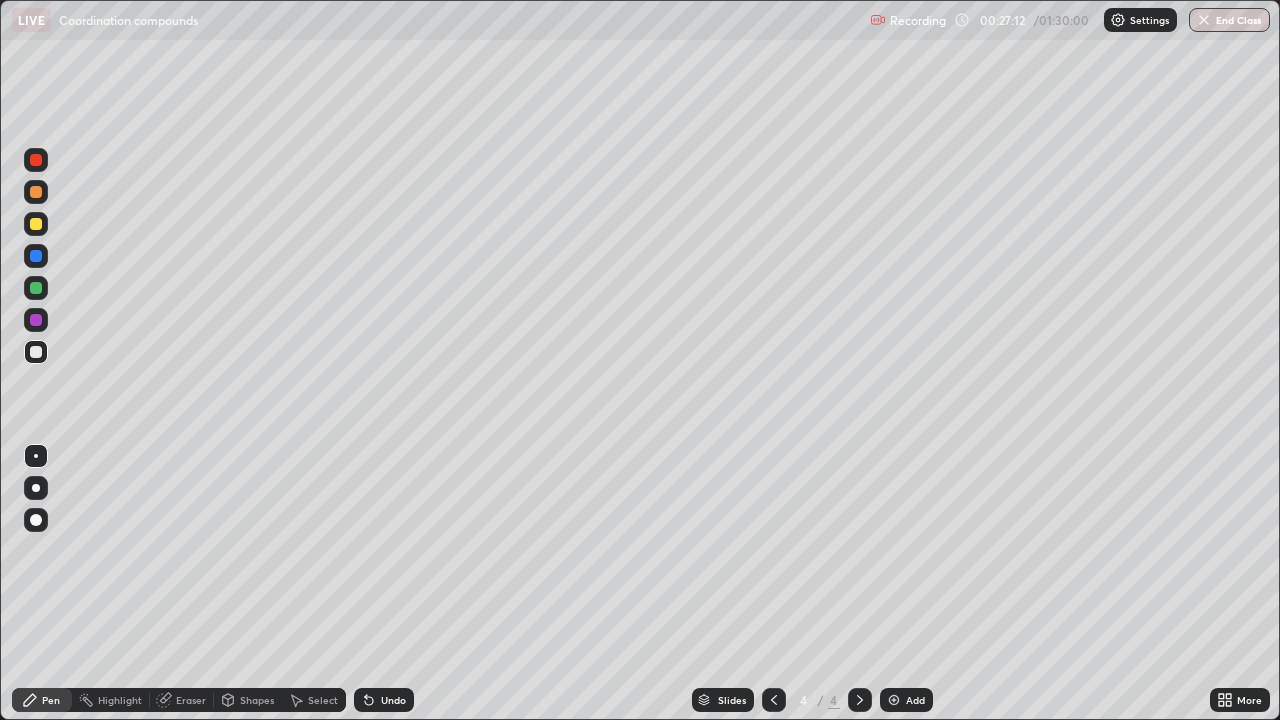 click on "Eraser" at bounding box center (191, 700) 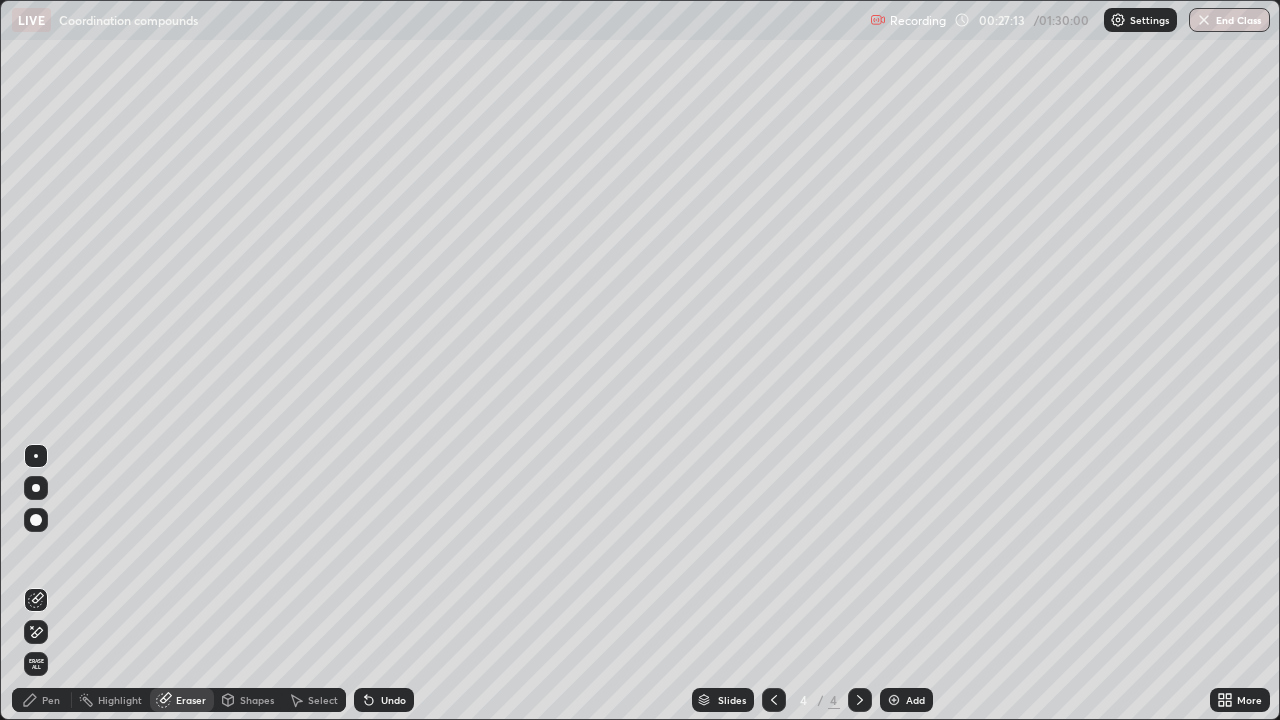 click on "Pen" at bounding box center (51, 700) 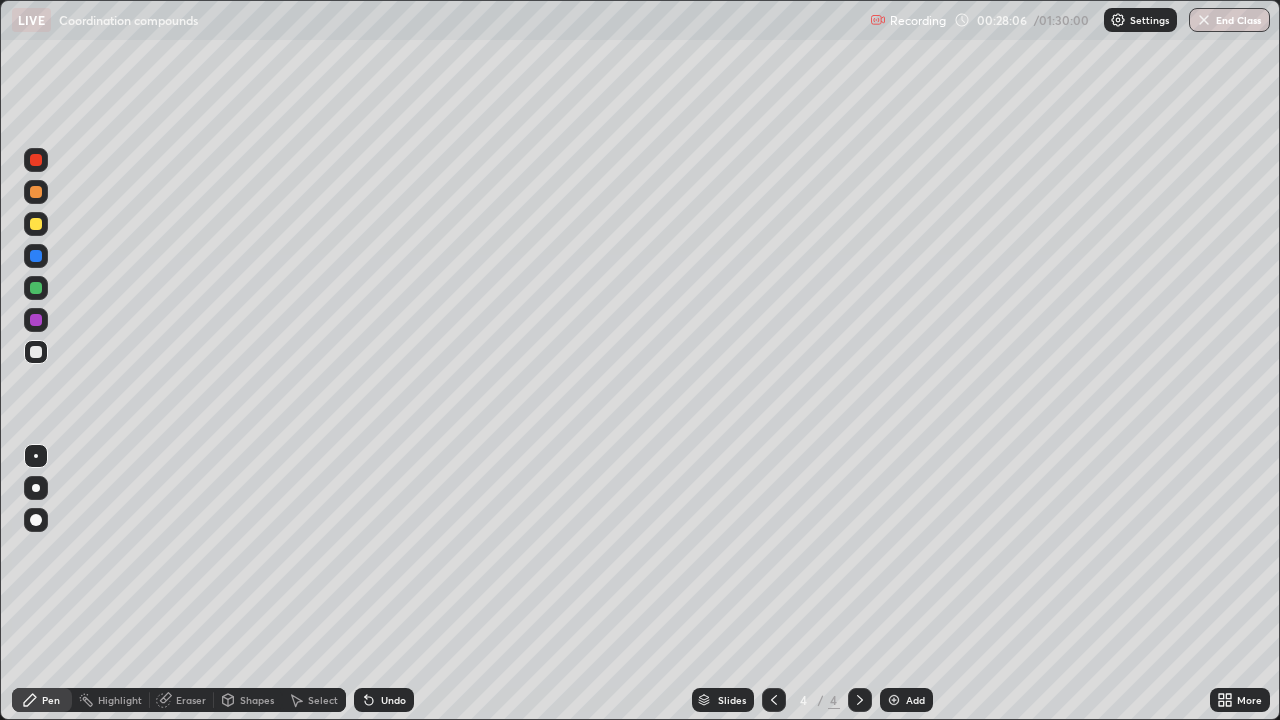 click at bounding box center [36, 288] 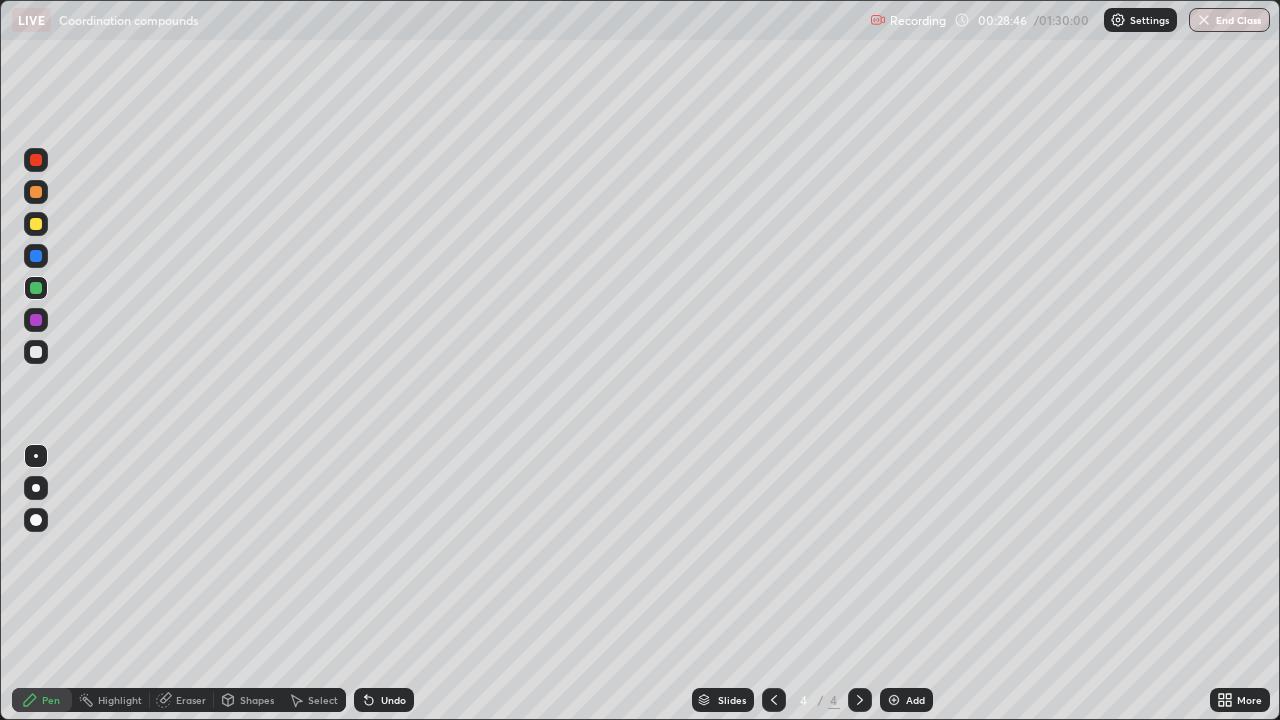 click at bounding box center (36, 320) 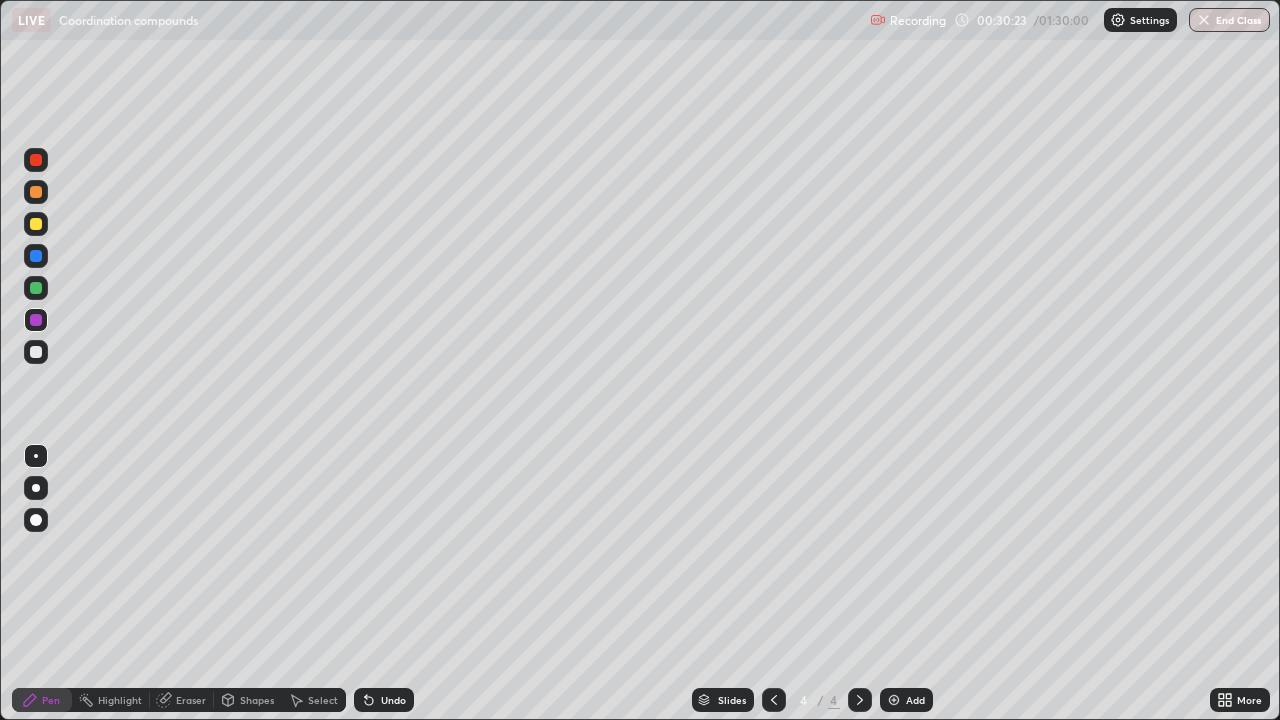 click on "Add" at bounding box center [915, 700] 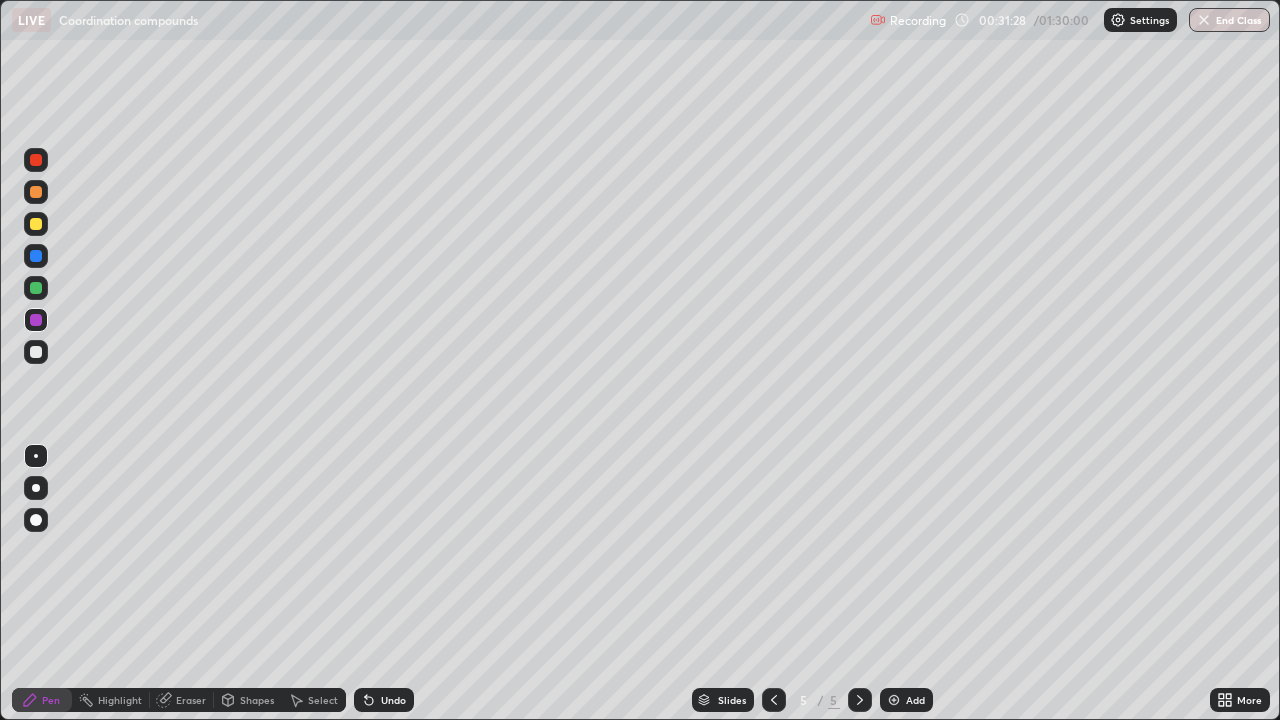 click at bounding box center [36, 256] 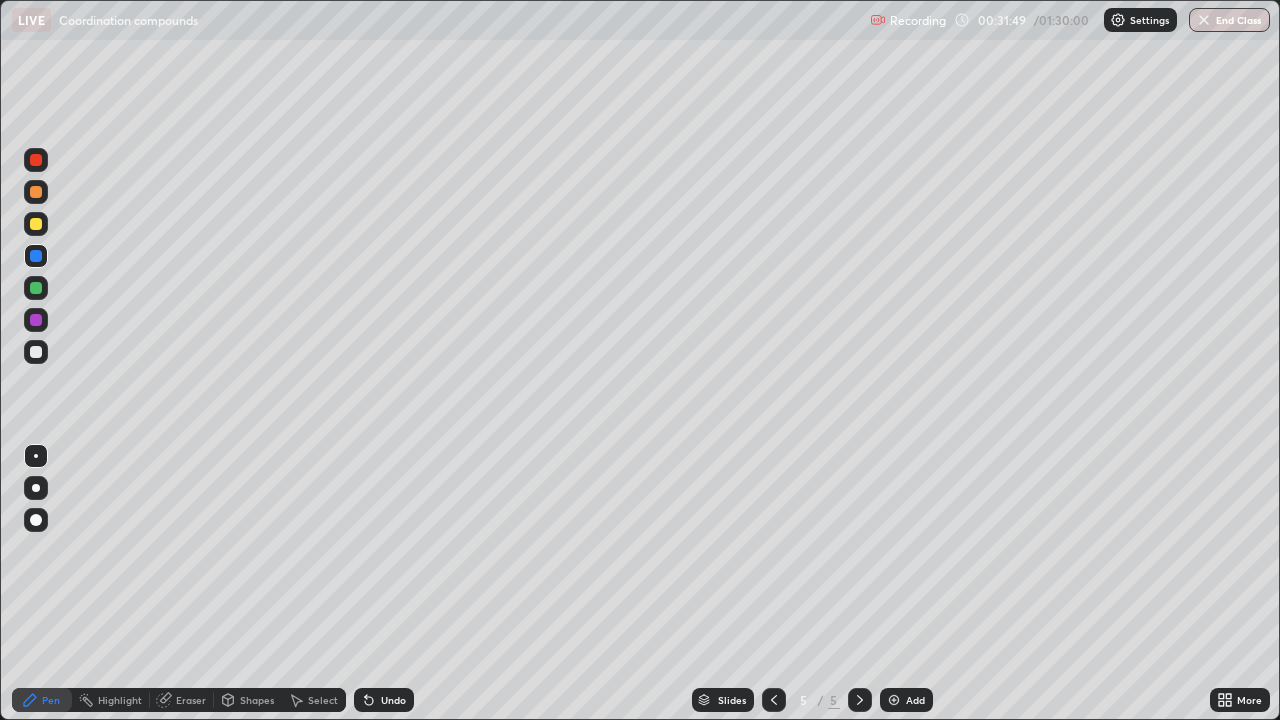 click 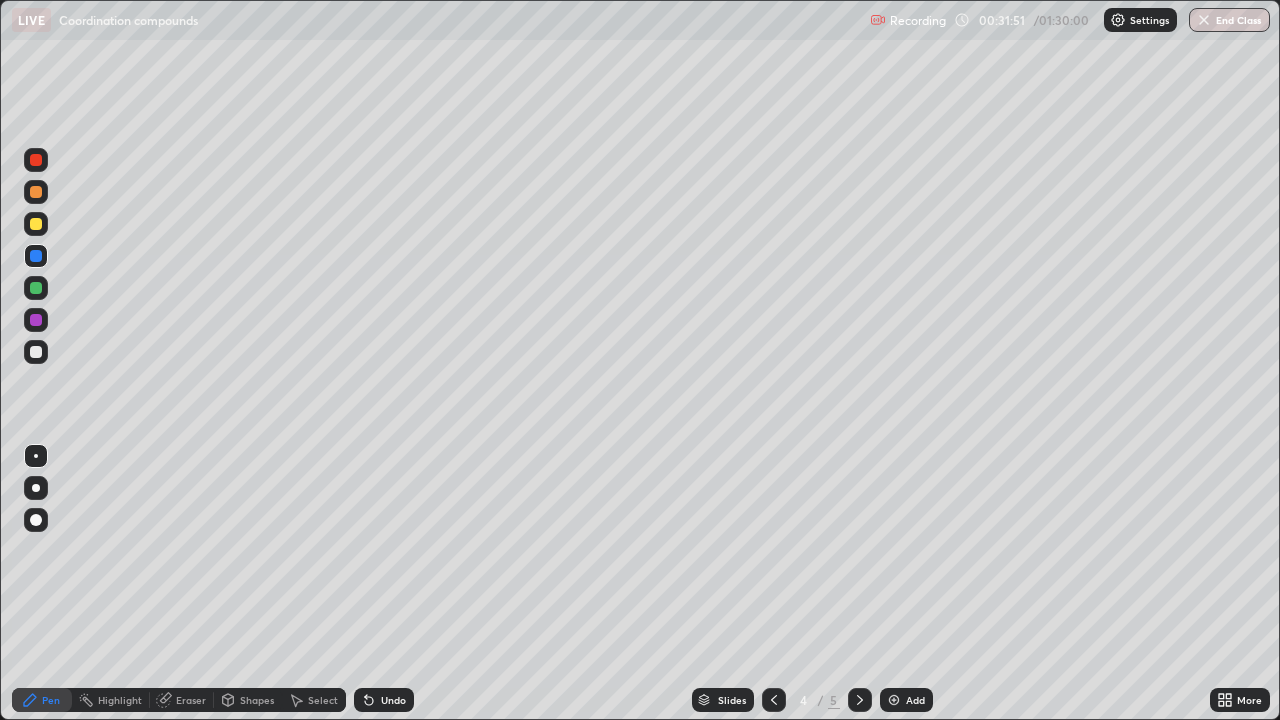 click 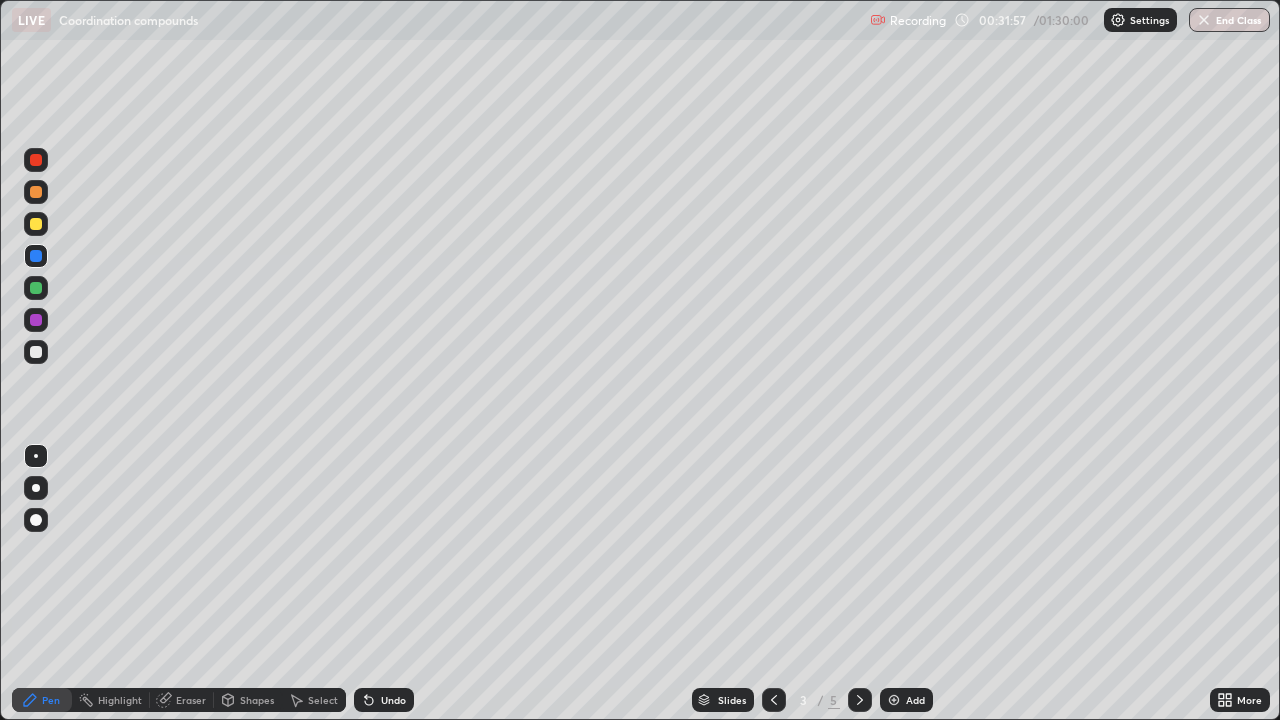 click at bounding box center [860, 700] 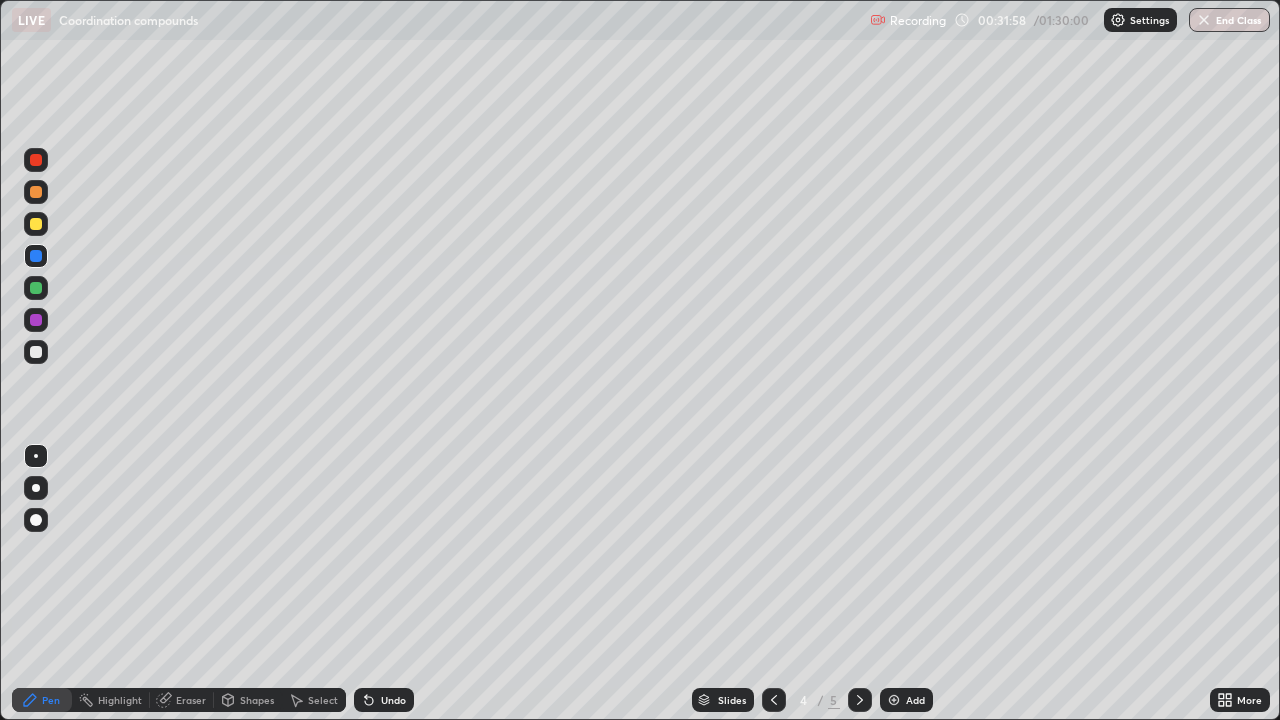 click 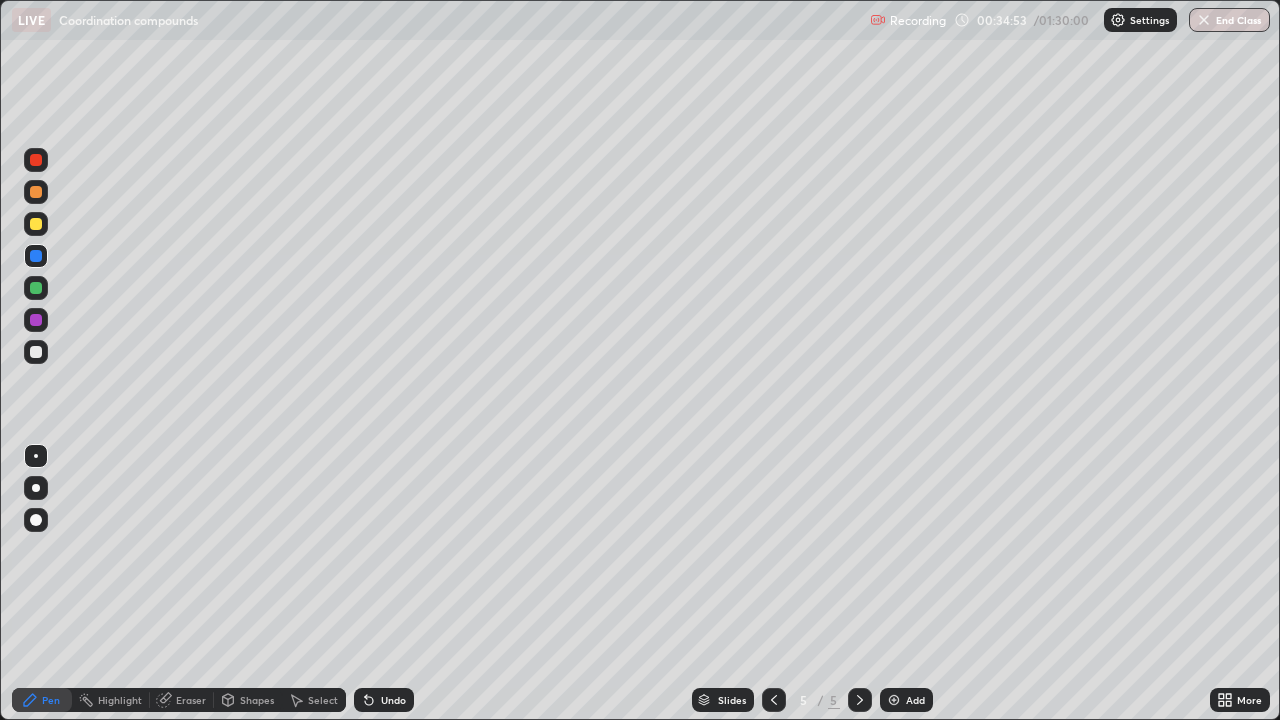 click 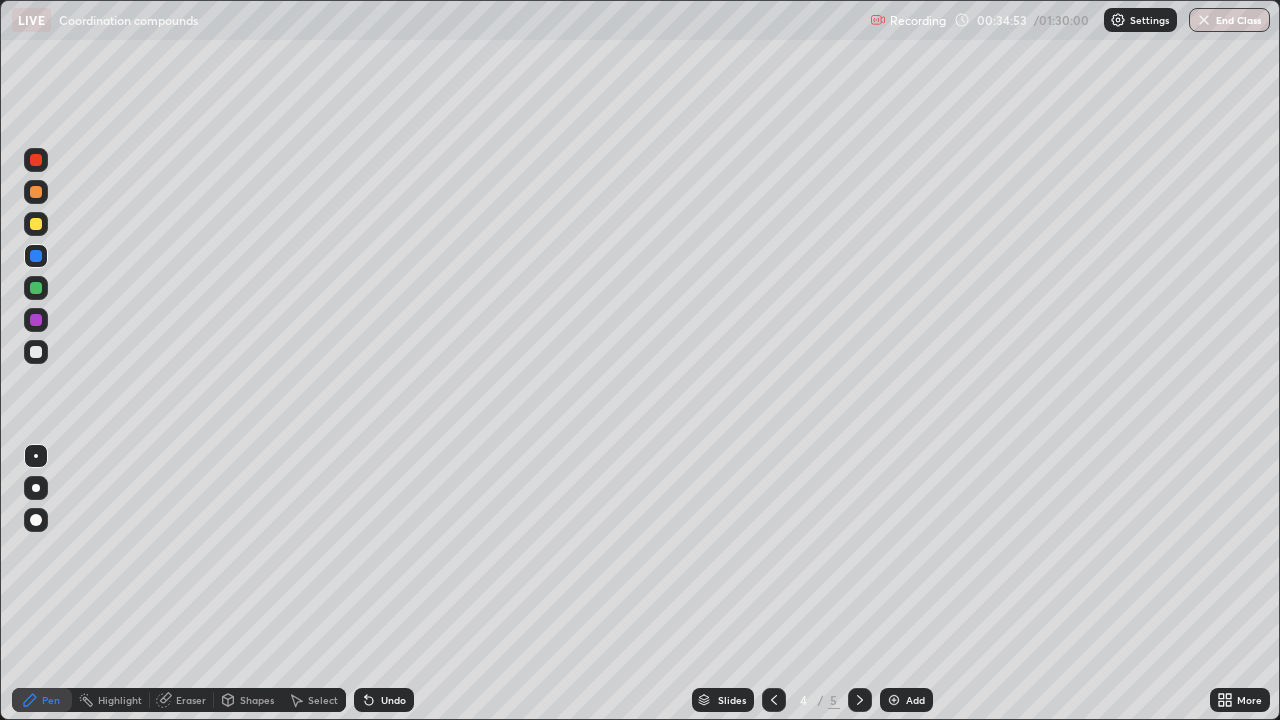 click 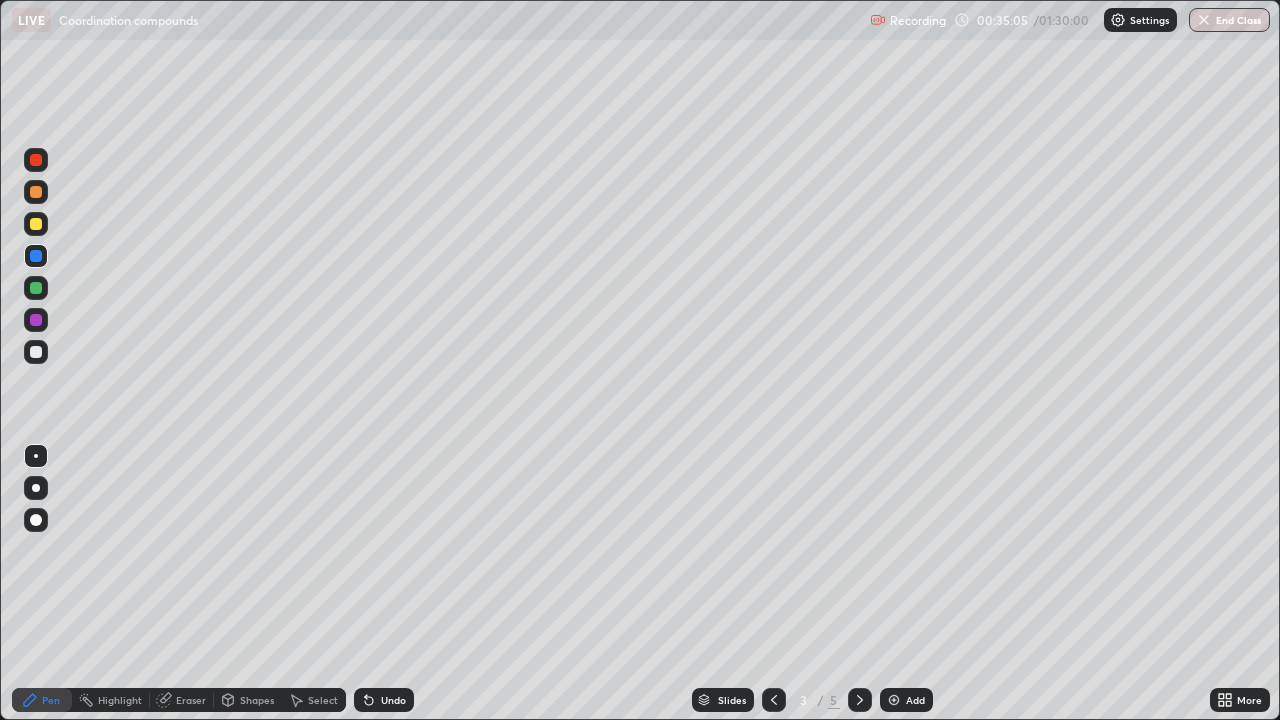 click 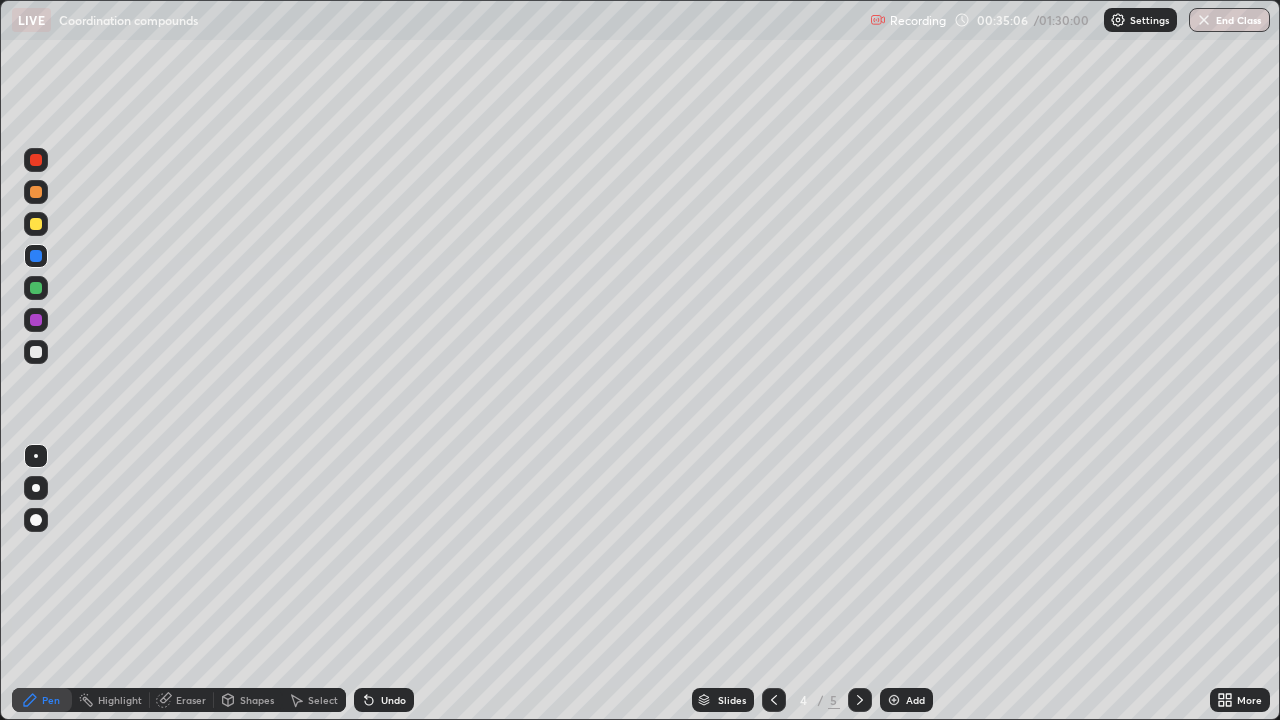 click 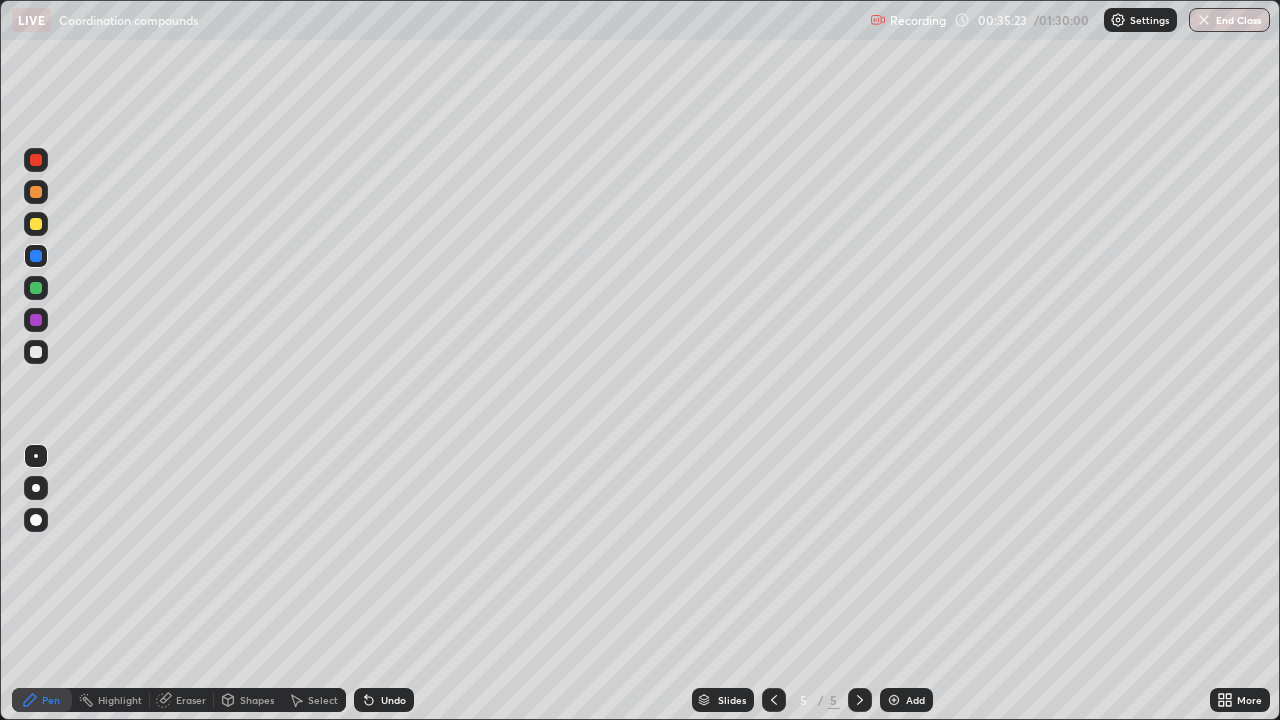 click at bounding box center [36, 352] 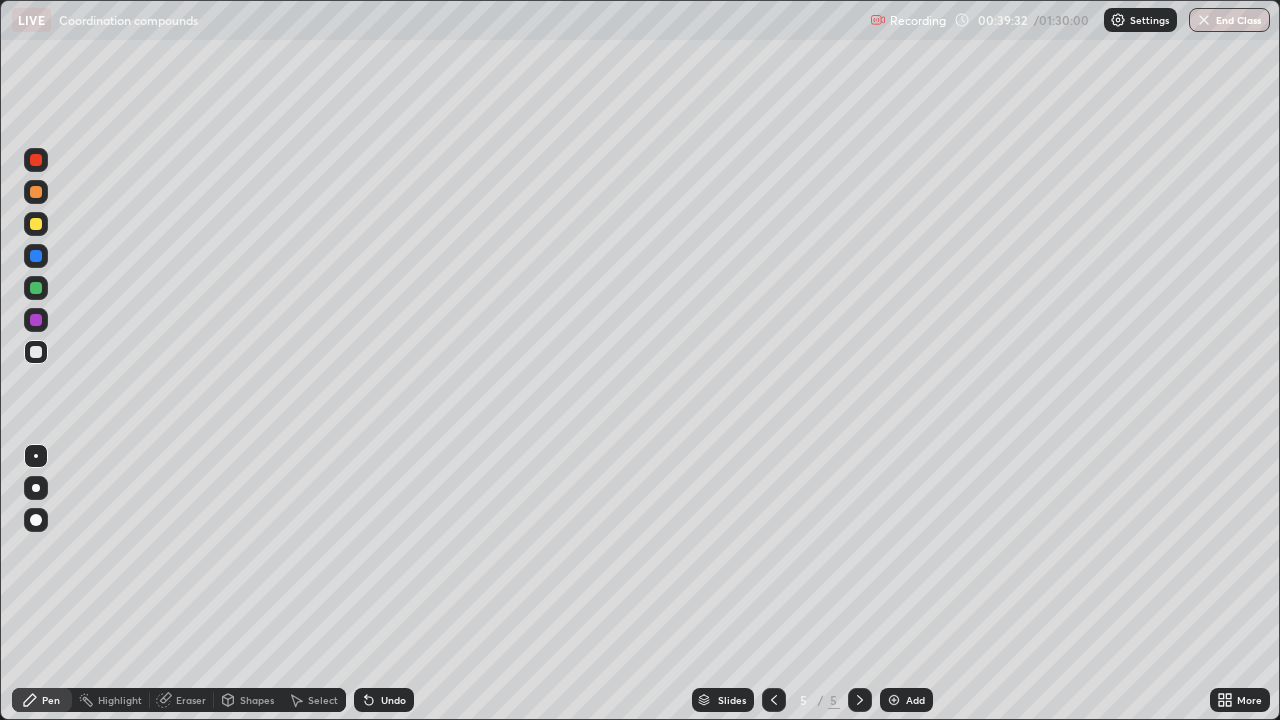 click on "Undo" at bounding box center [393, 700] 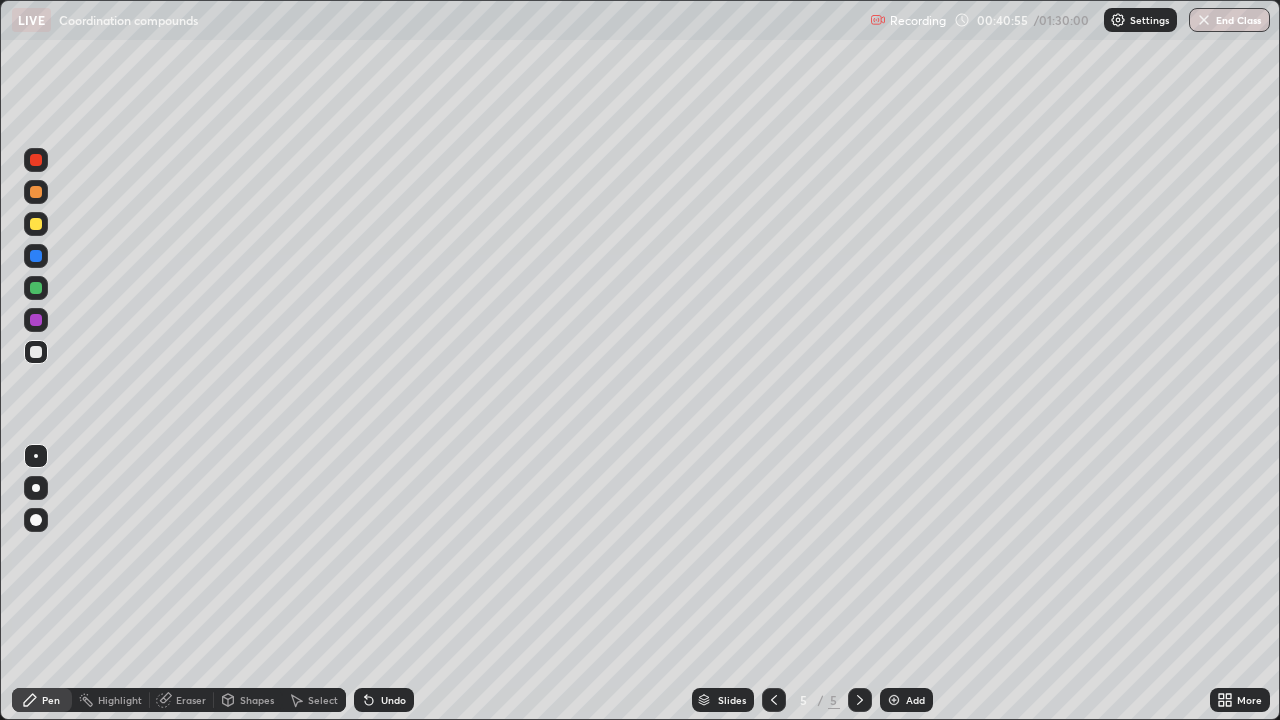 click 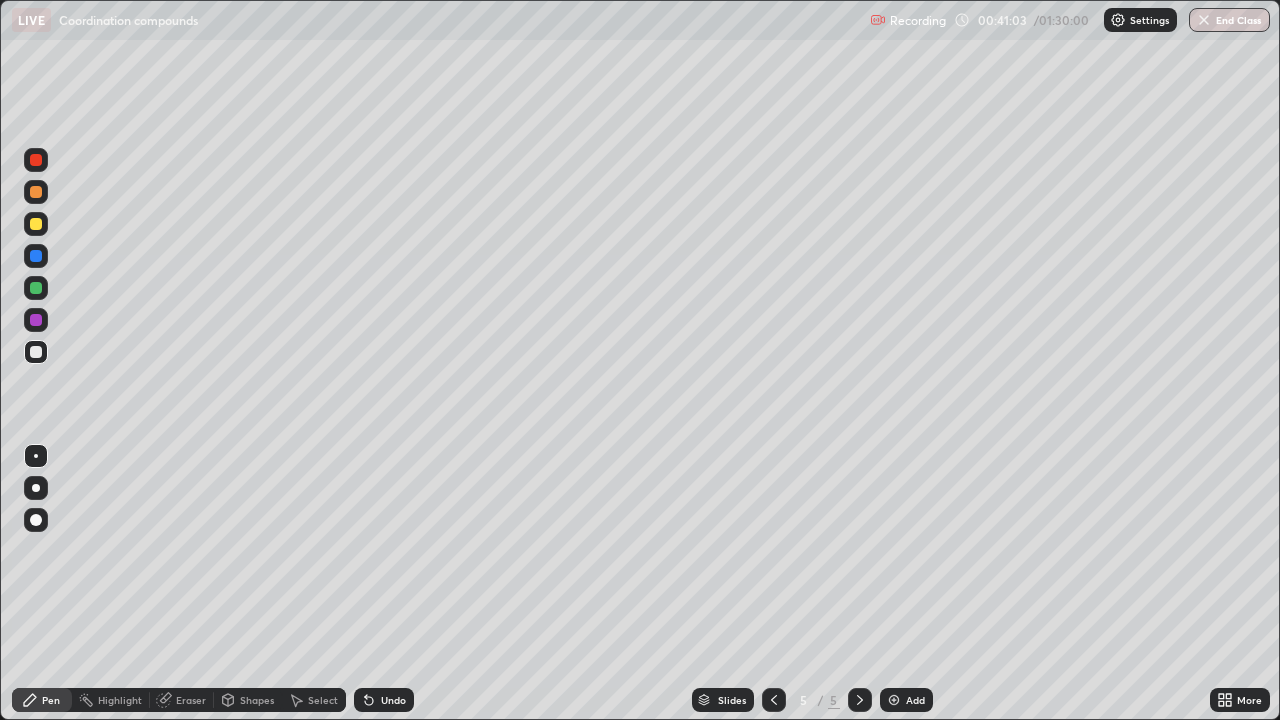 click on "Undo" at bounding box center (393, 700) 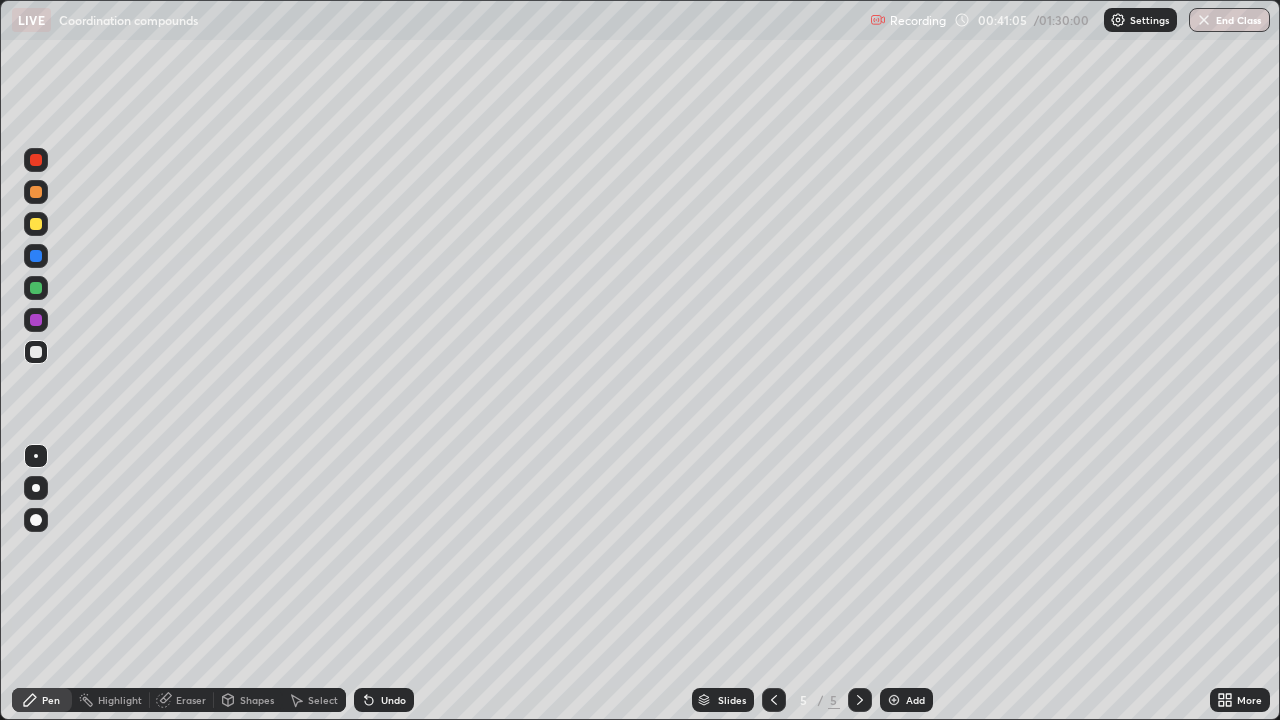 click on "Undo" at bounding box center (393, 700) 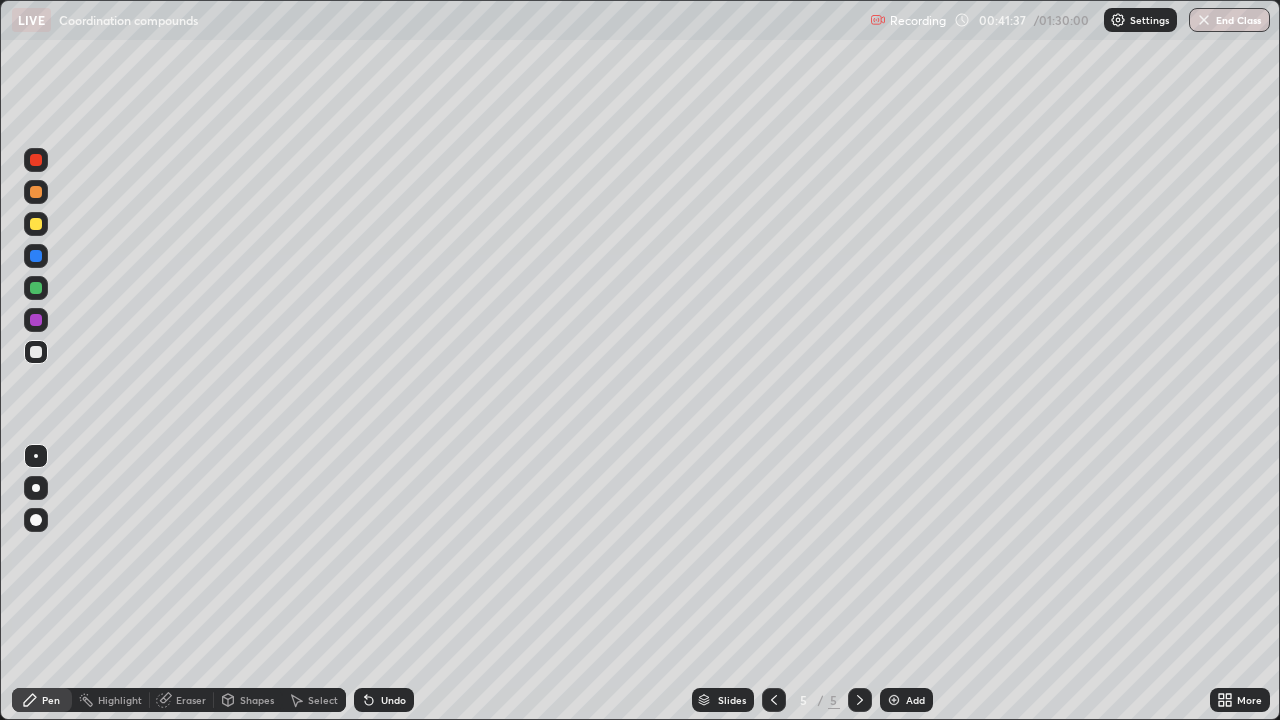 click at bounding box center [894, 700] 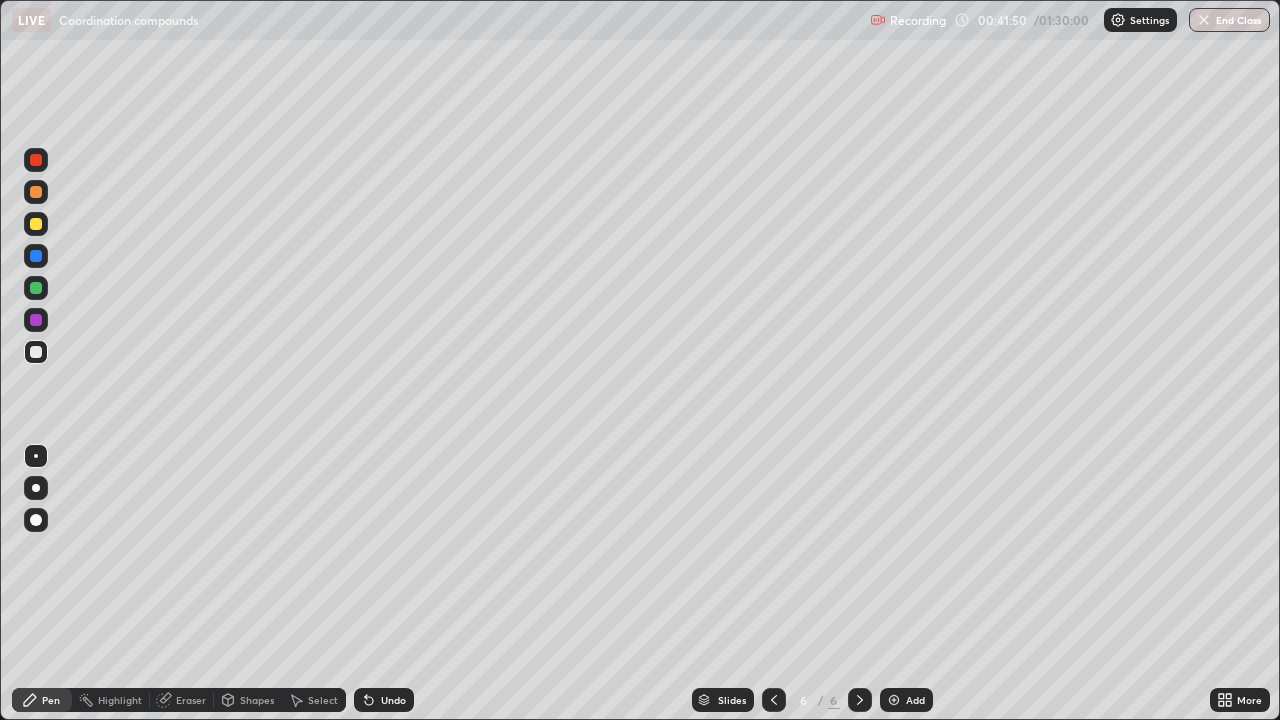 click at bounding box center (36, 224) 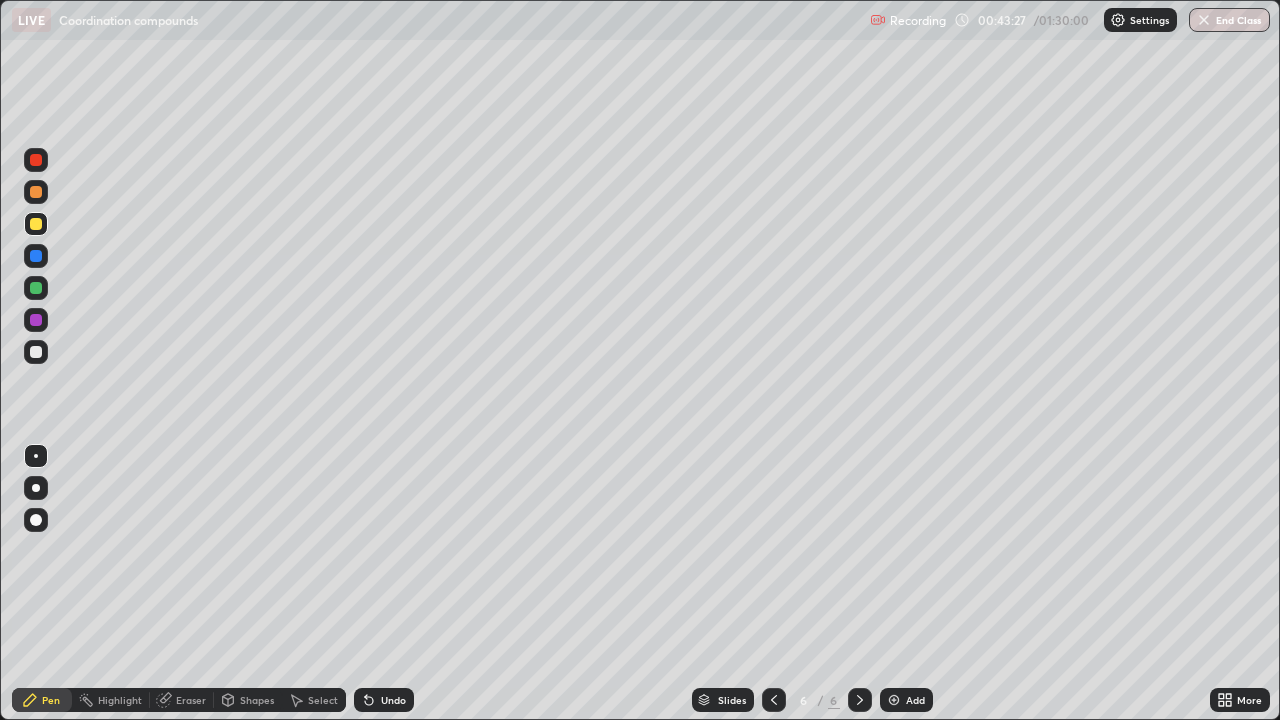 click at bounding box center (36, 352) 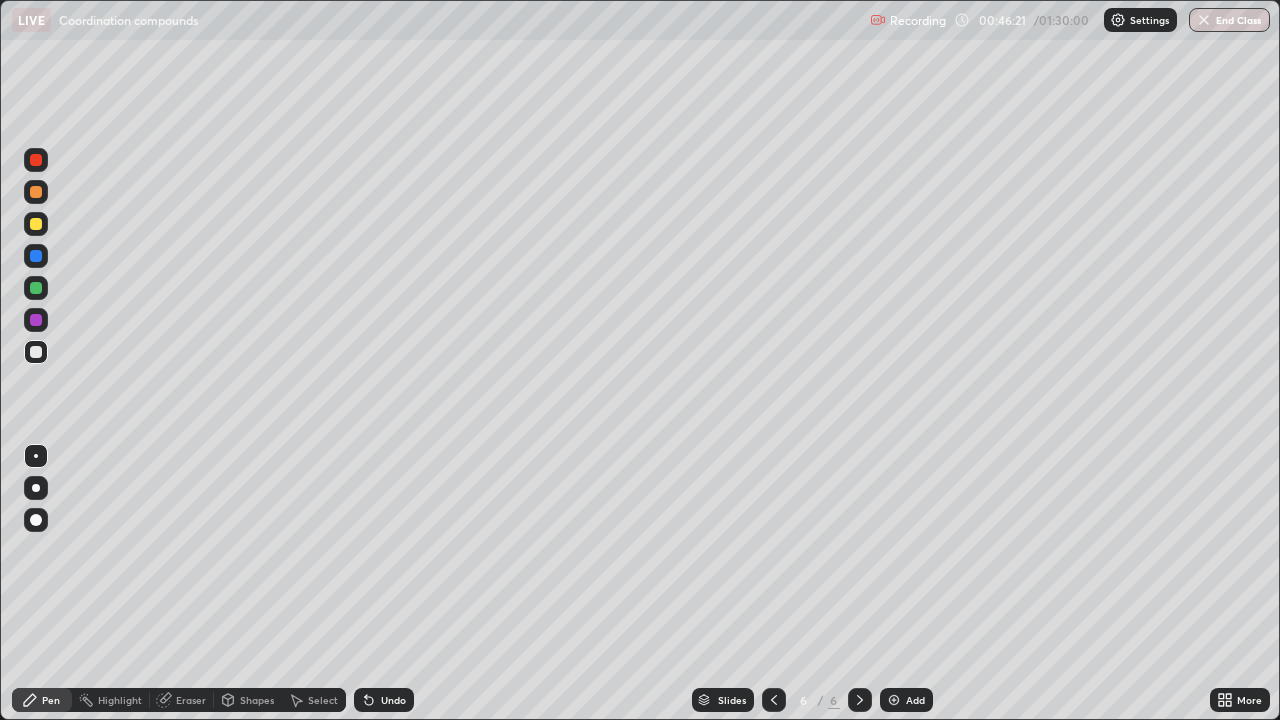 click at bounding box center (774, 700) 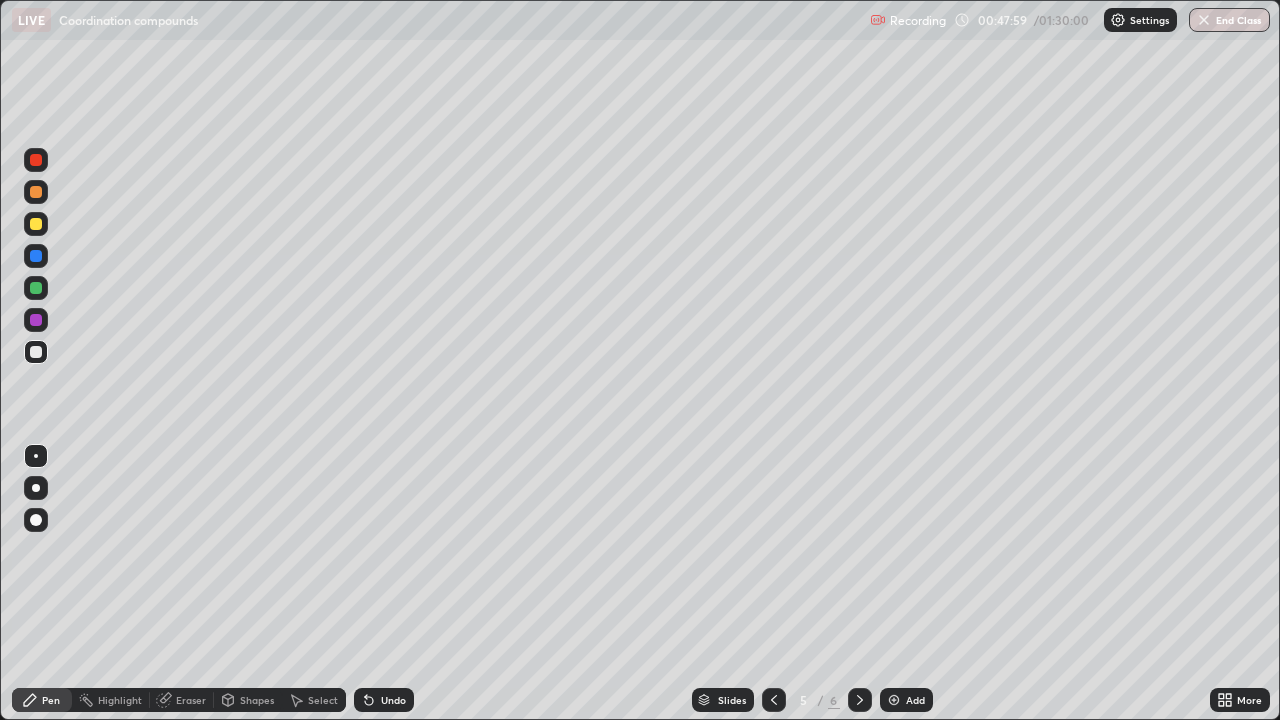 click 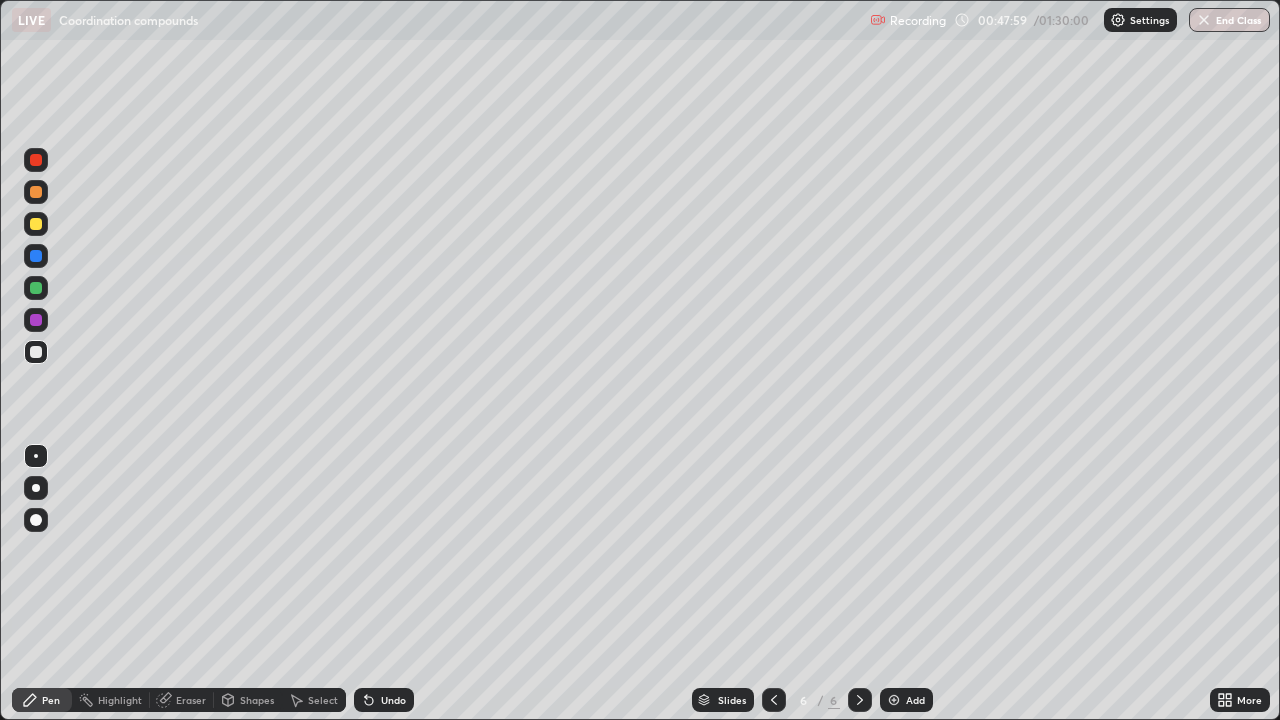 click 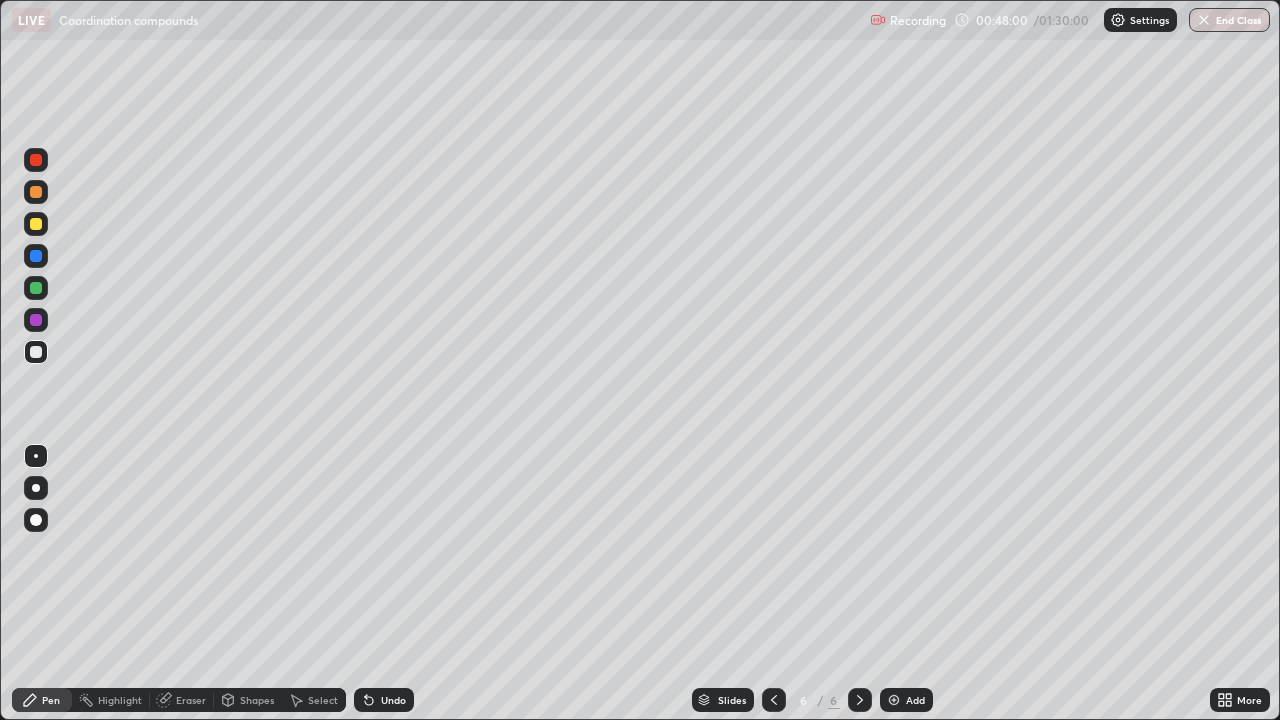 click at bounding box center (894, 700) 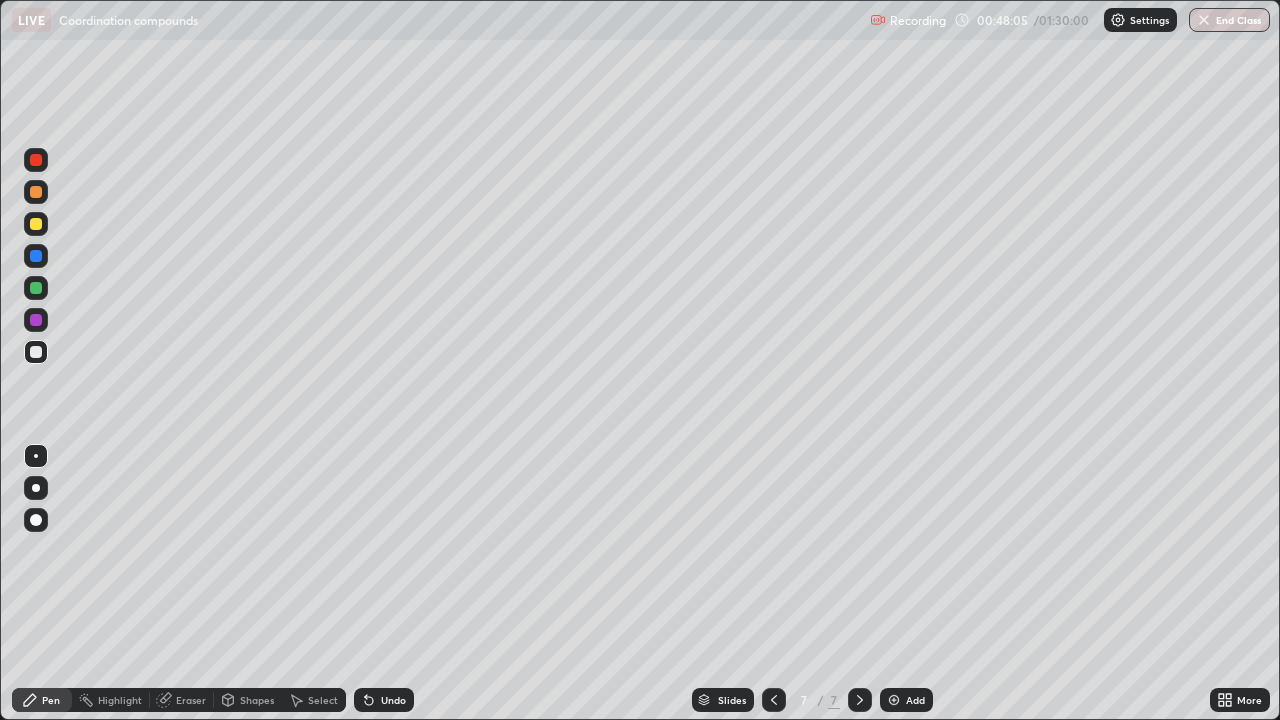 click at bounding box center [774, 700] 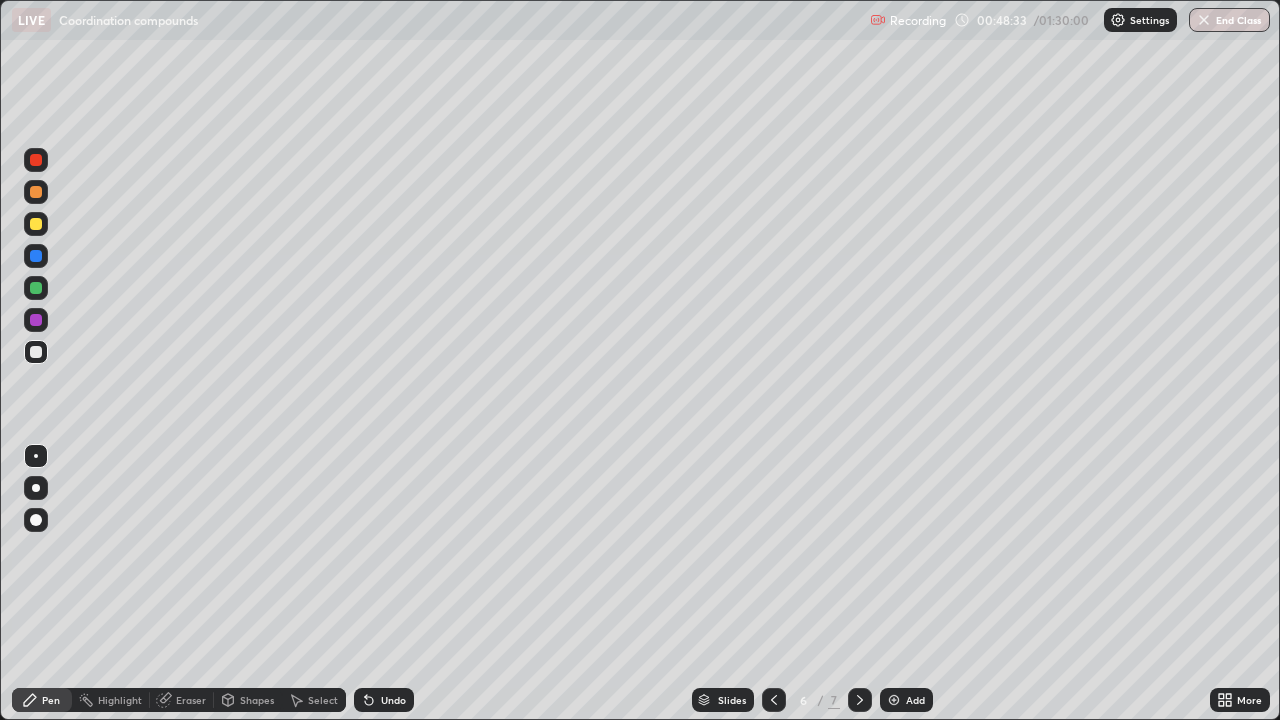 click 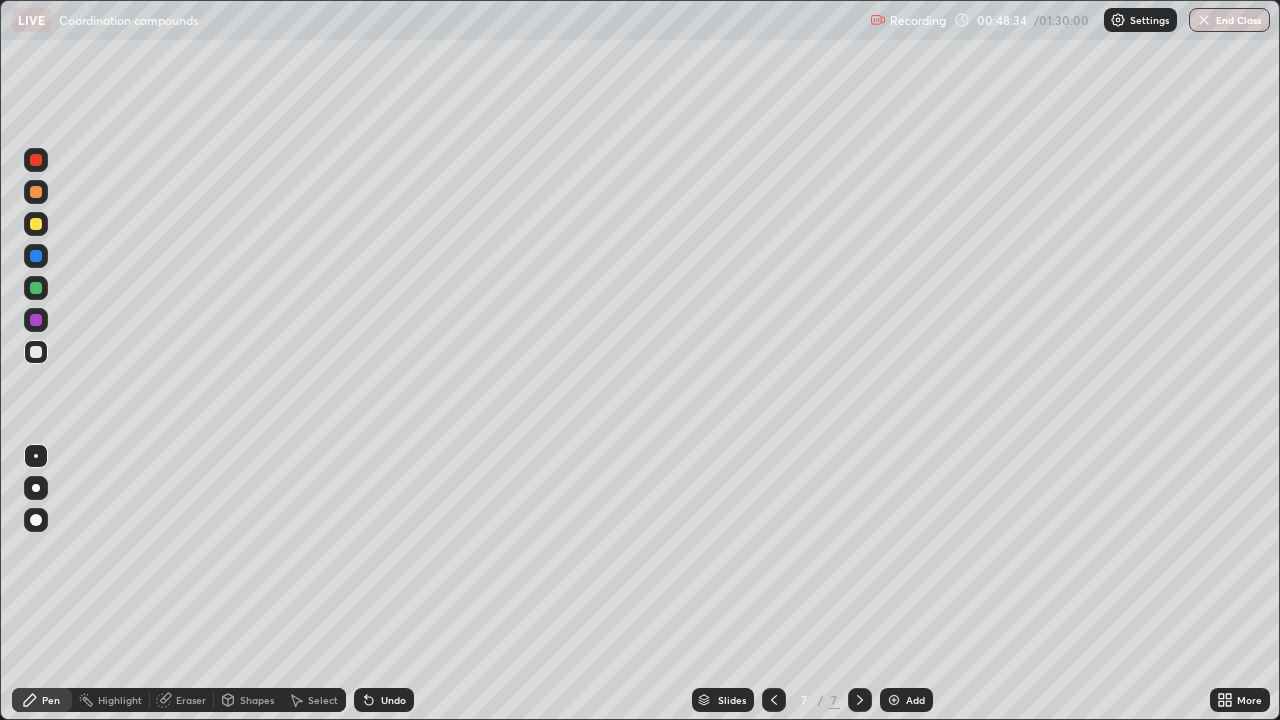 click at bounding box center (36, 160) 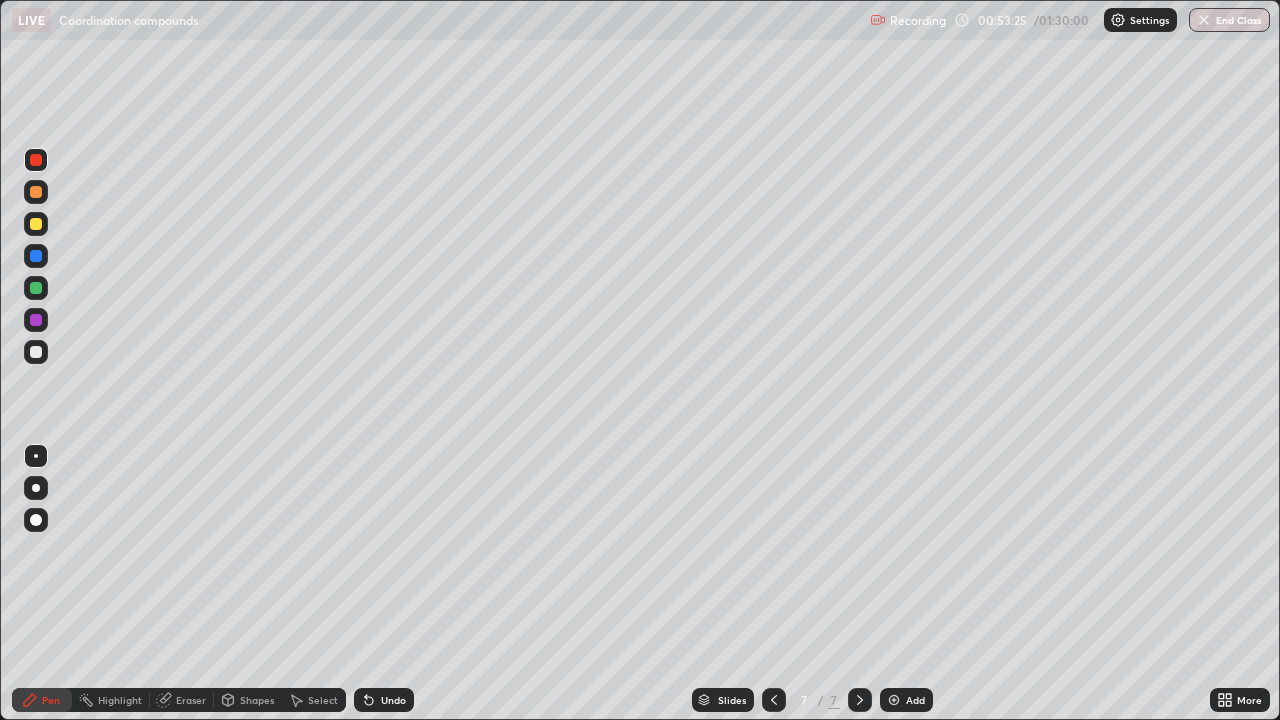click at bounding box center [36, 352] 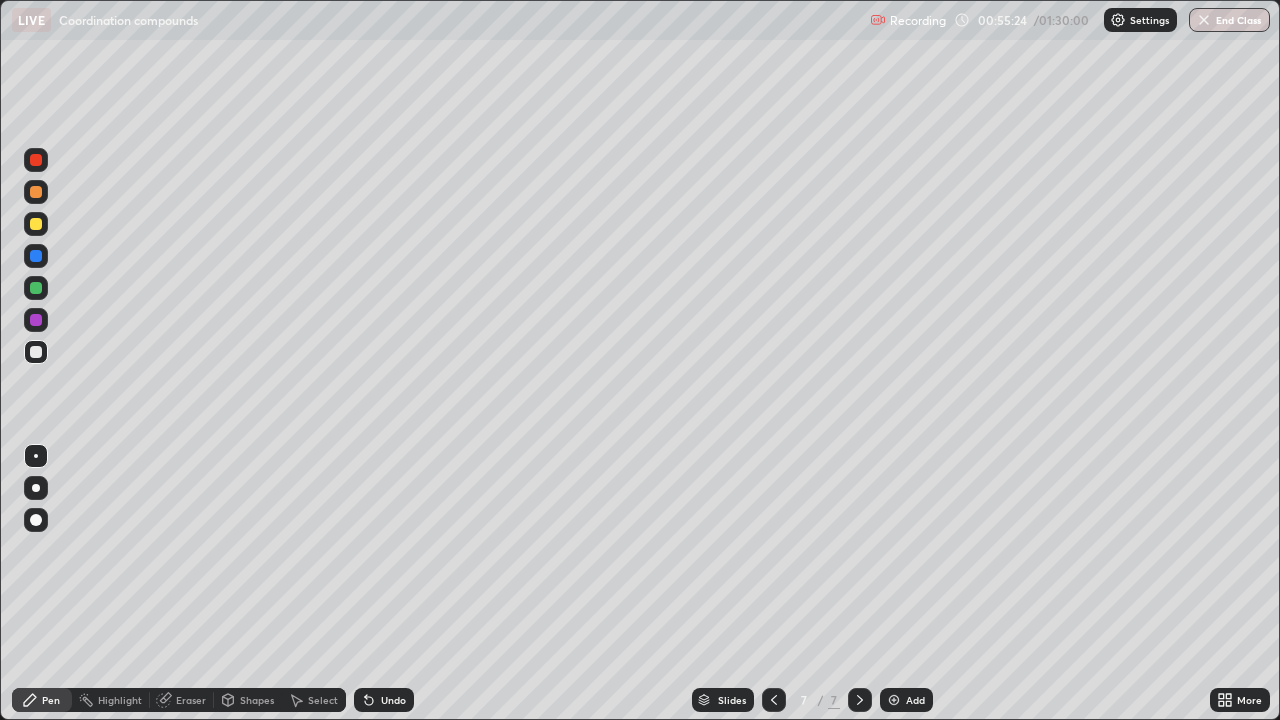 click on "Undo" at bounding box center [393, 700] 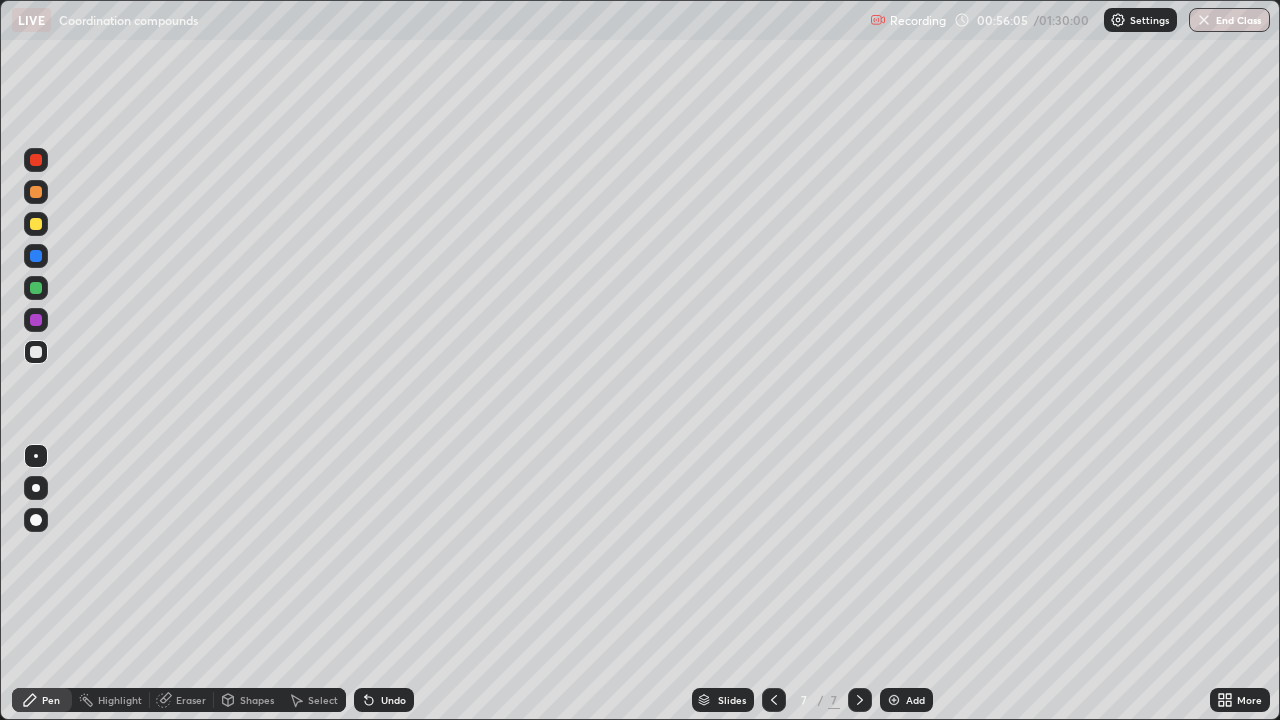 click on "Undo" at bounding box center [393, 700] 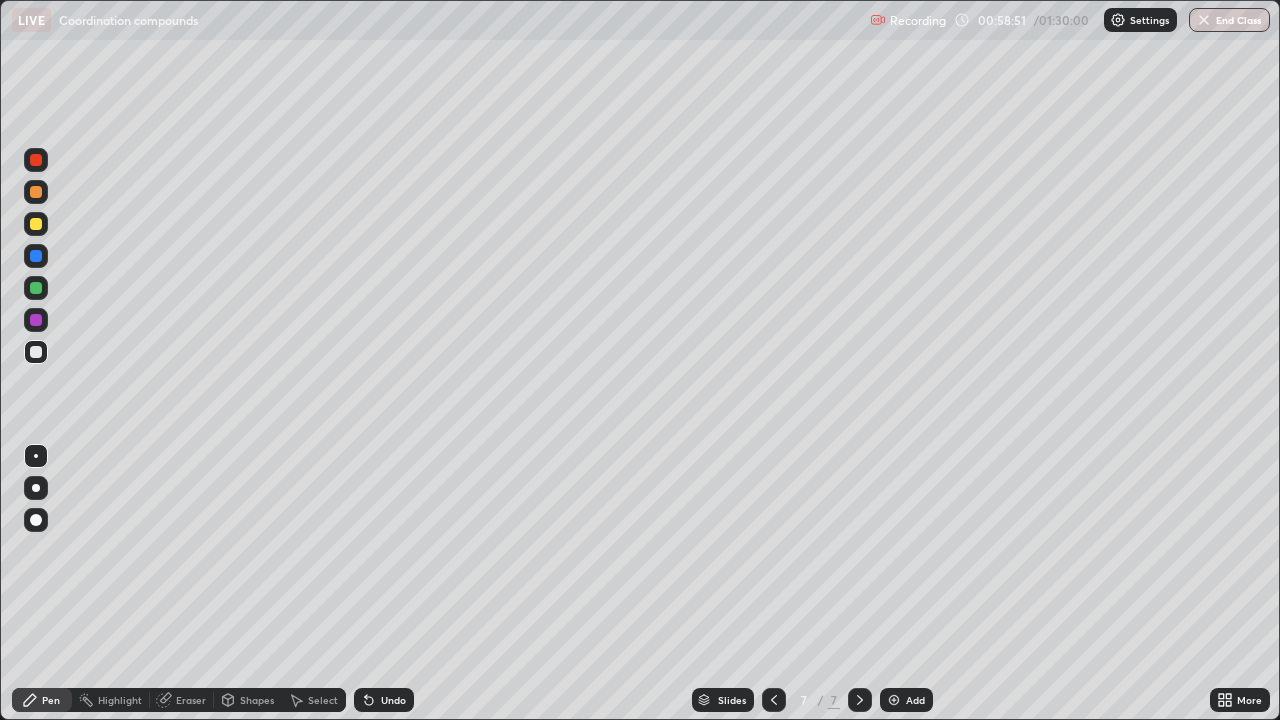 click on "Undo" at bounding box center (393, 700) 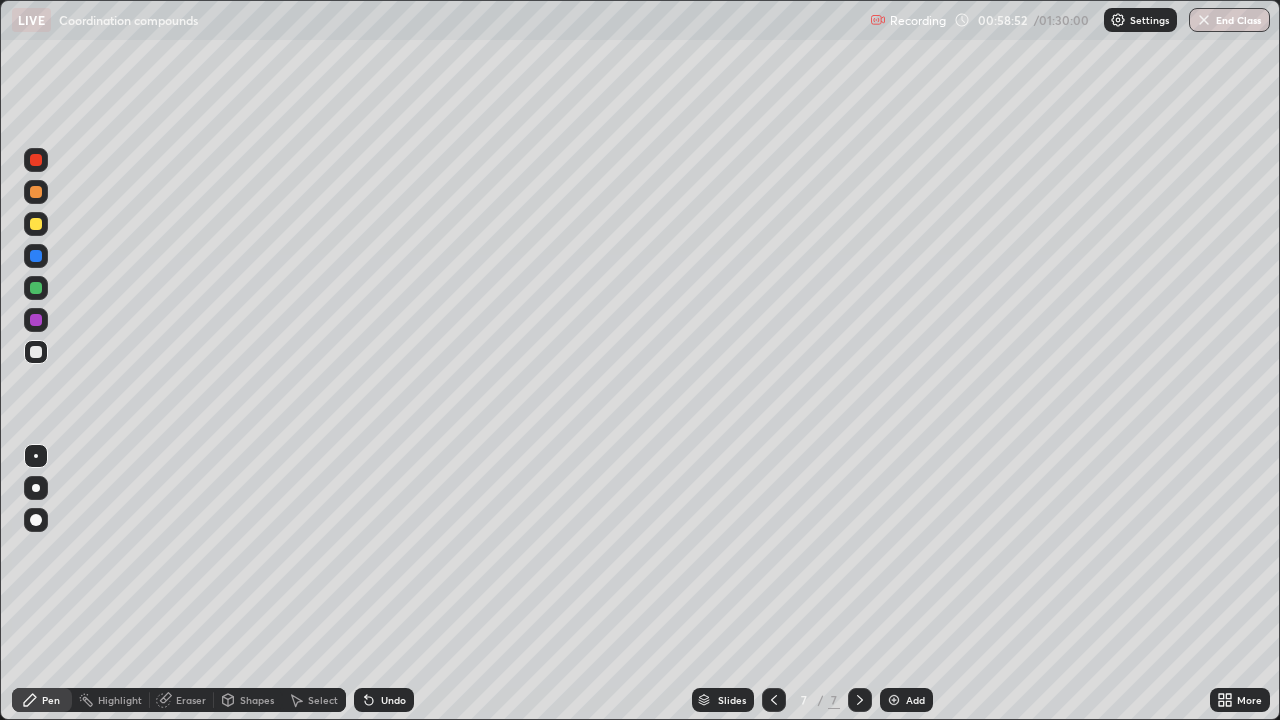 click on "Undo" at bounding box center (393, 700) 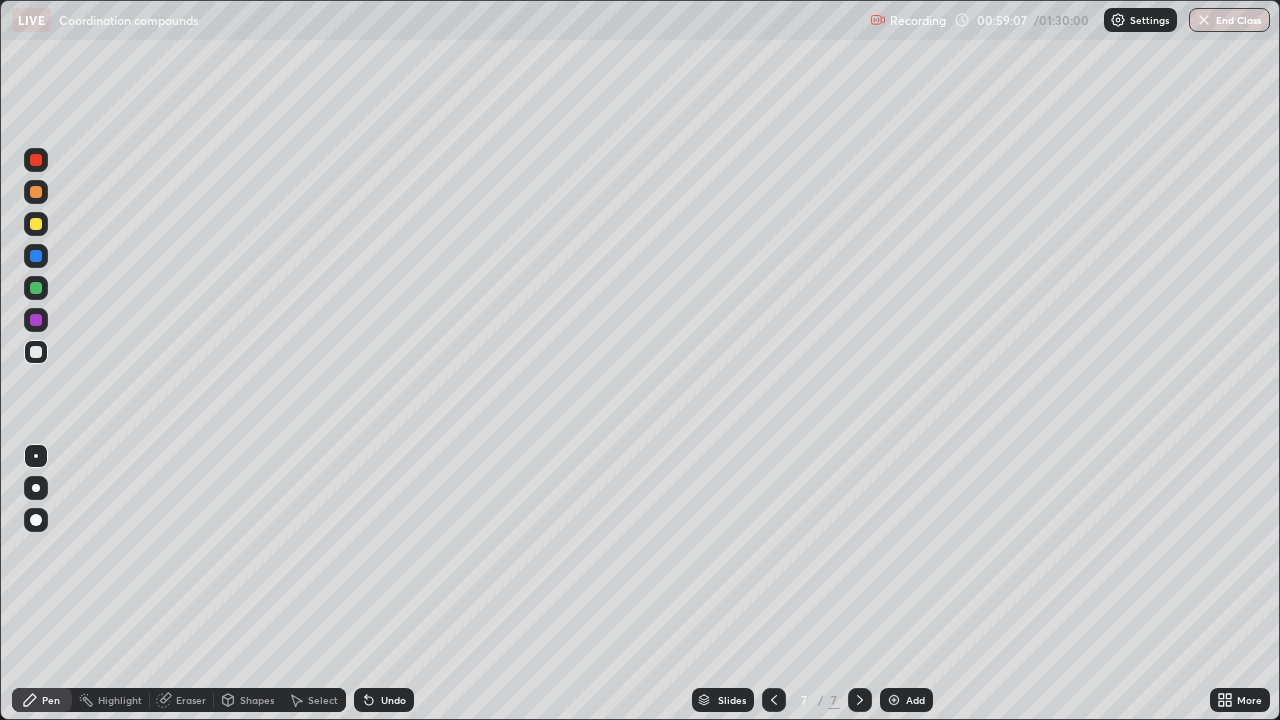 click on "Add" at bounding box center (915, 700) 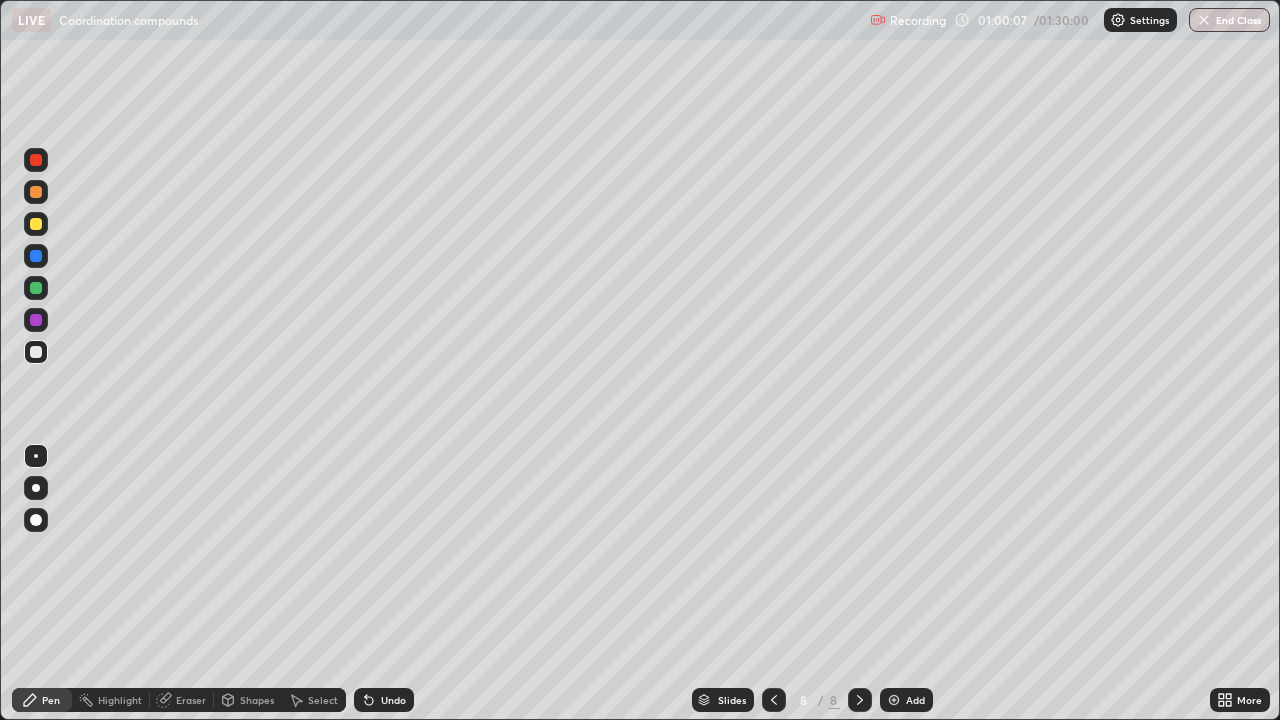 click at bounding box center (36, 352) 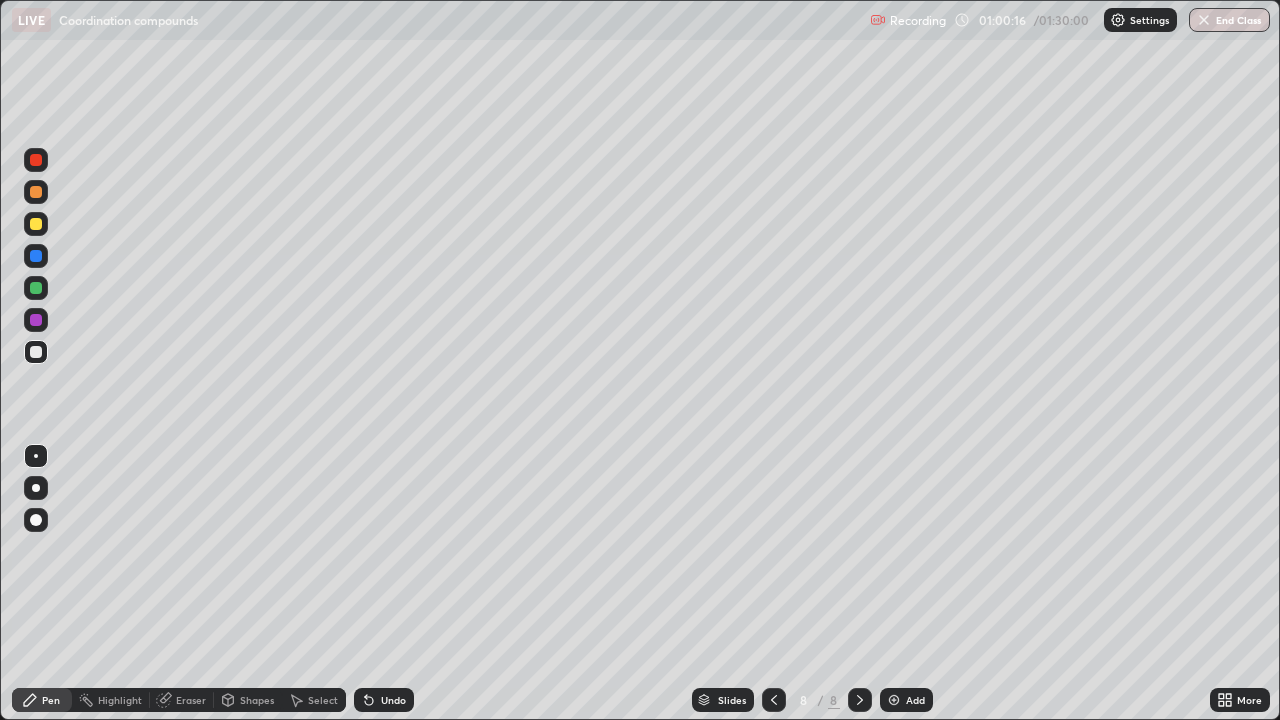 click at bounding box center (36, 224) 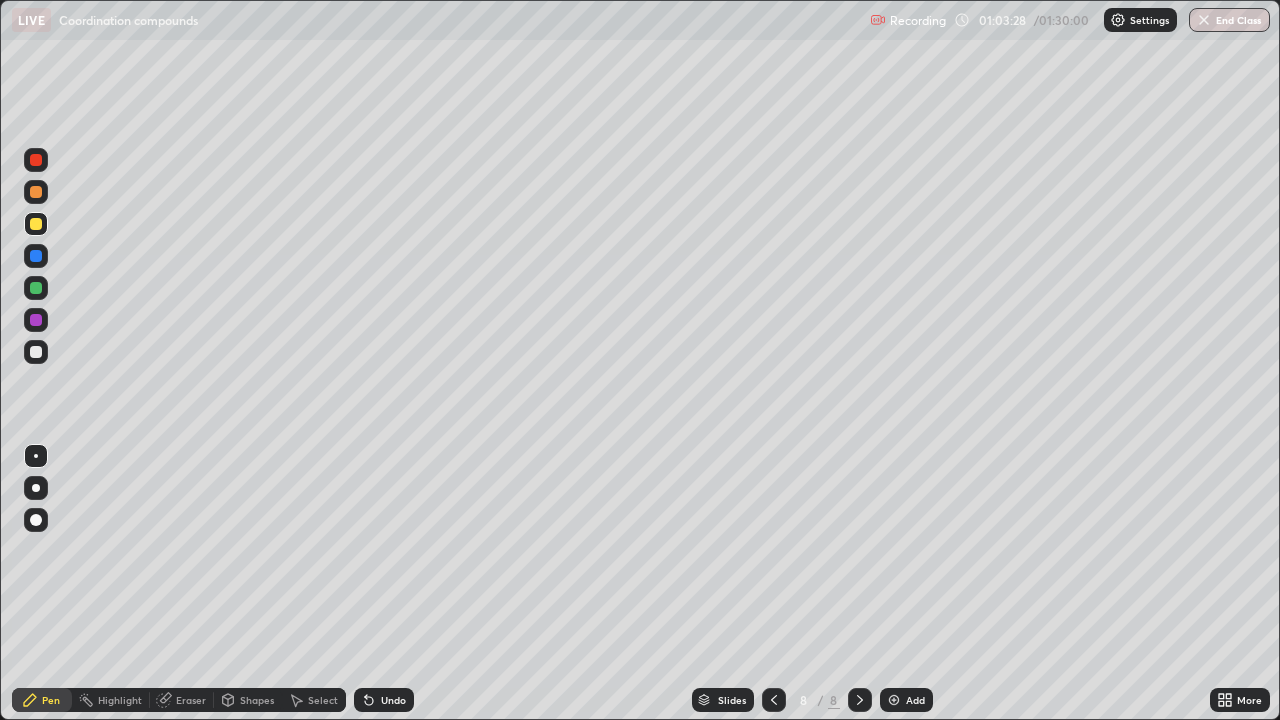 click on "Add" at bounding box center [915, 700] 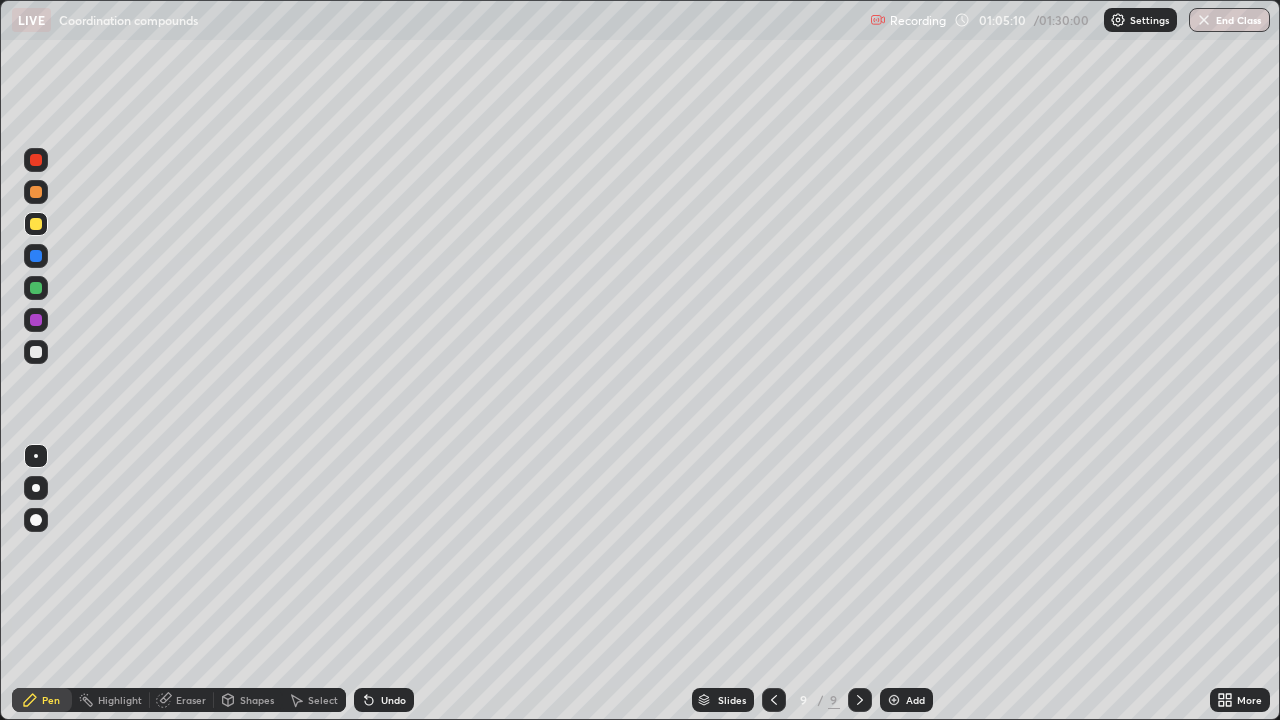 click at bounding box center [36, 352] 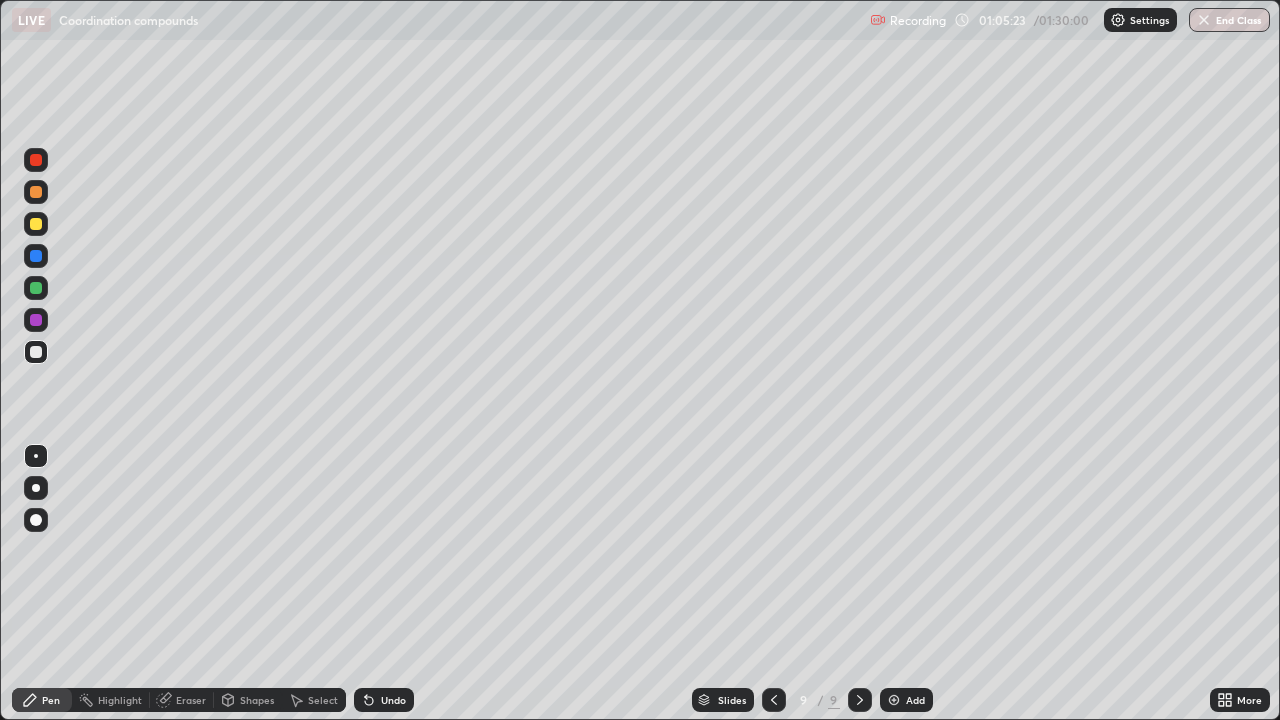 click at bounding box center [36, 288] 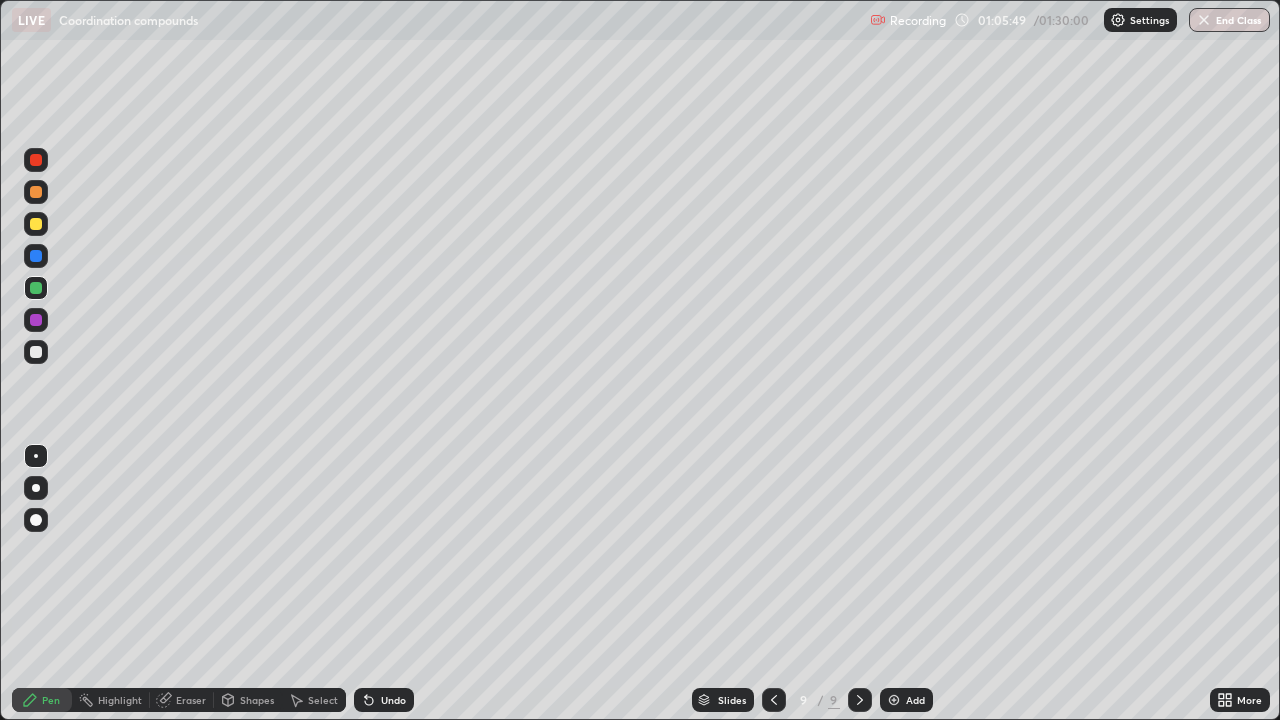 click at bounding box center [36, 352] 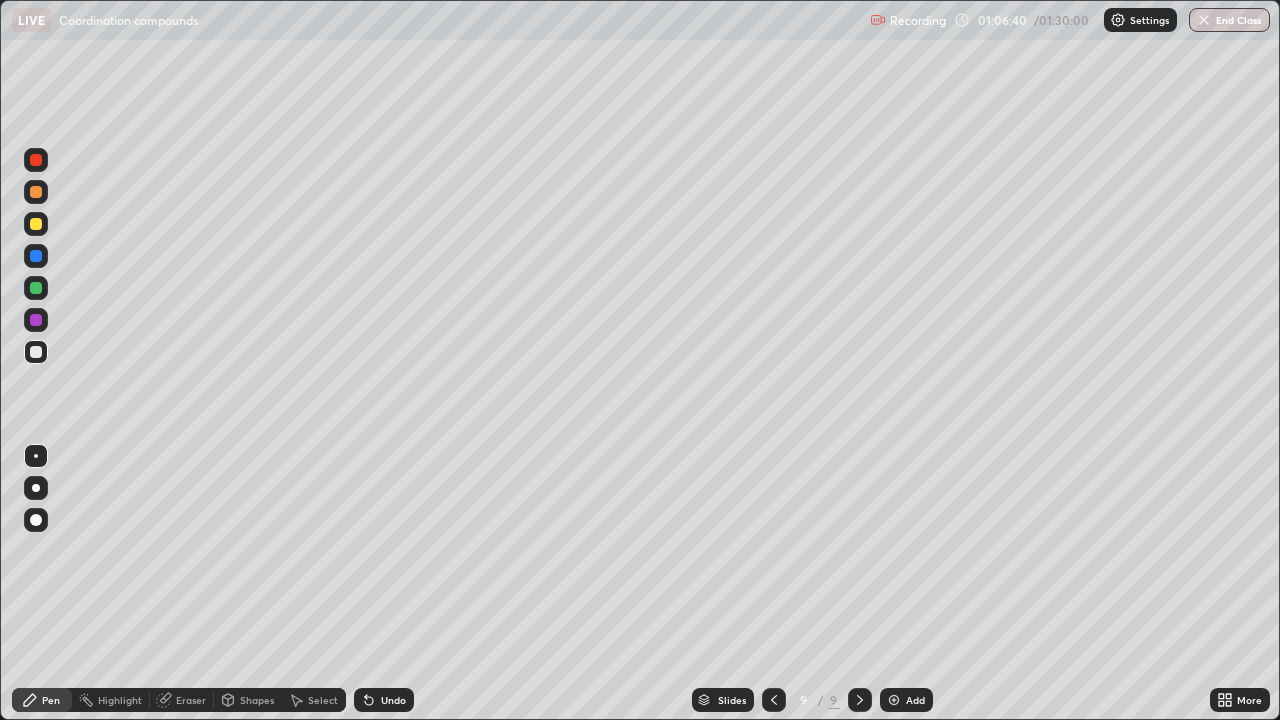 click on "Undo" at bounding box center (384, 700) 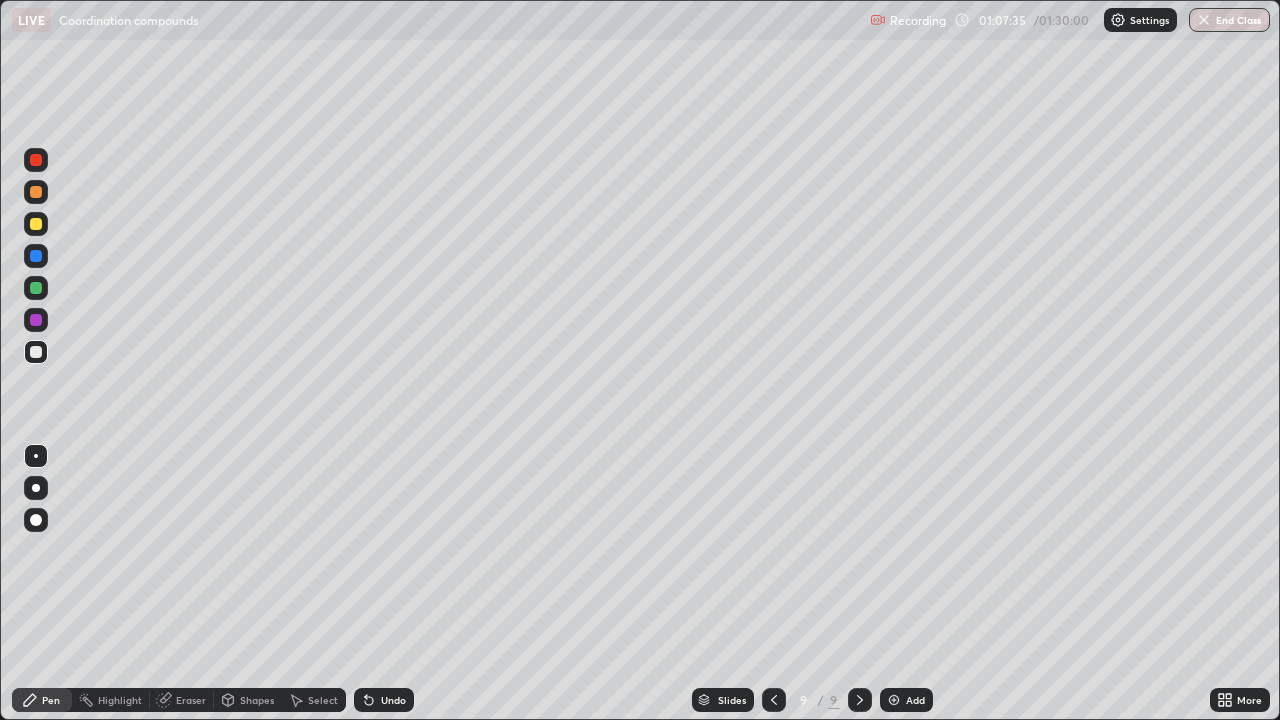 click on "Undo" at bounding box center [393, 700] 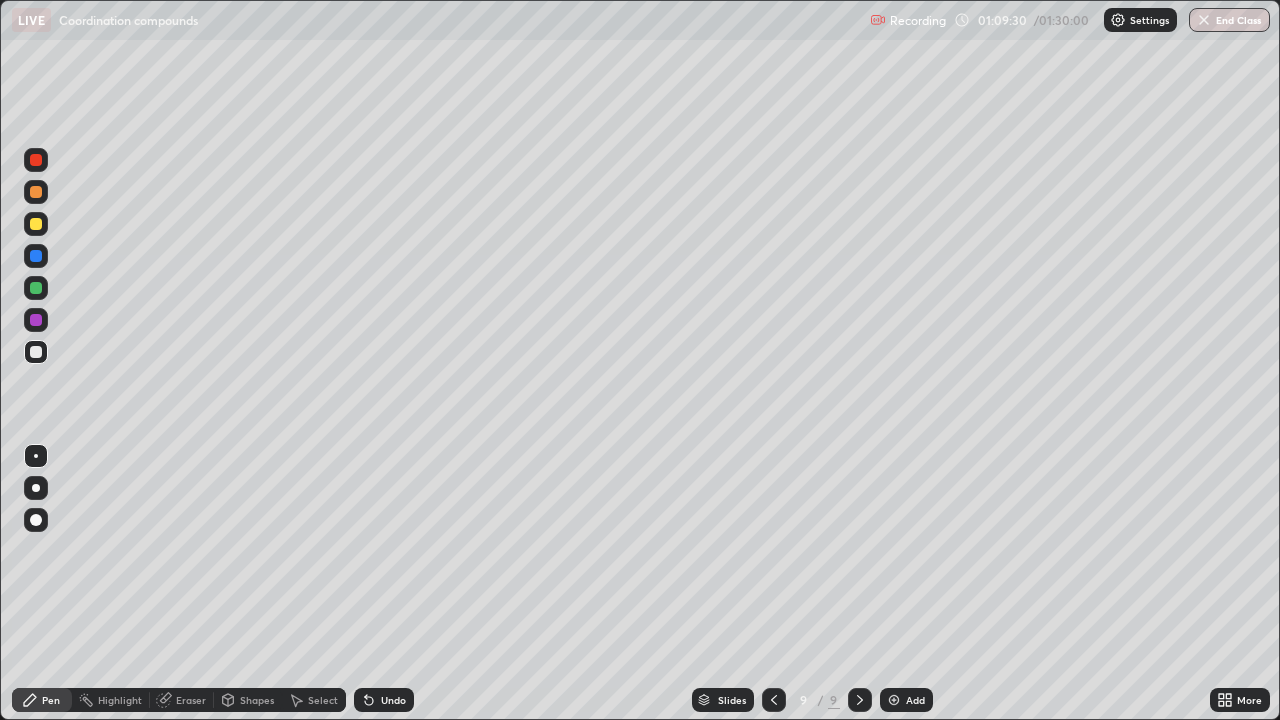 click at bounding box center [36, 224] 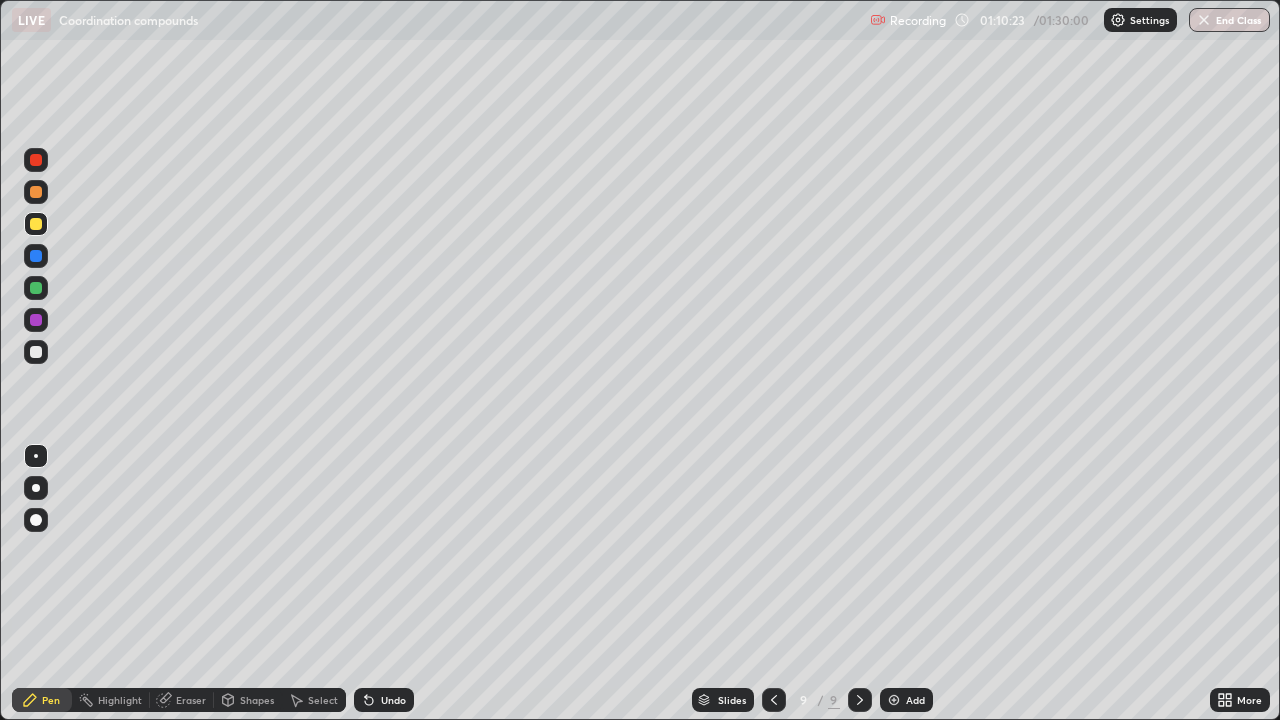 click 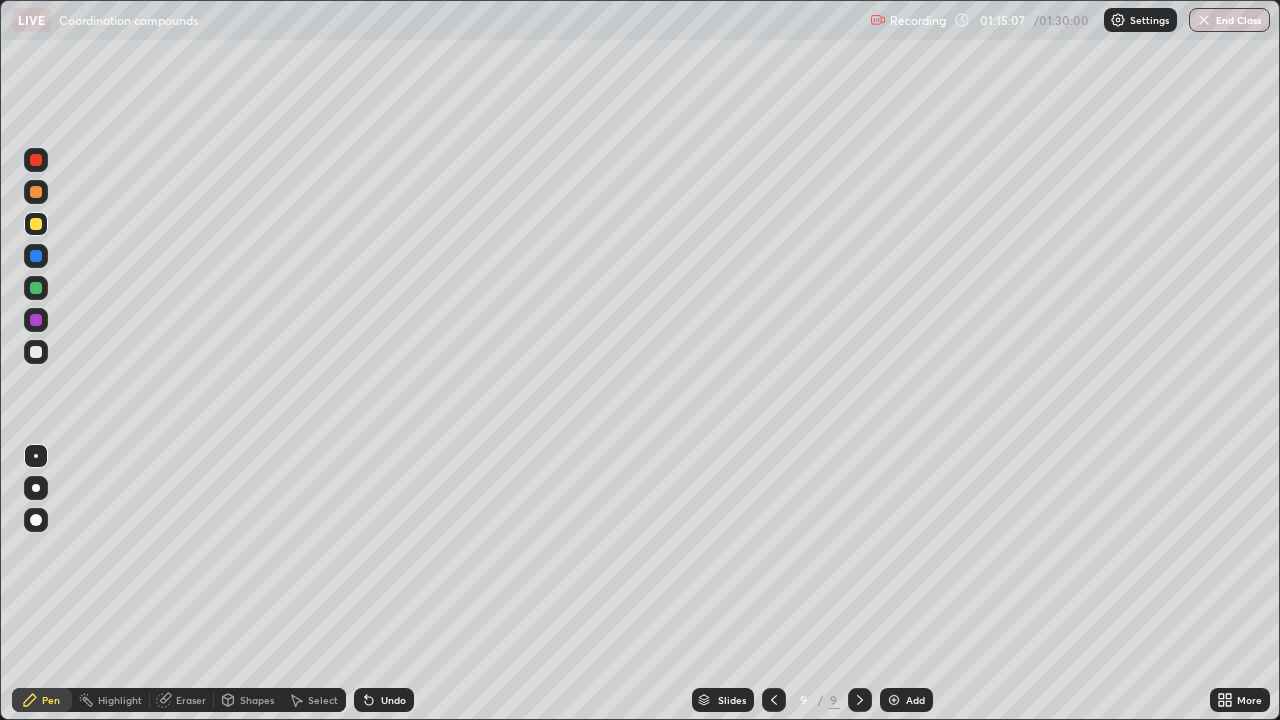 click on "Slides 9 / 9 Add" at bounding box center [812, 700] 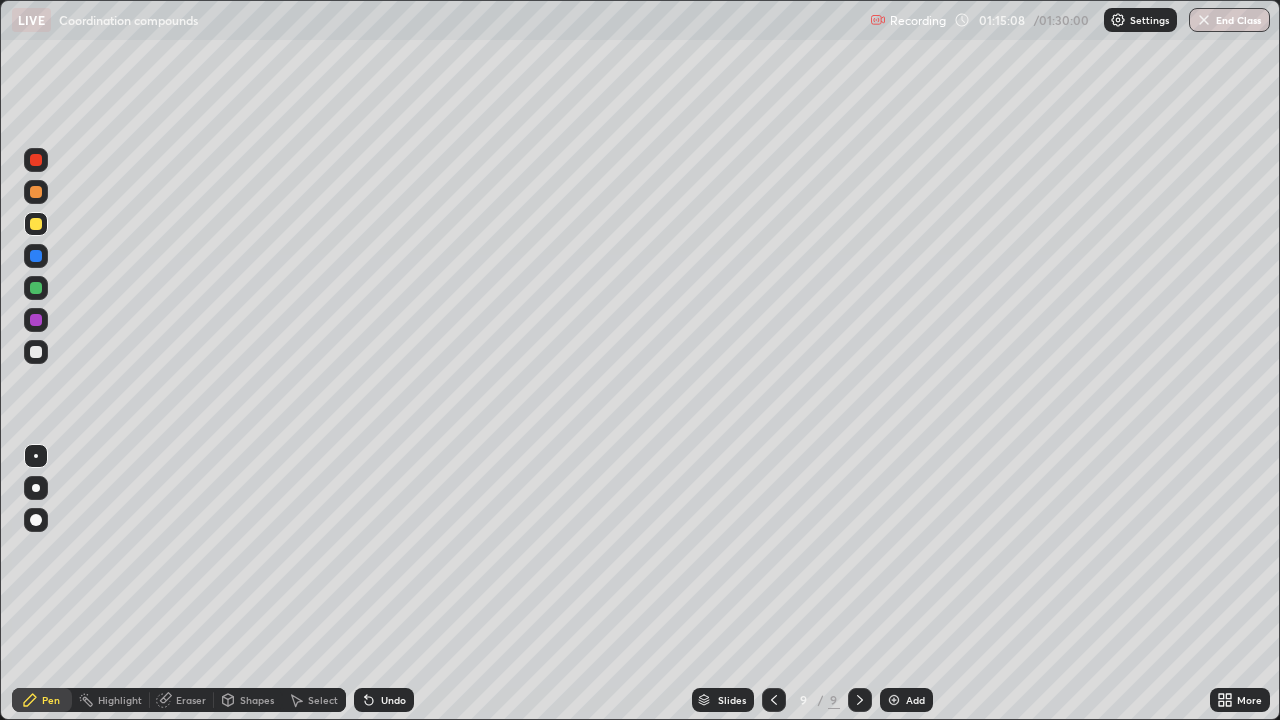 click on "Slides 9 / 9 Add" at bounding box center [812, 700] 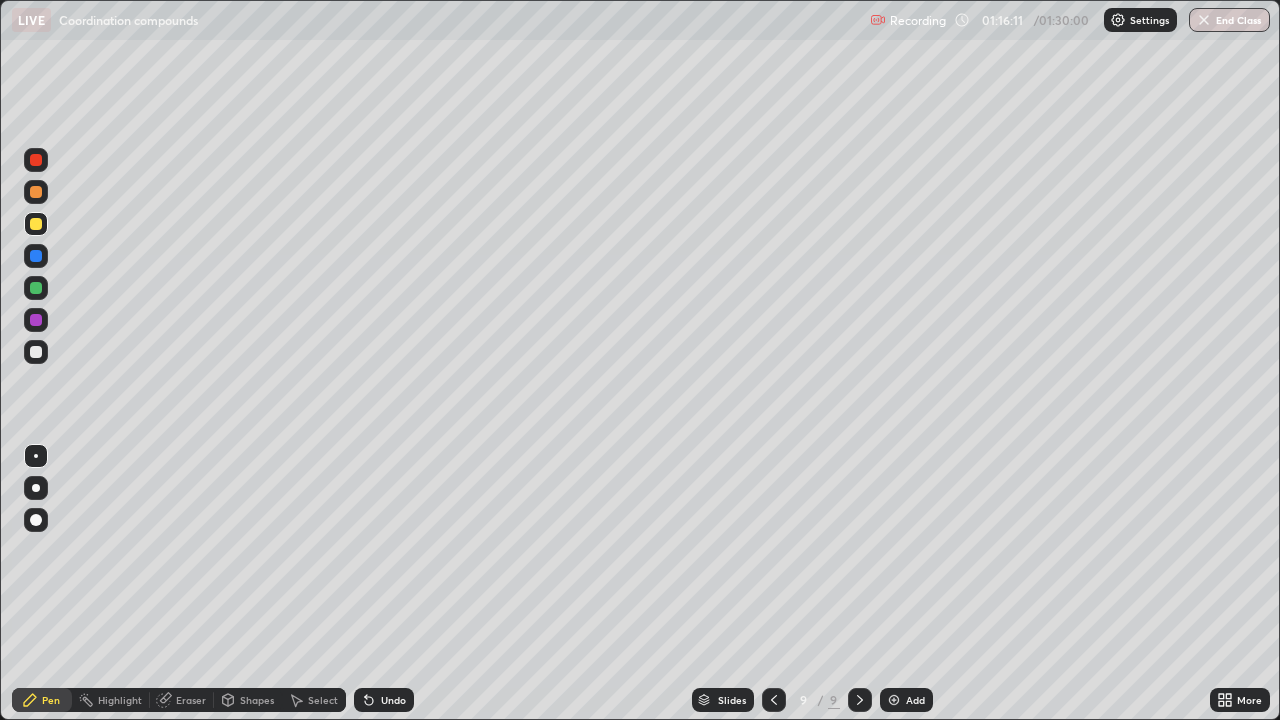 click on "Undo" at bounding box center (384, 700) 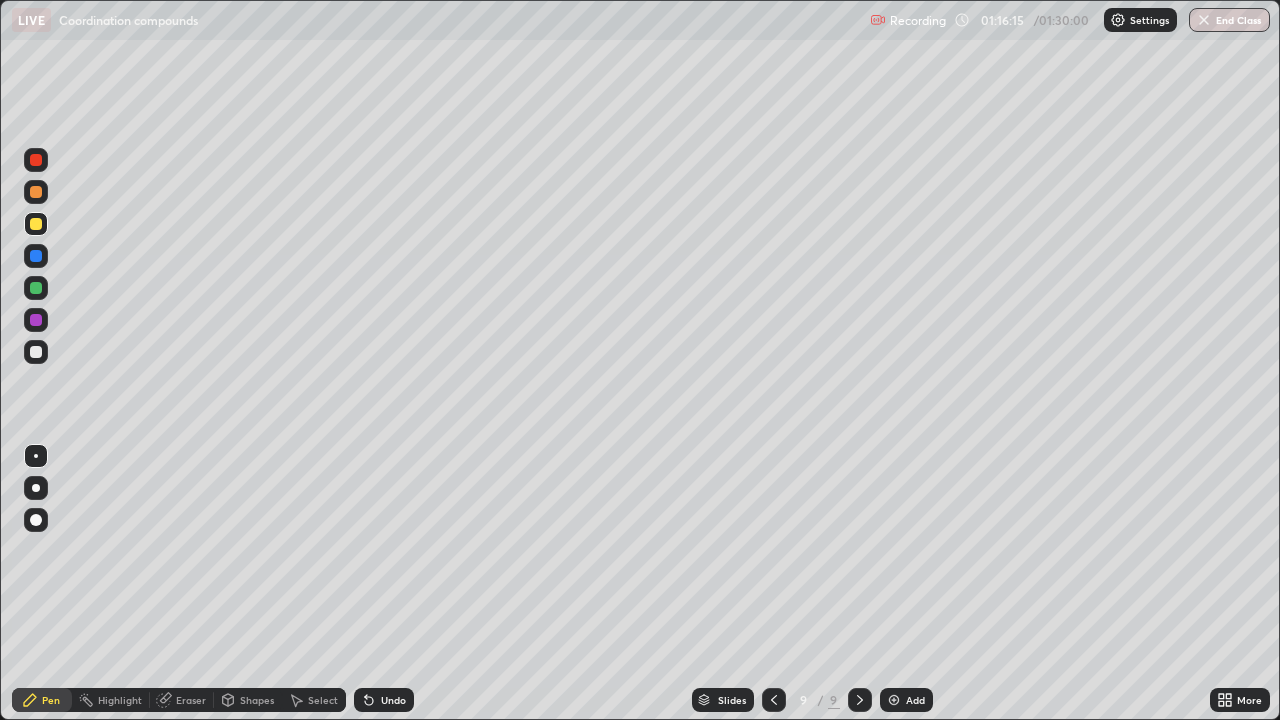 click 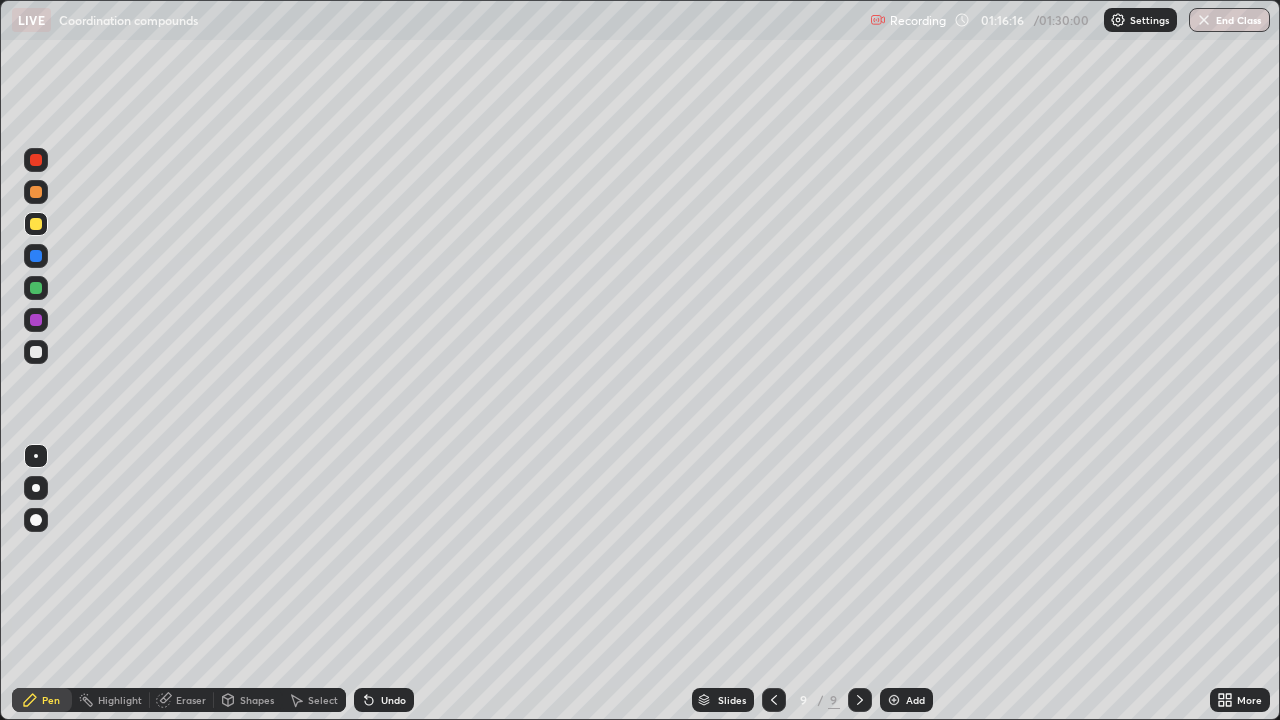 click on "Undo" at bounding box center (384, 700) 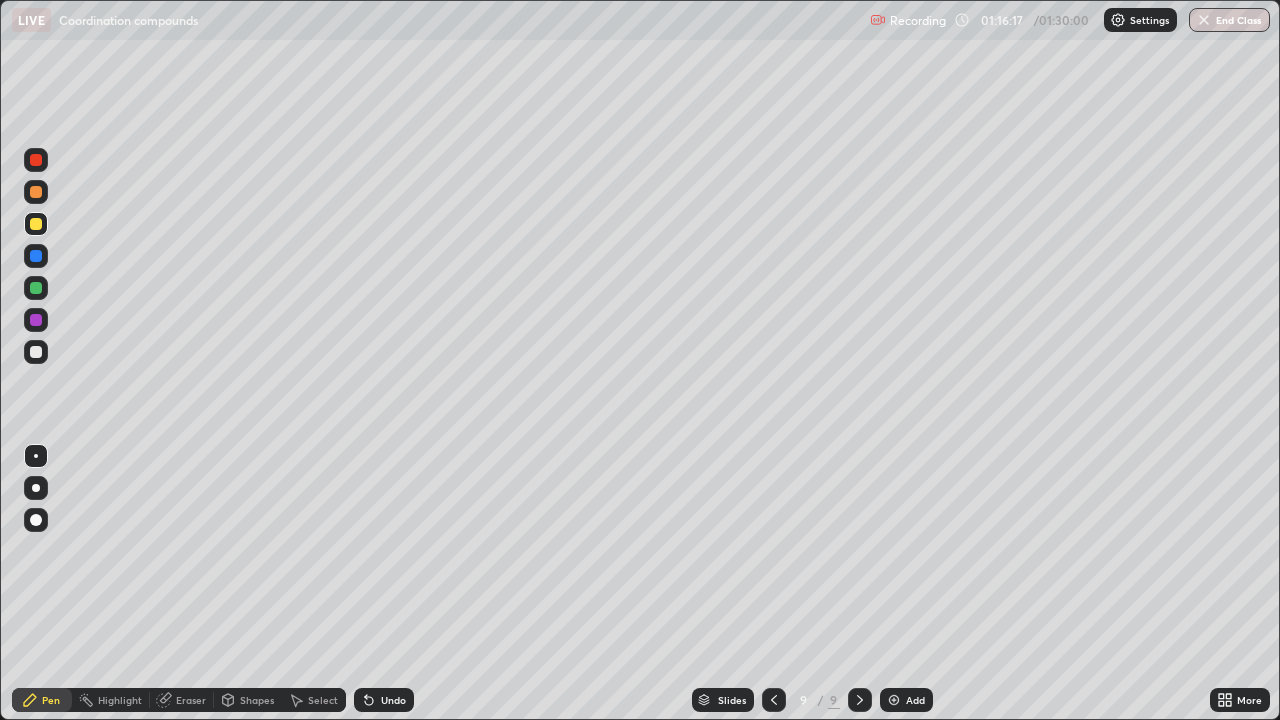 click on "Undo" at bounding box center (384, 700) 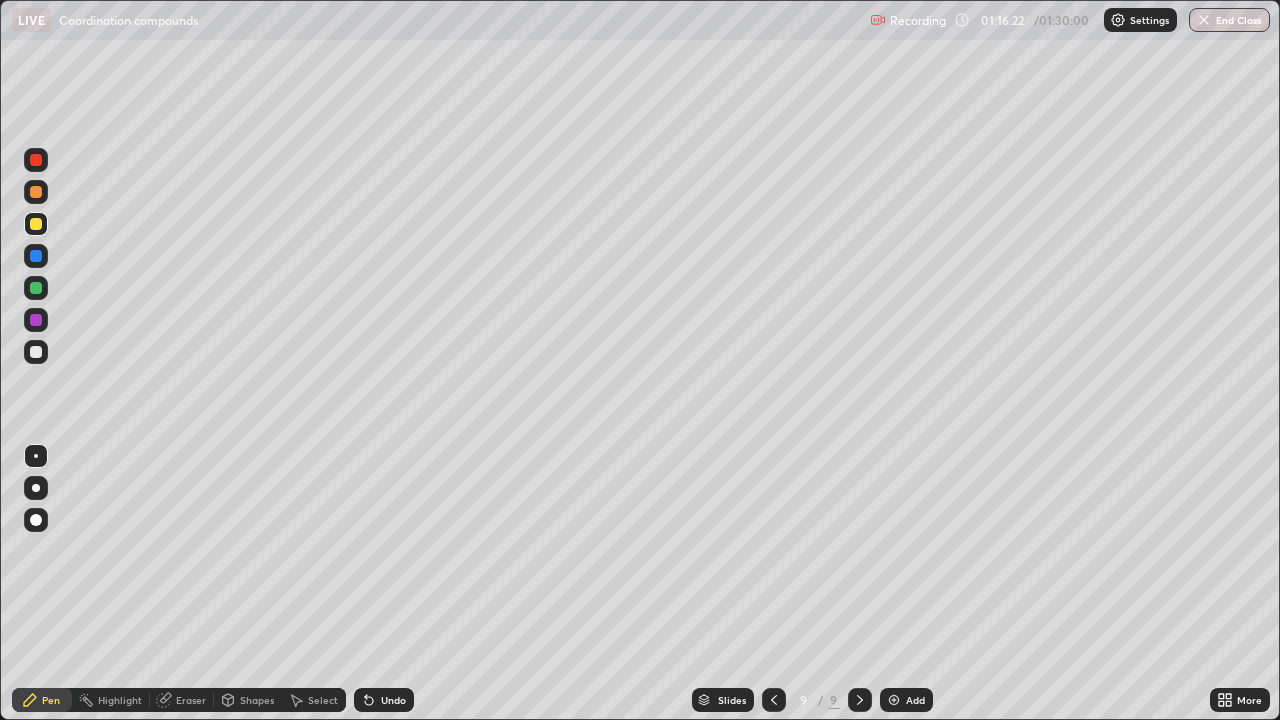 click on "Eraser" at bounding box center (182, 700) 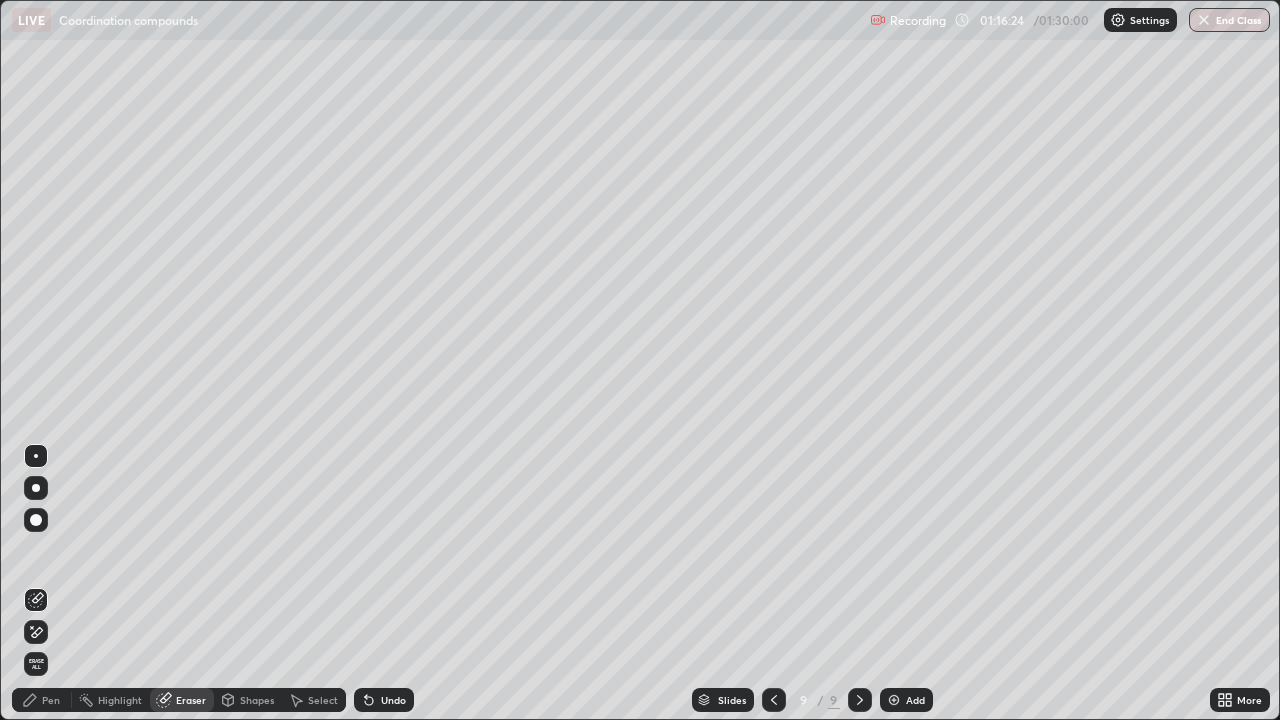 click on "Pen" at bounding box center (42, 700) 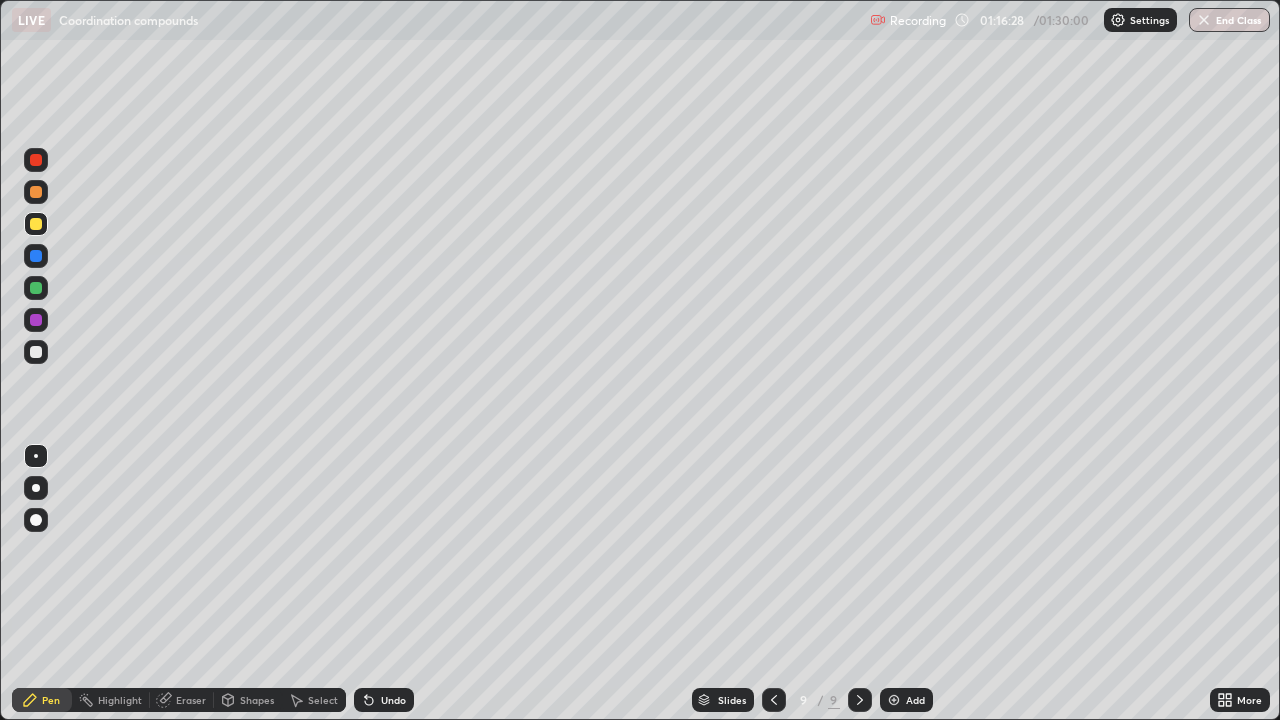 click 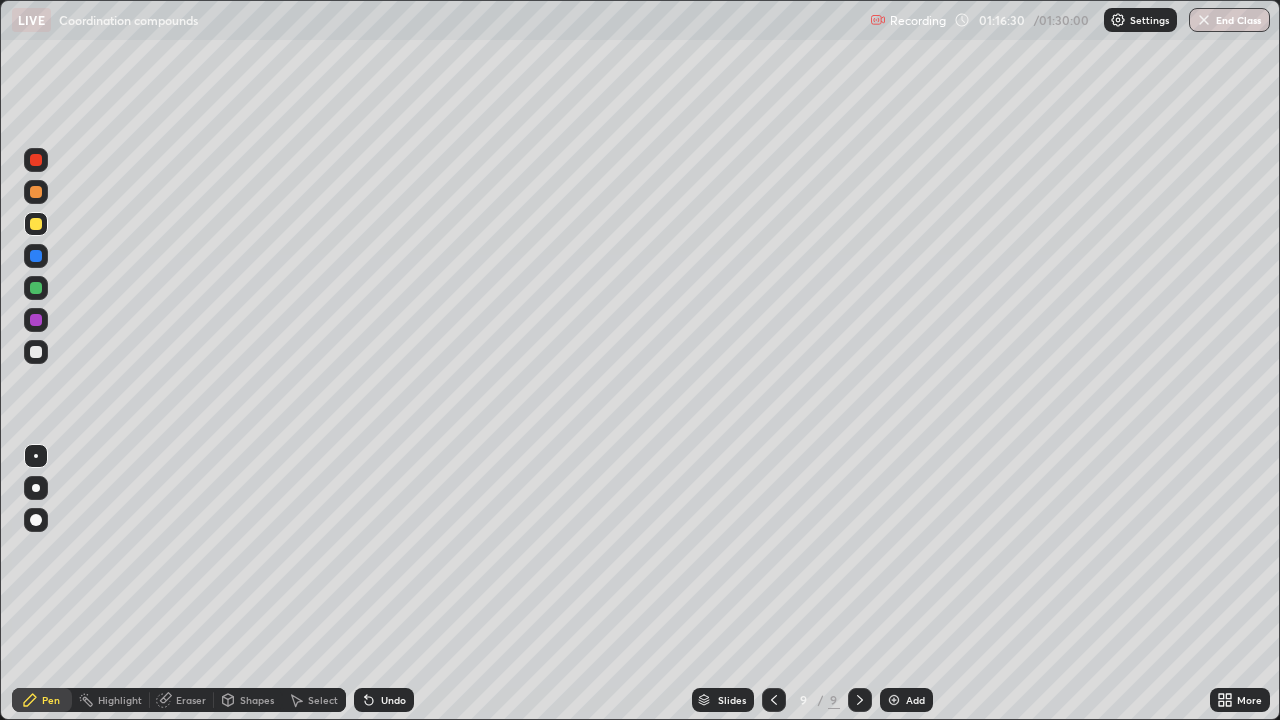 click on "Eraser" at bounding box center [182, 700] 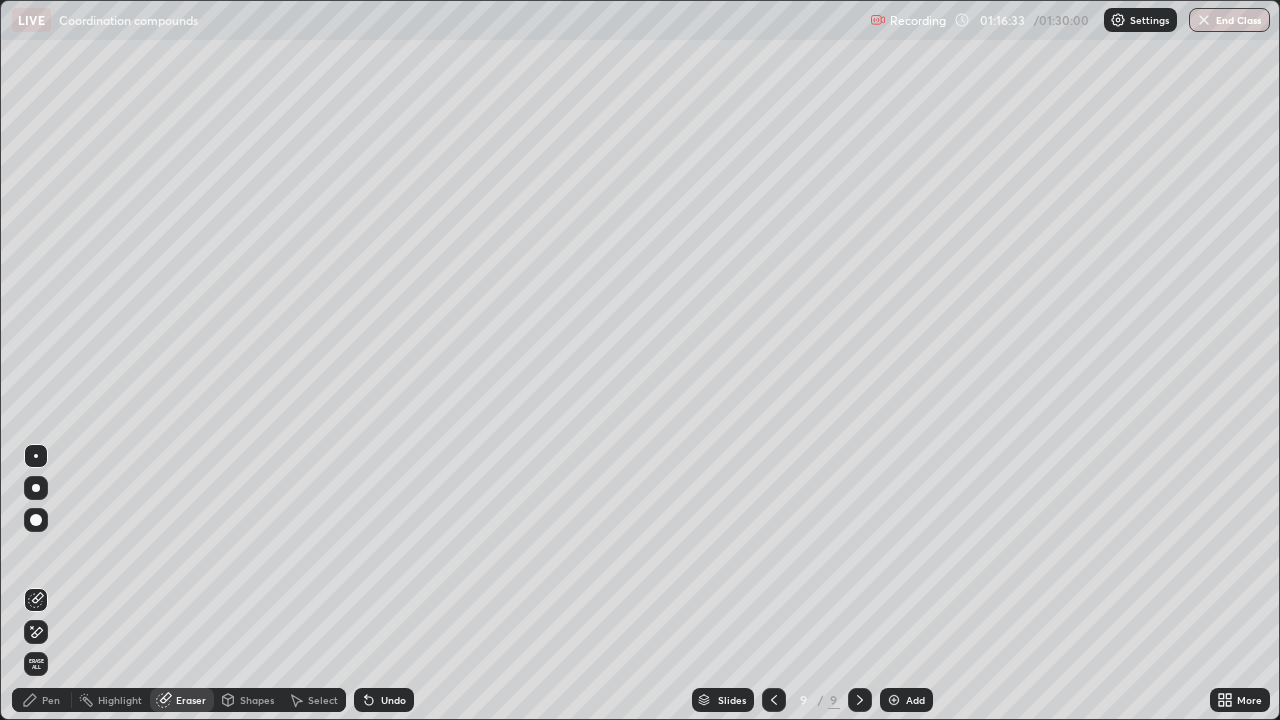 click on "Pen" at bounding box center [42, 700] 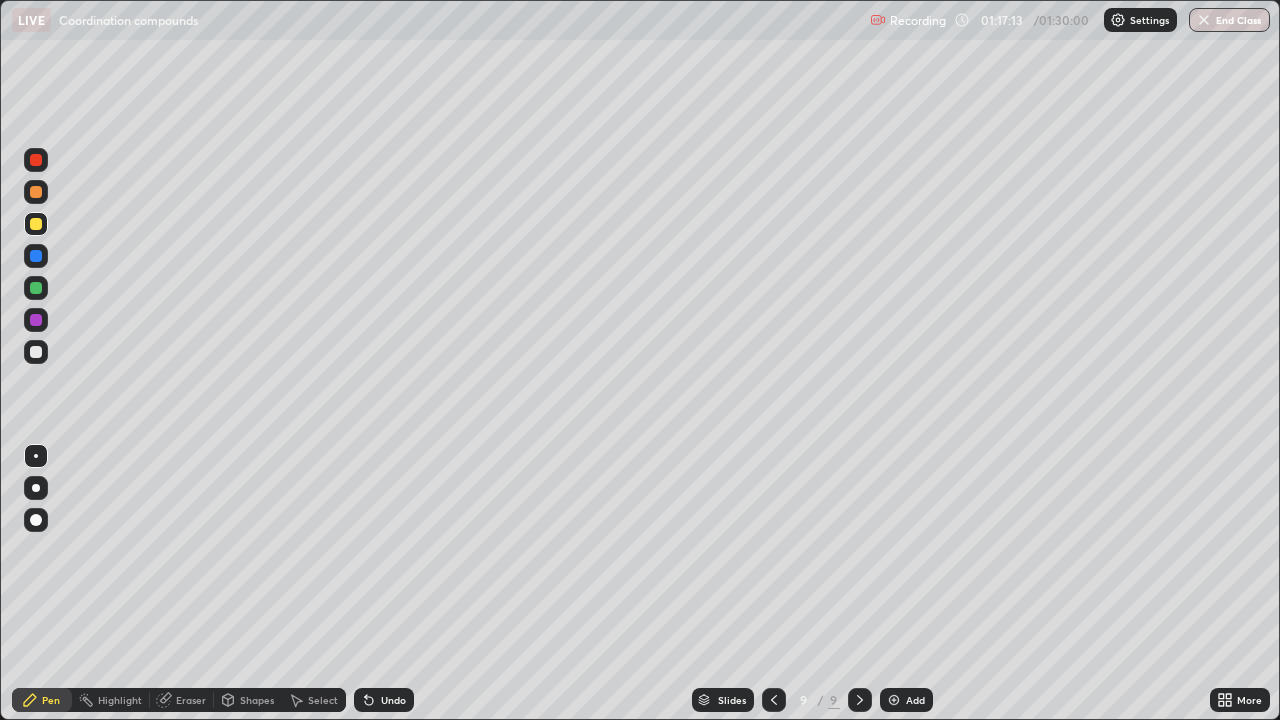 click on "Undo" at bounding box center (384, 700) 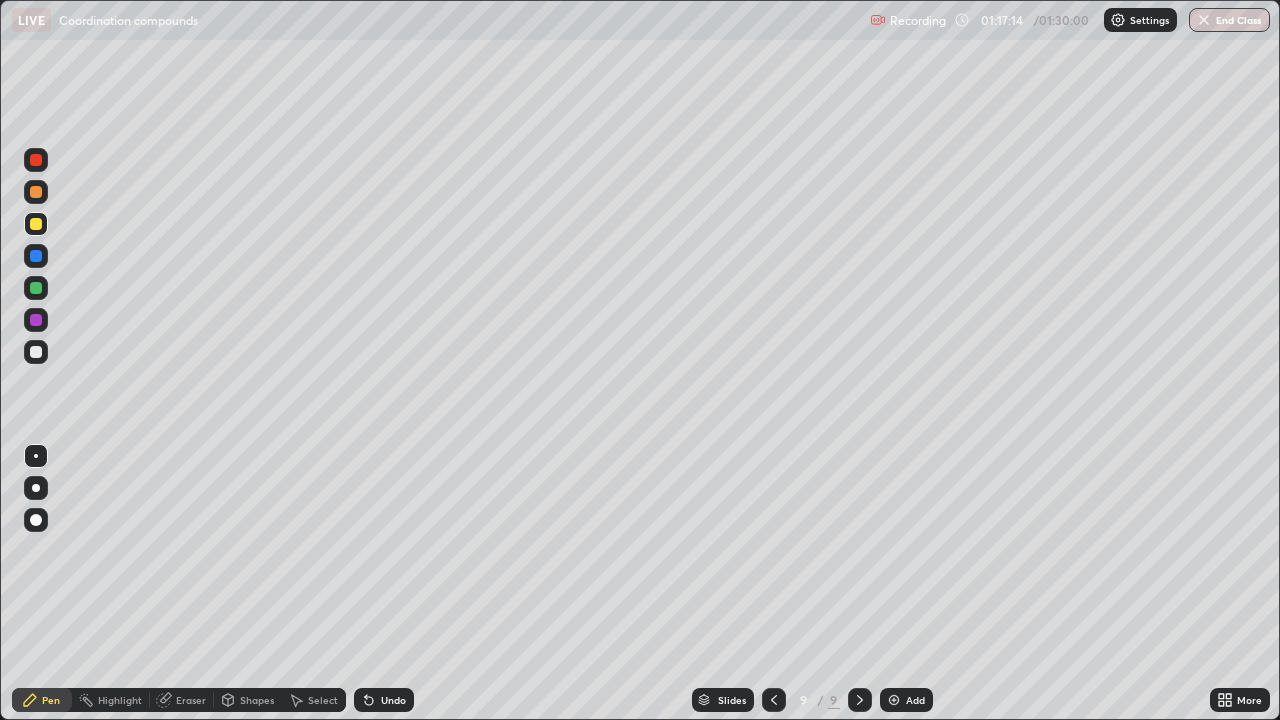 click 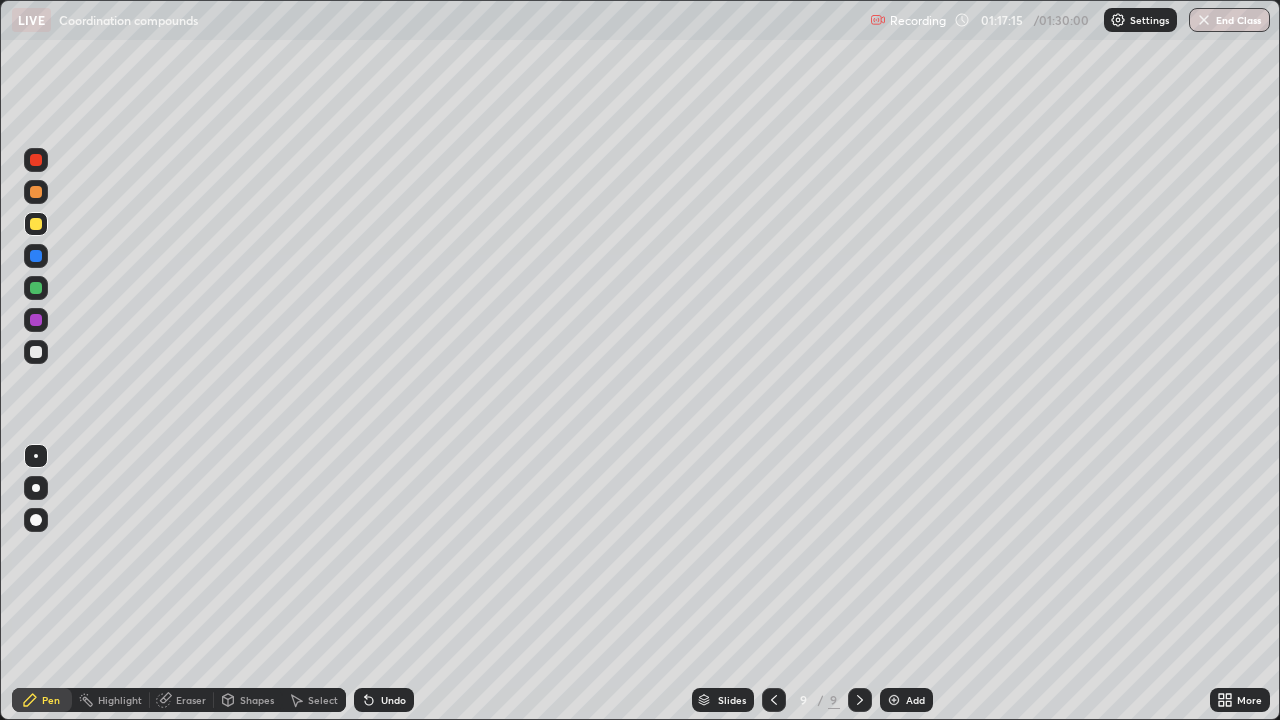 click 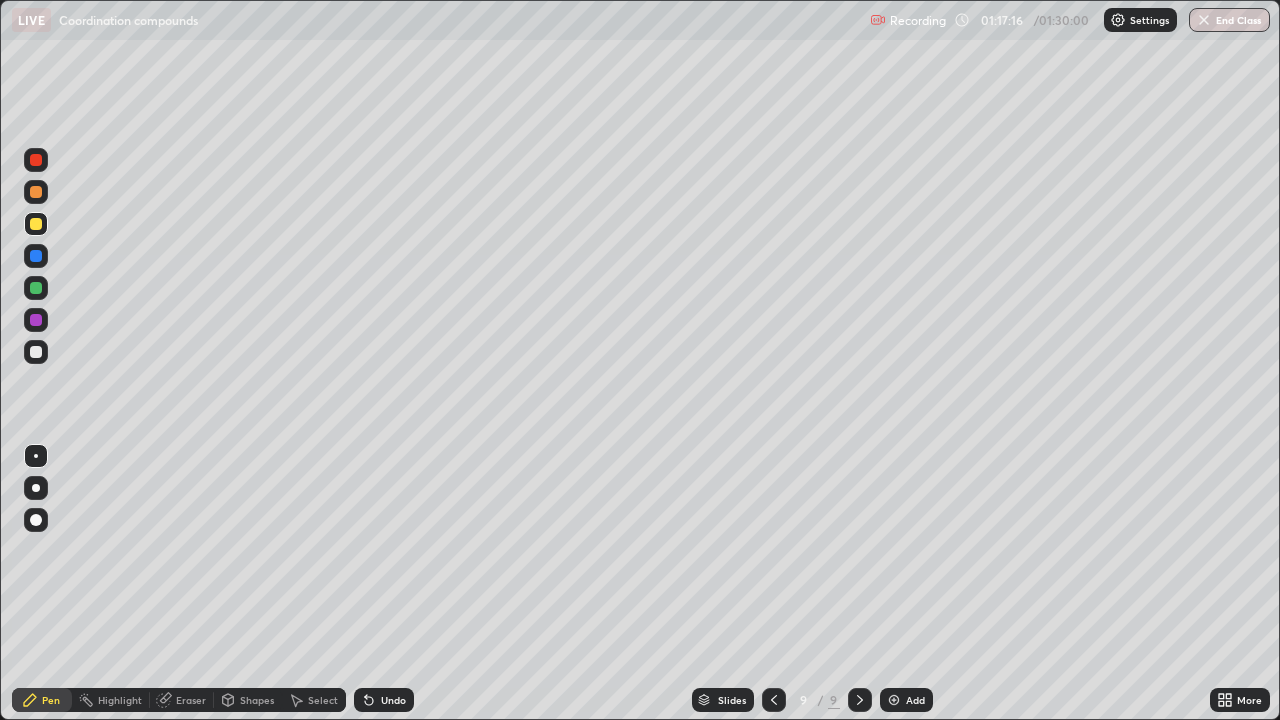 click 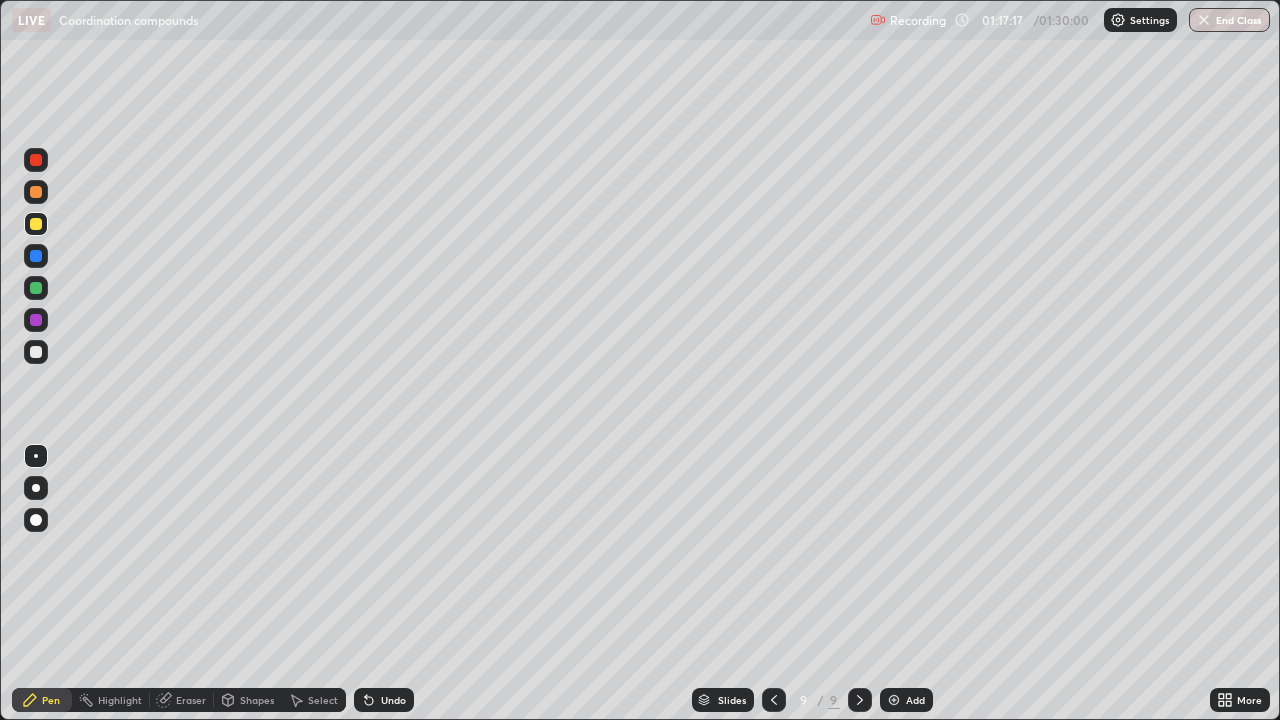 click 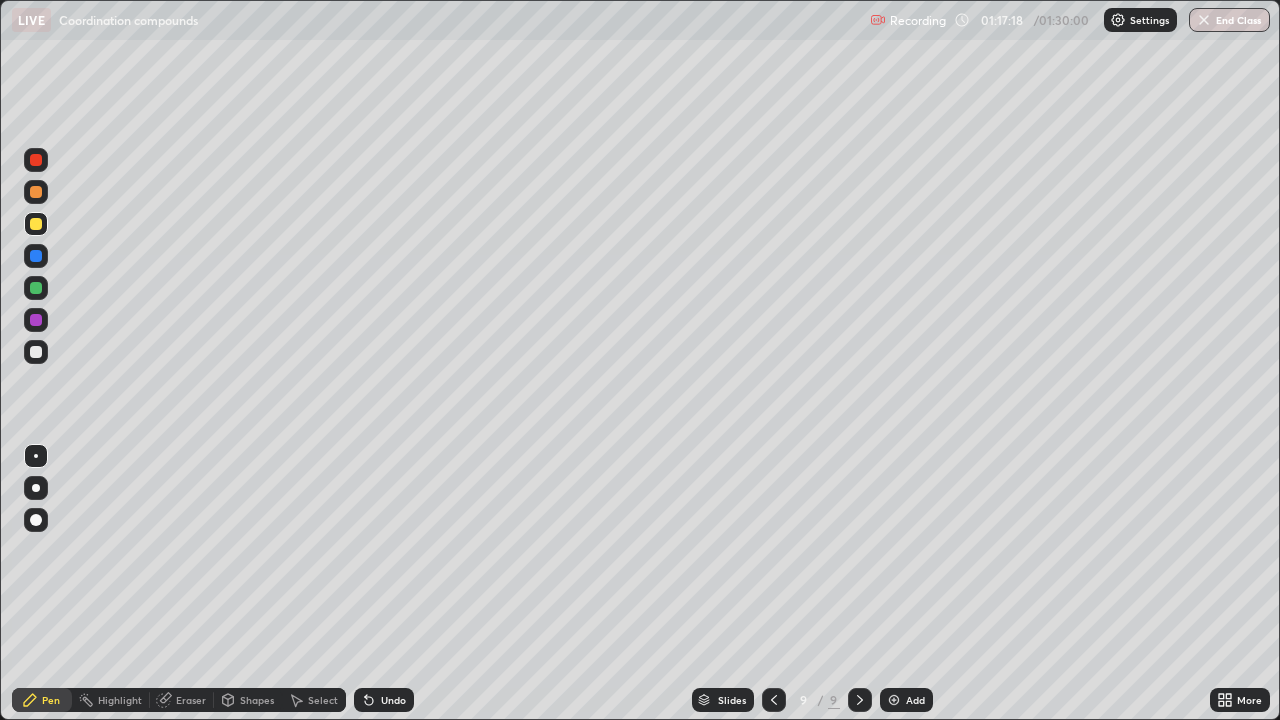 click 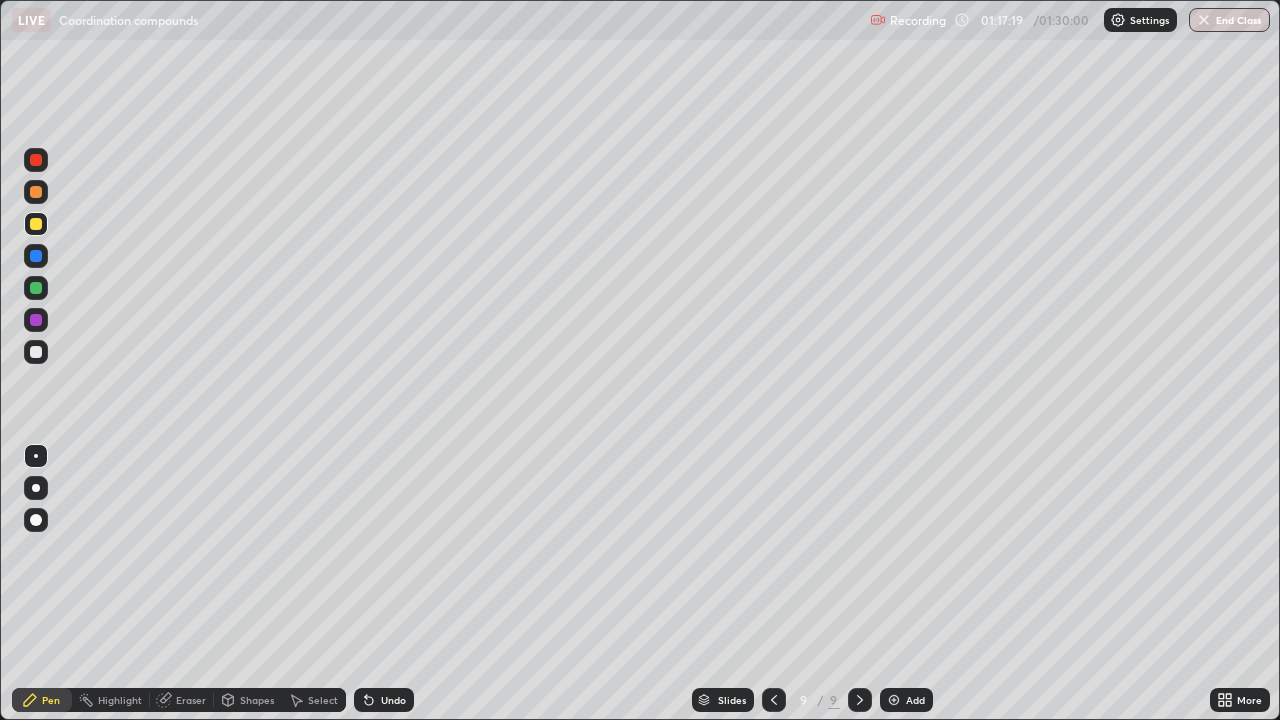 click on "Undo" at bounding box center (393, 700) 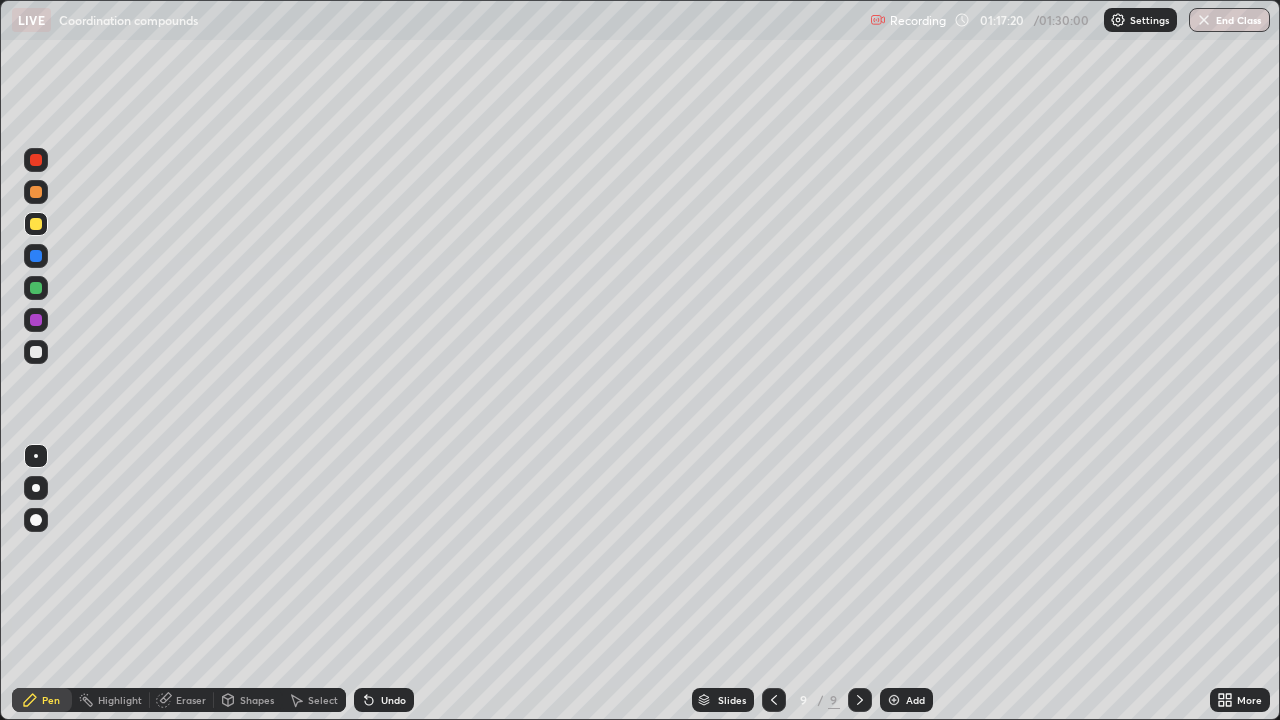 click on "Undo" at bounding box center (384, 700) 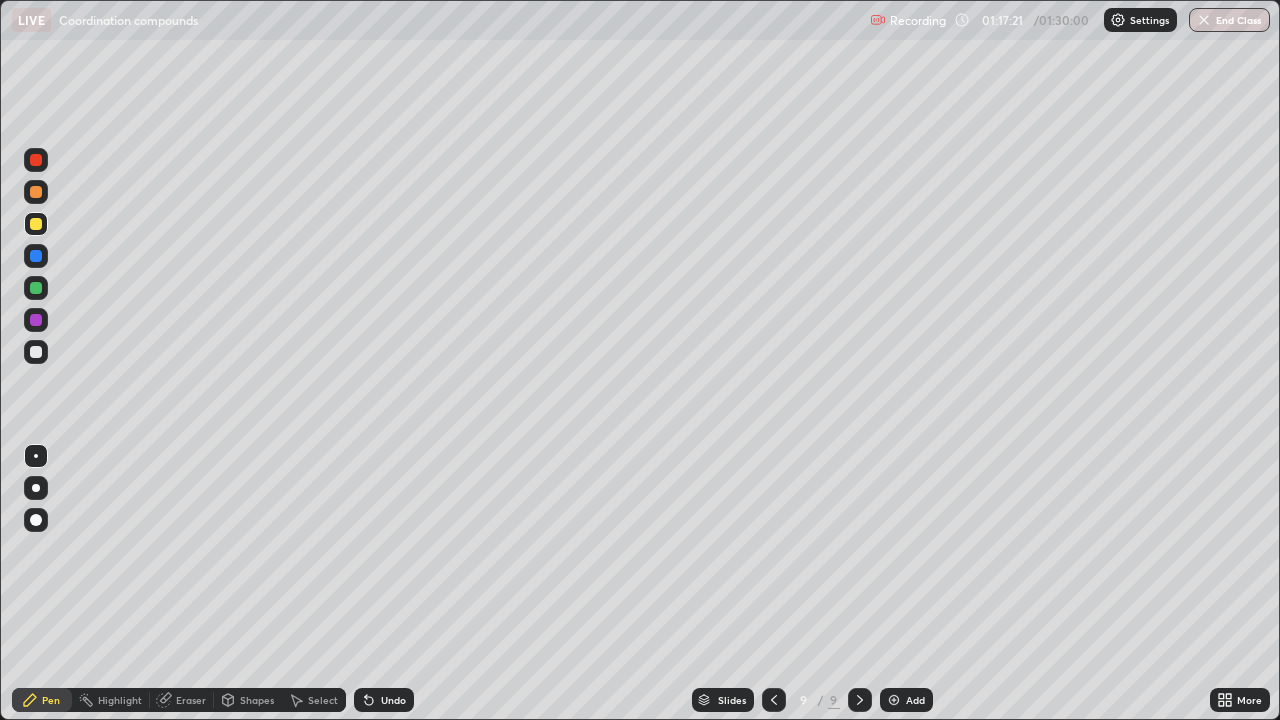 click on "Undo" at bounding box center (393, 700) 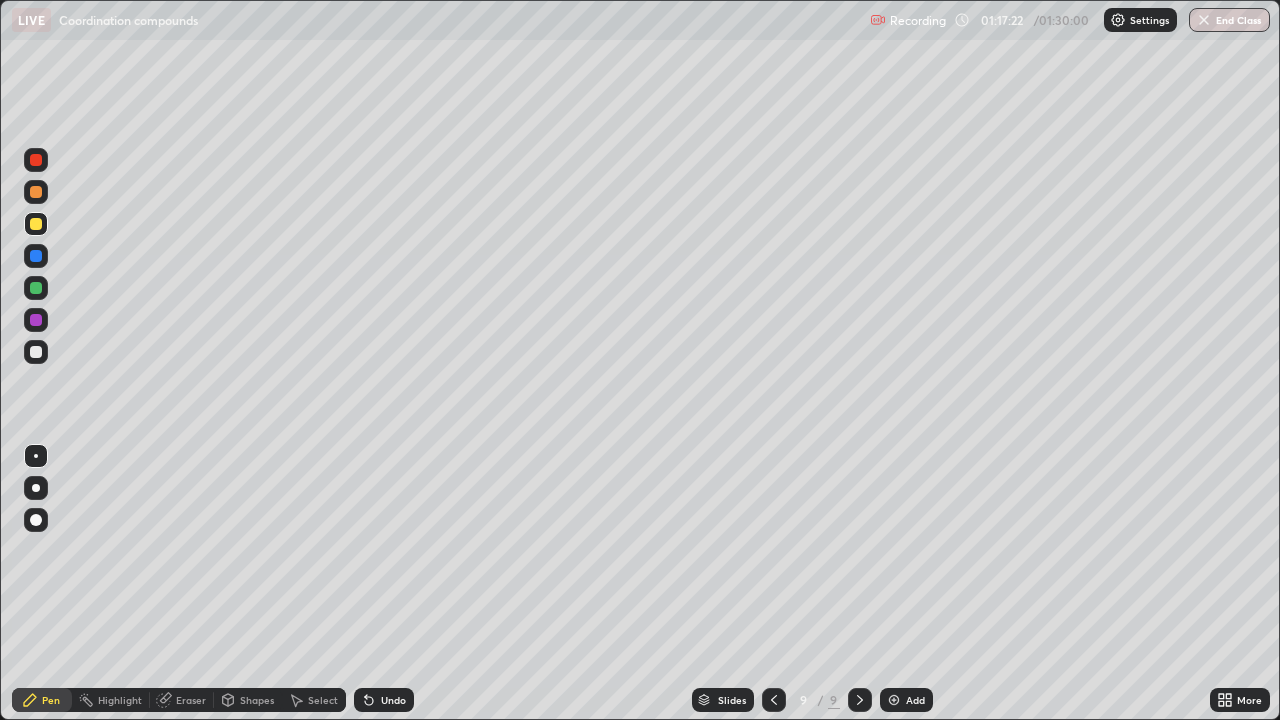 click on "Undo" at bounding box center (393, 700) 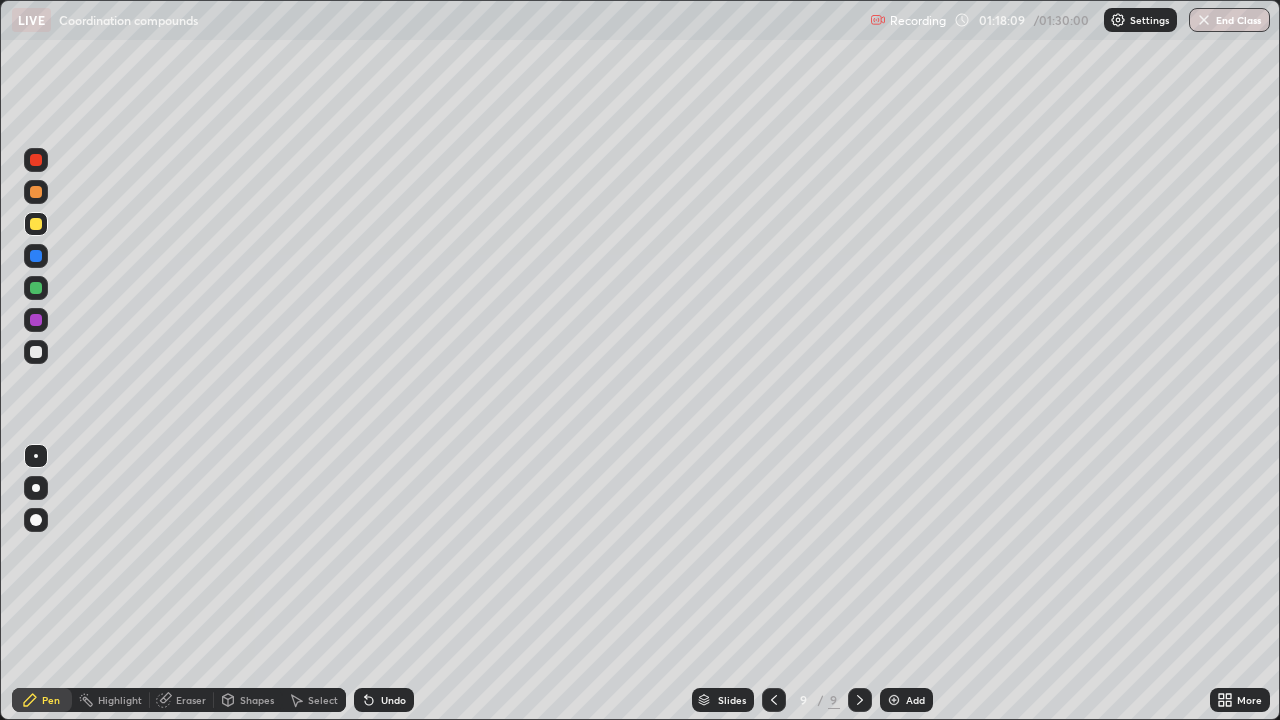 click at bounding box center (894, 700) 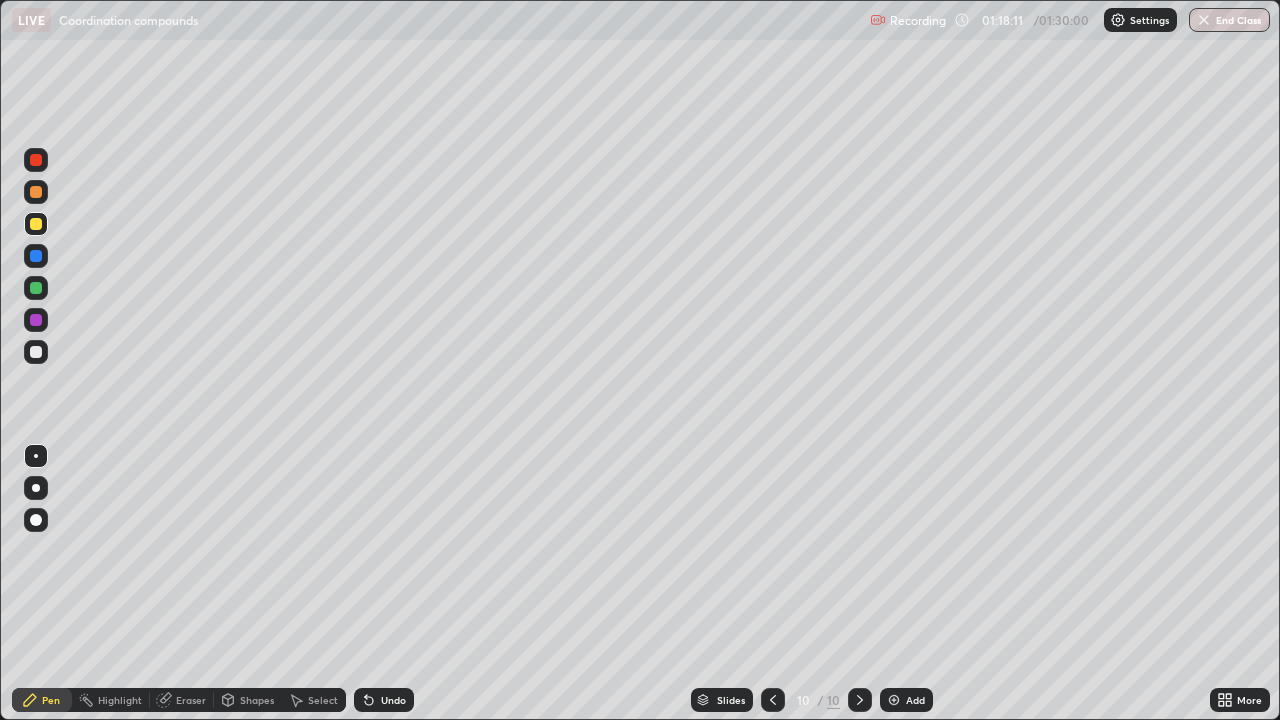 click at bounding box center (773, 700) 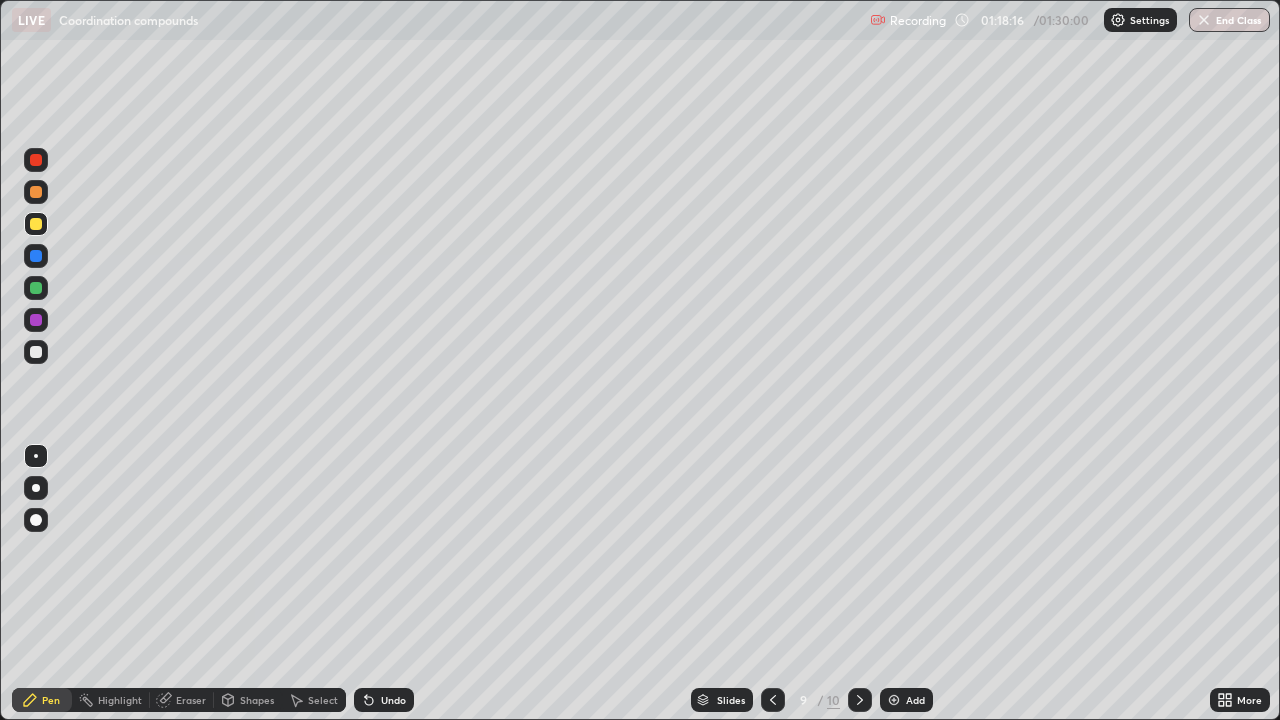 click 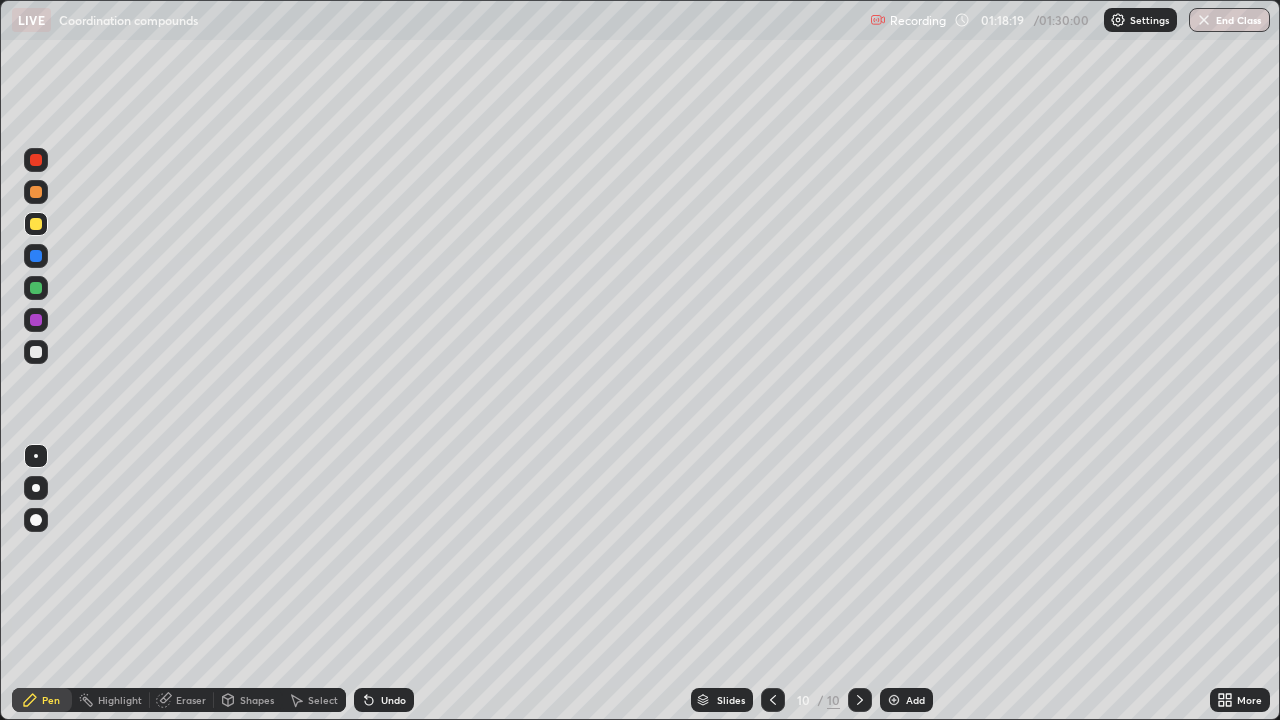 click at bounding box center [36, 160] 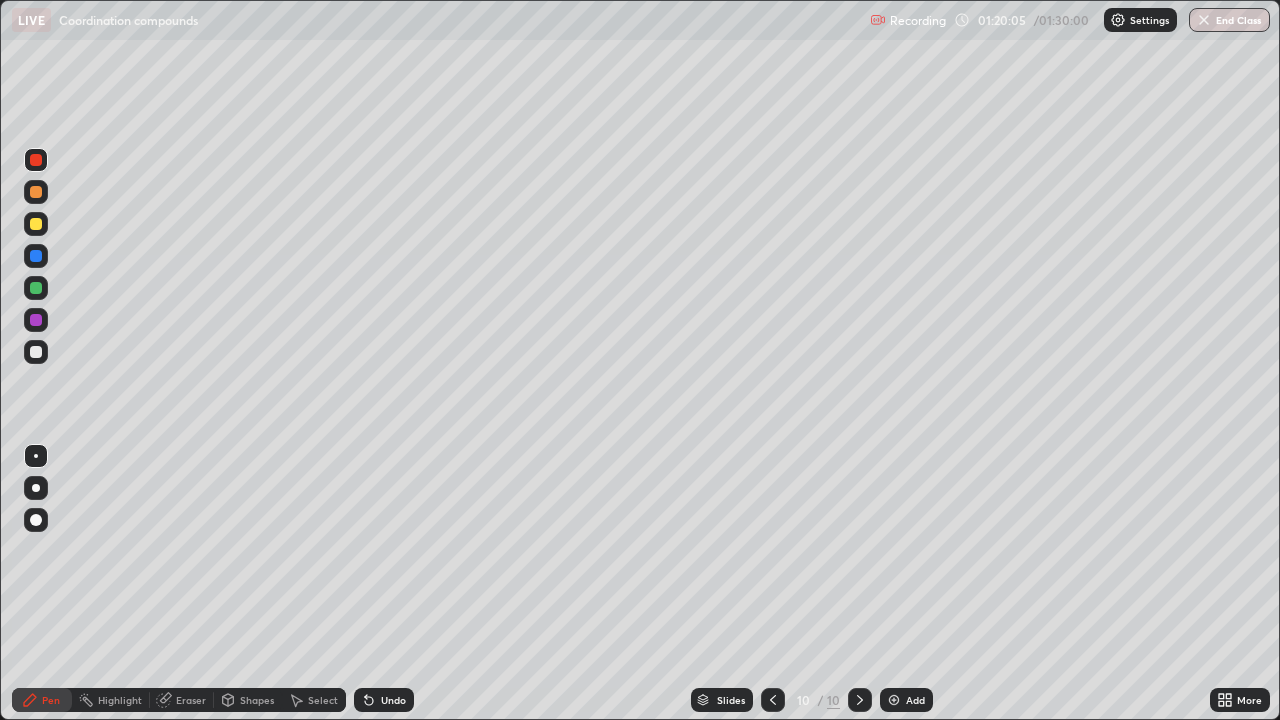 click on "Undo" at bounding box center [393, 700] 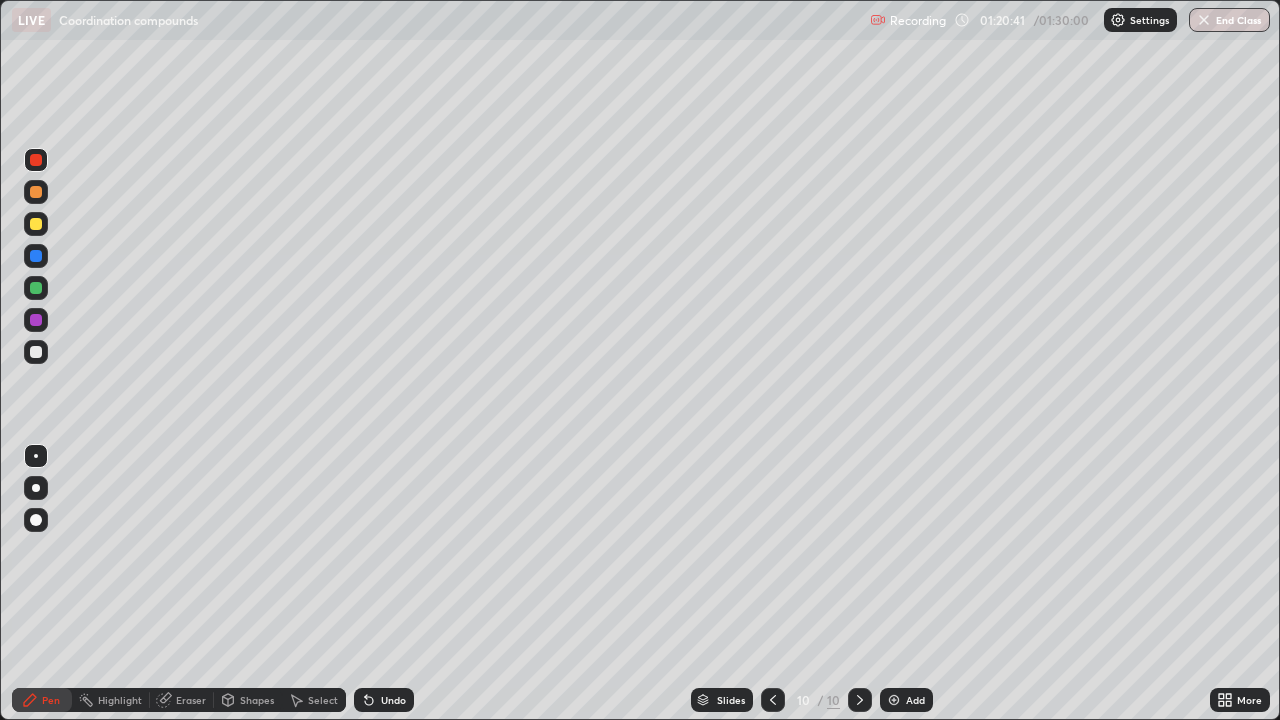 click 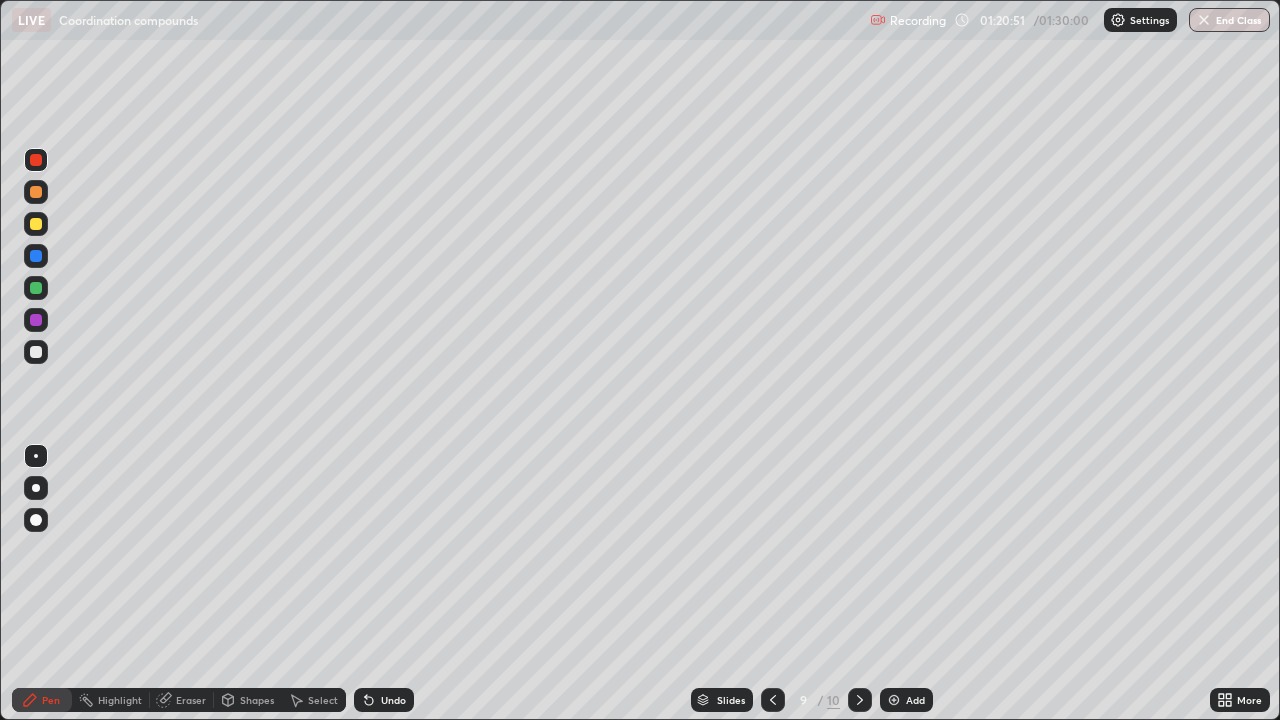 click at bounding box center [773, 700] 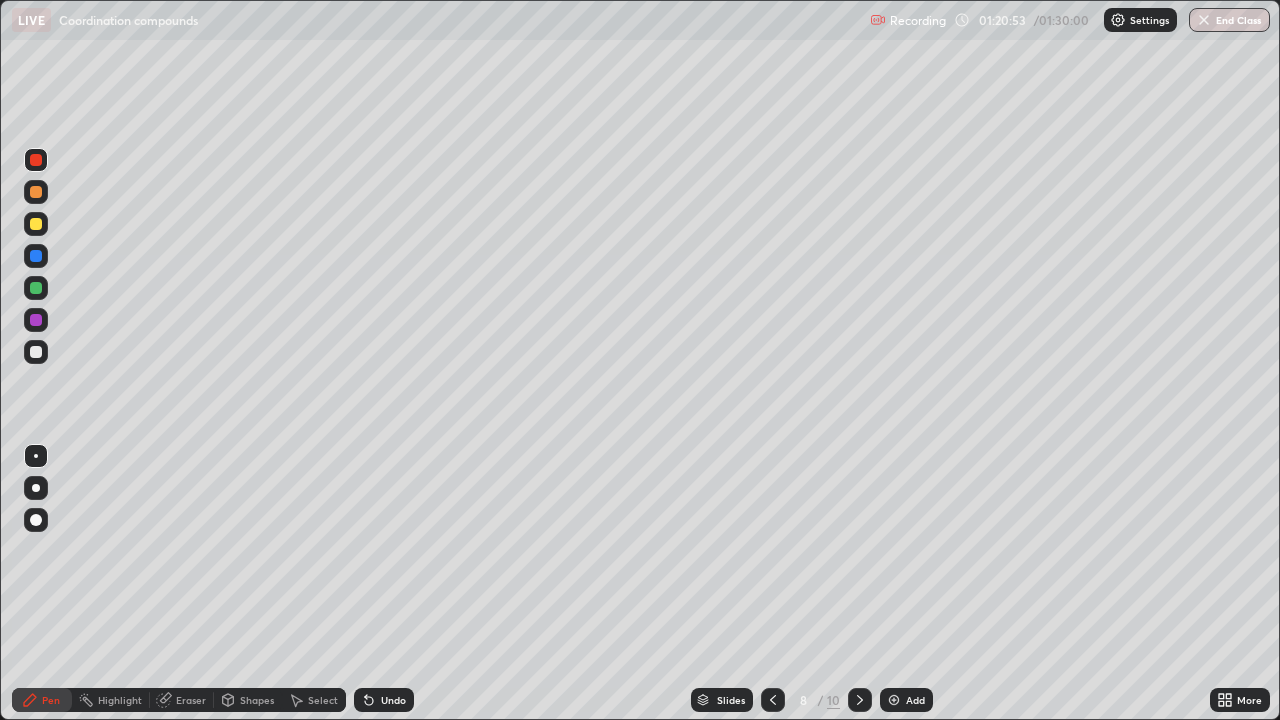 click 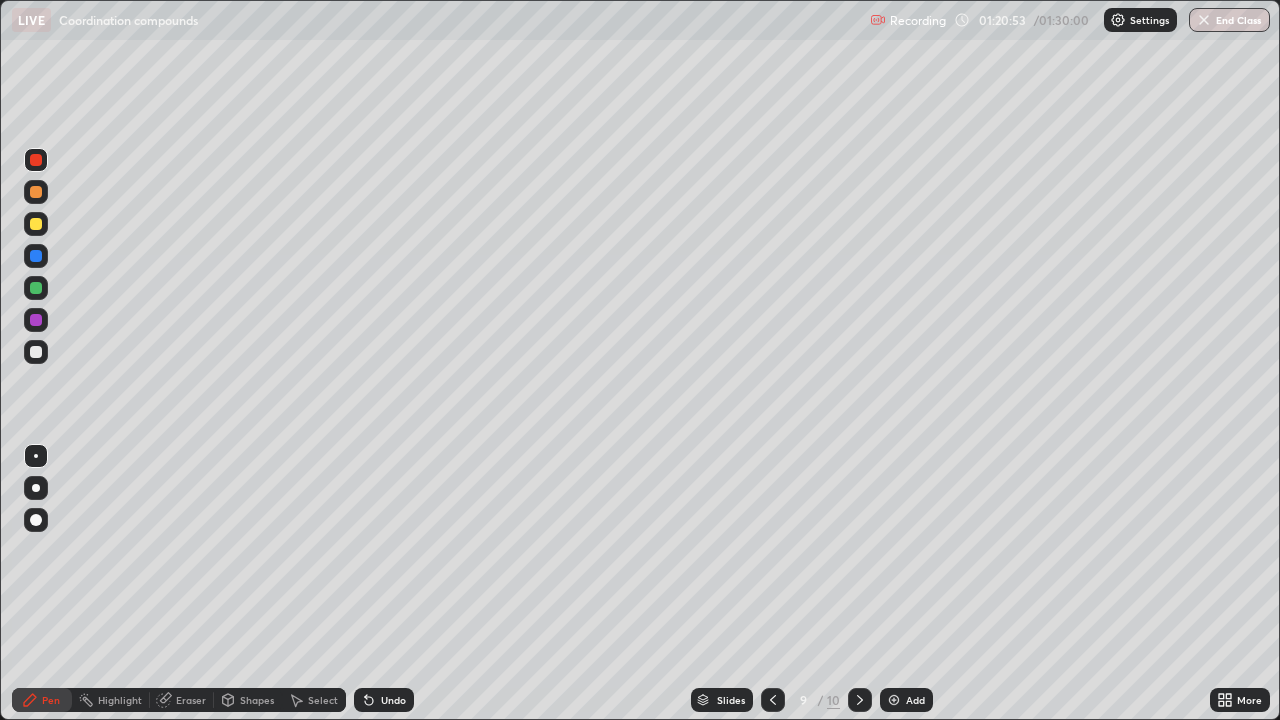 click 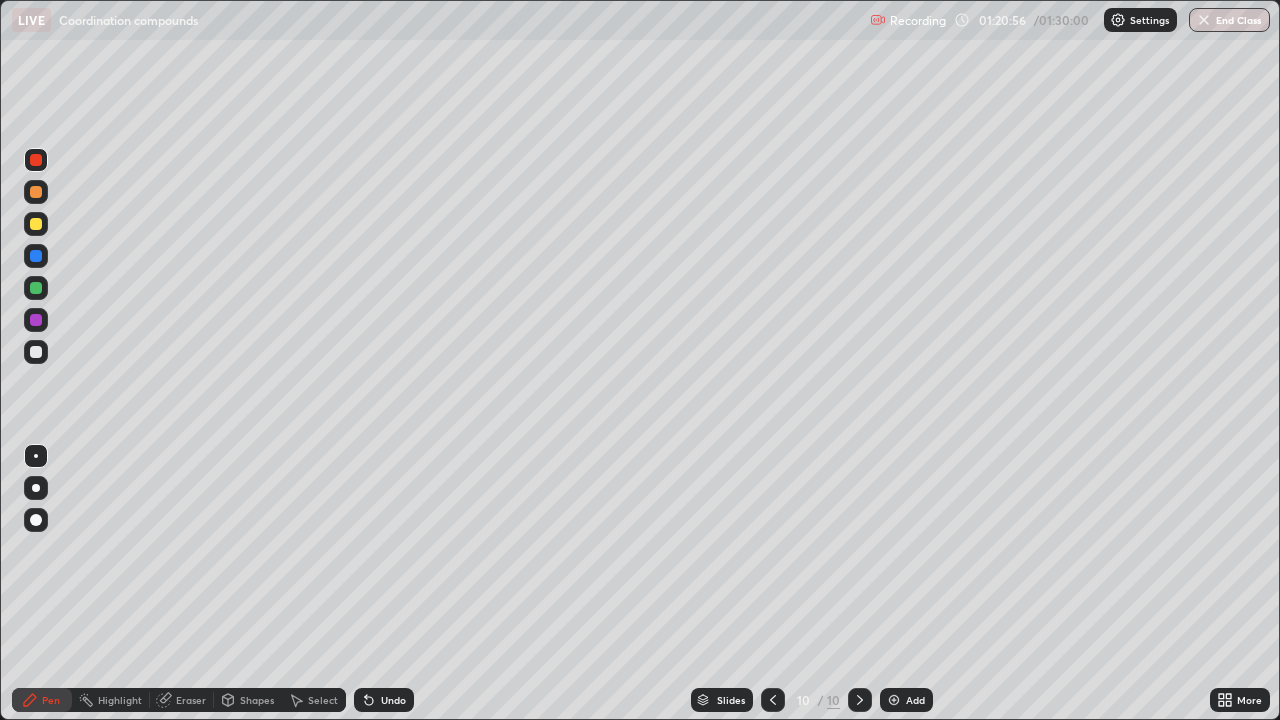 click 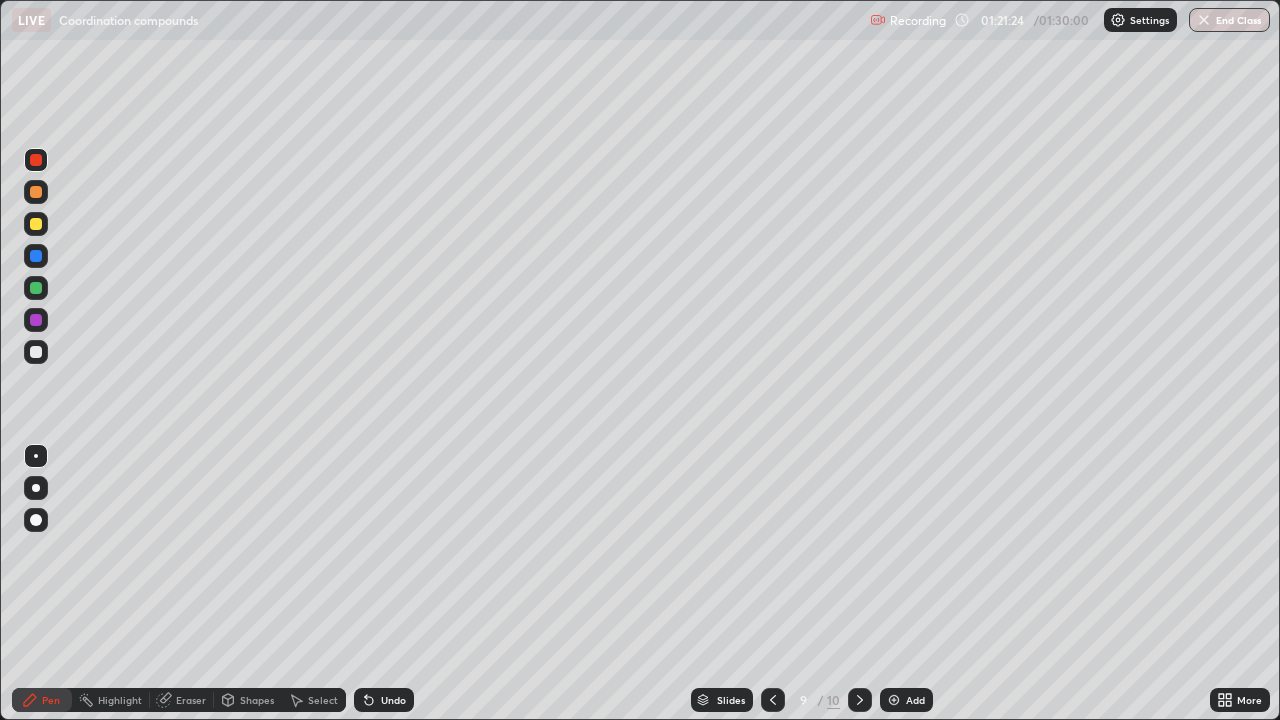 click 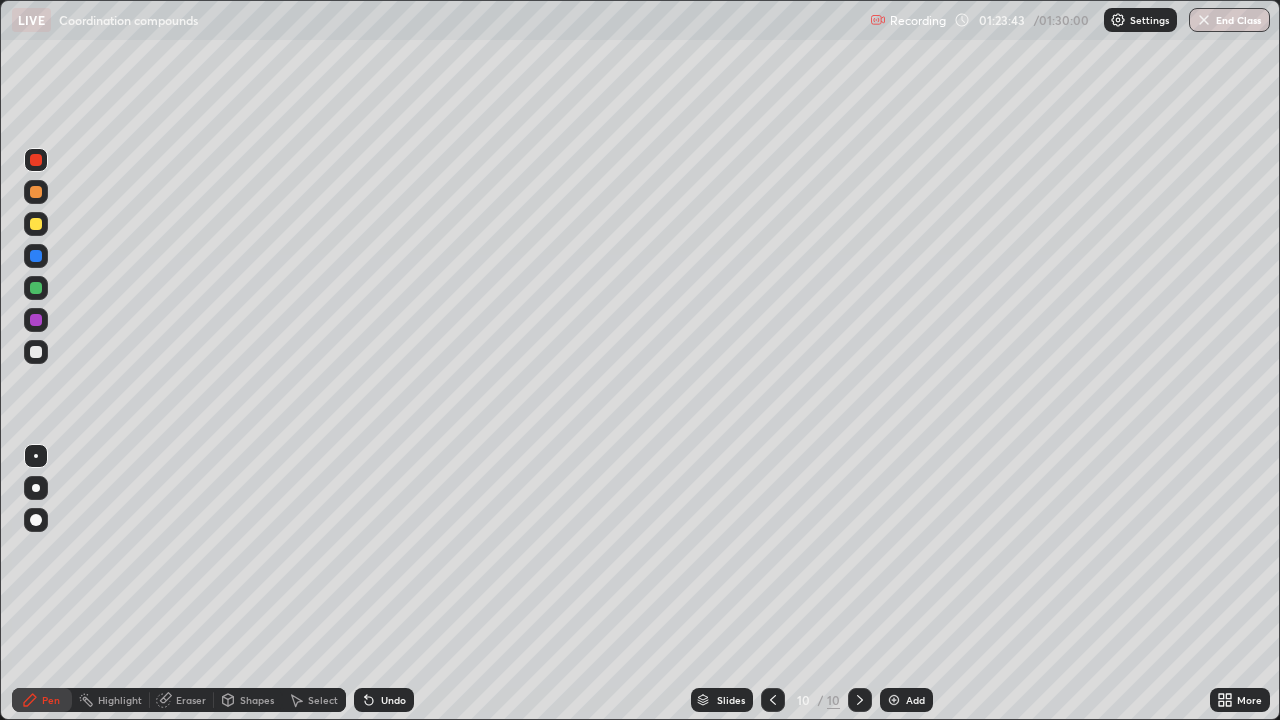 click on "Add" at bounding box center (915, 700) 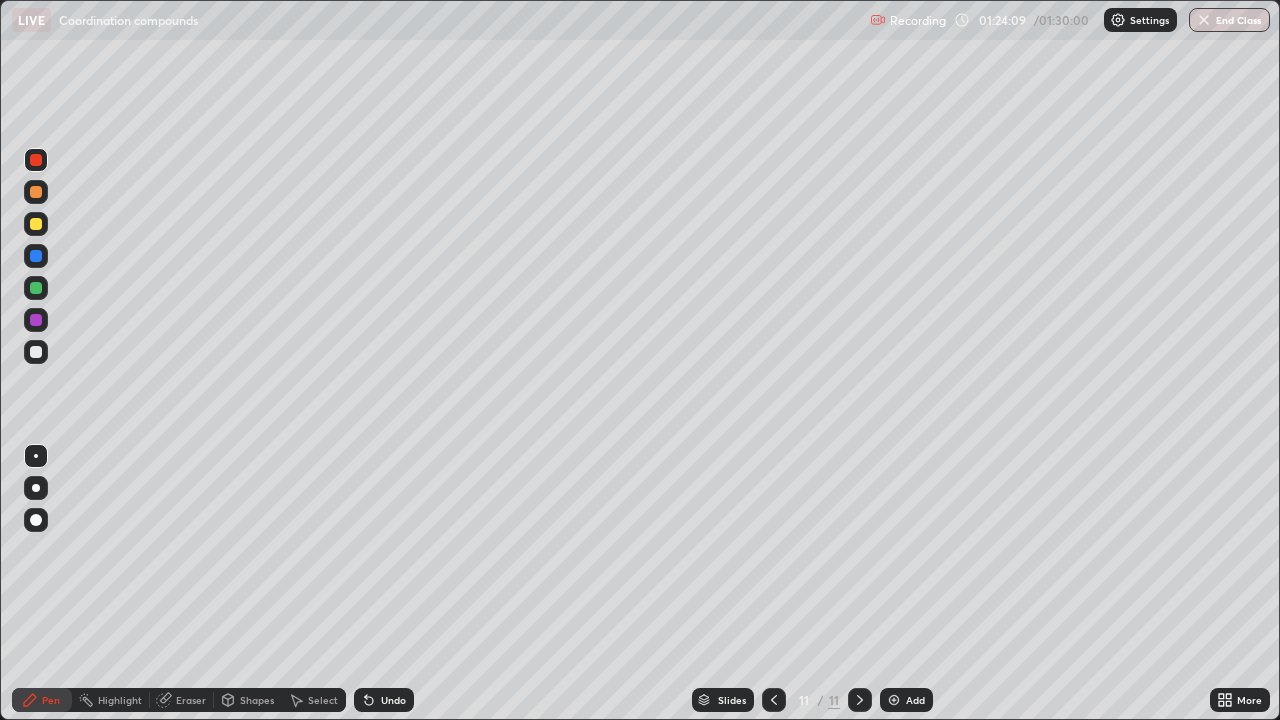 click at bounding box center (36, 288) 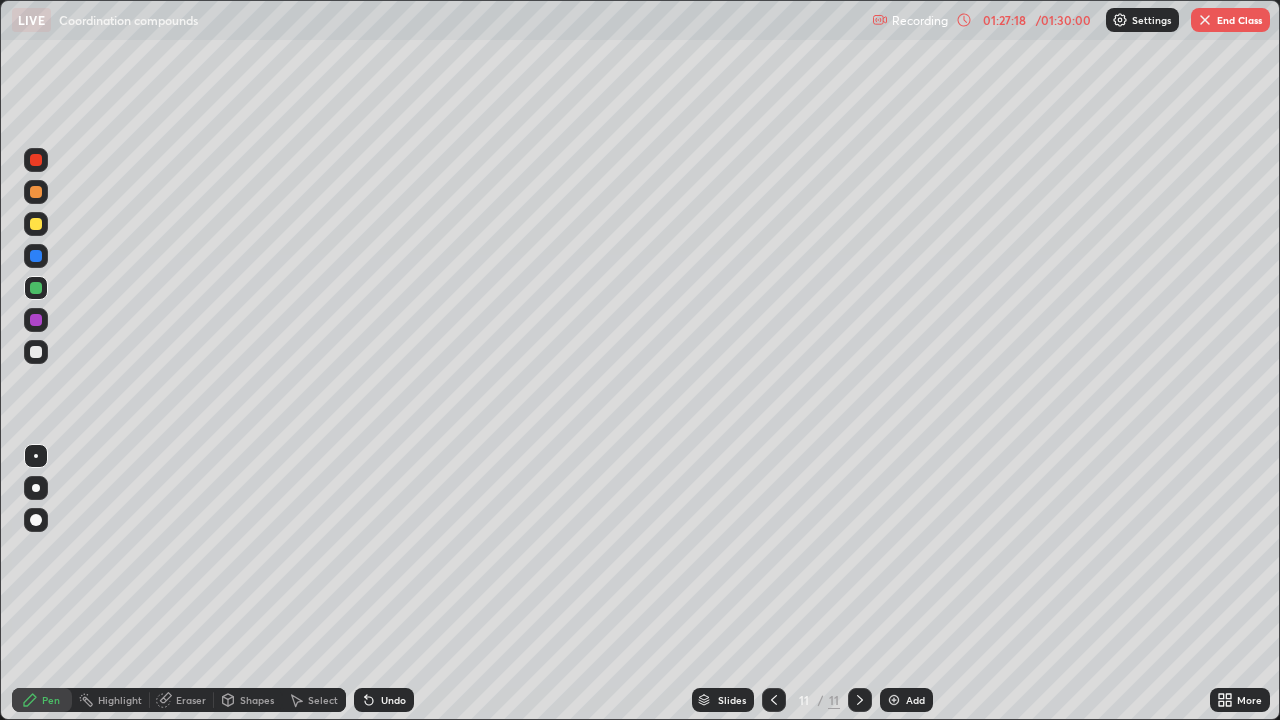 click at bounding box center (36, 352) 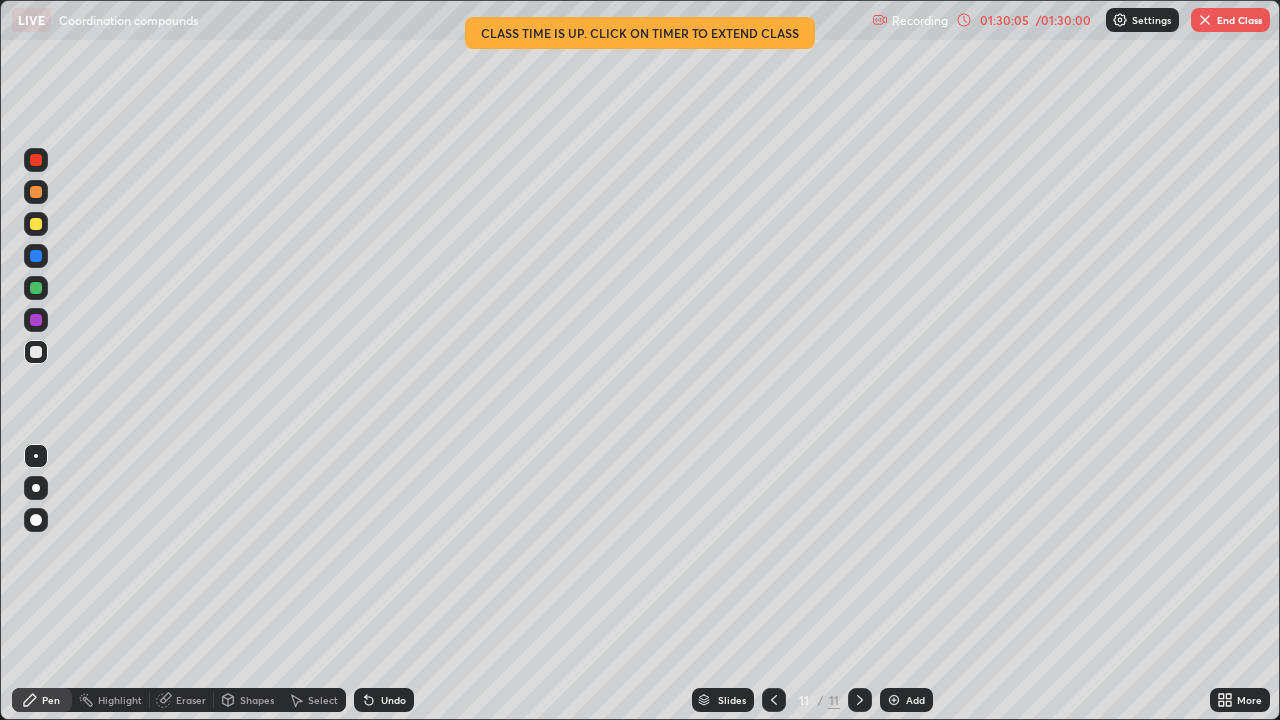 click on "Undo" at bounding box center [393, 700] 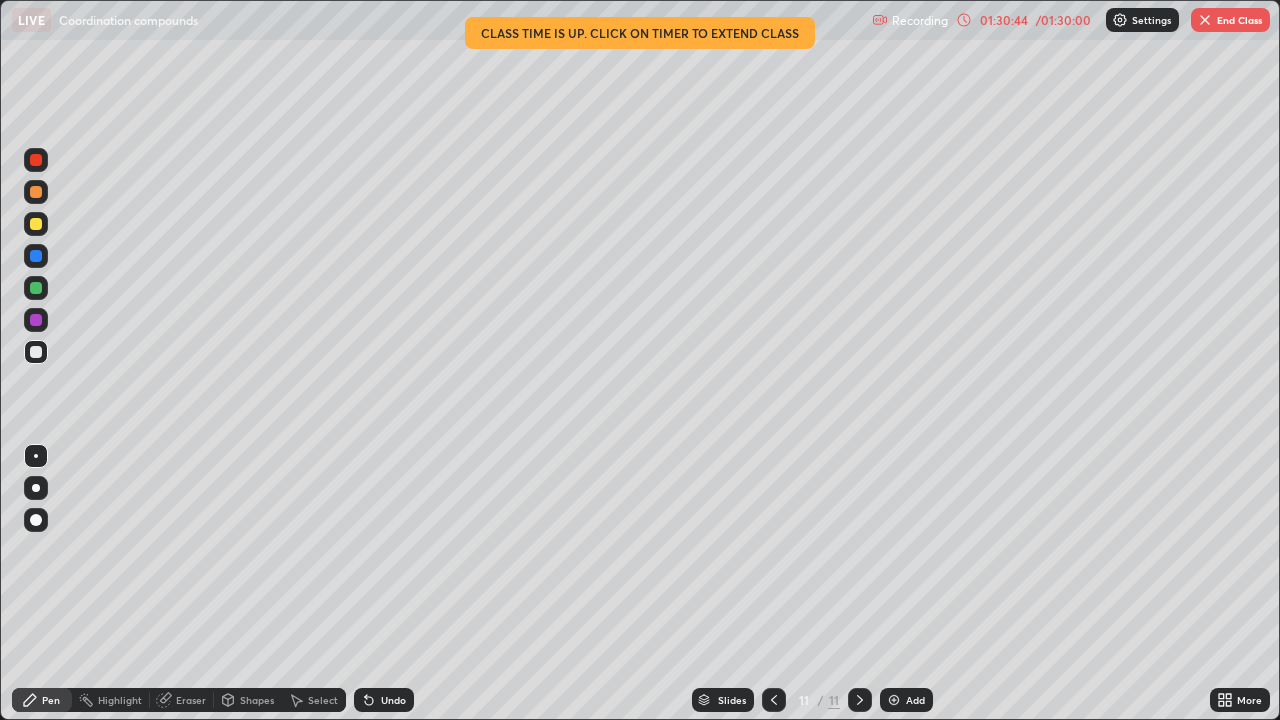 click at bounding box center [36, 320] 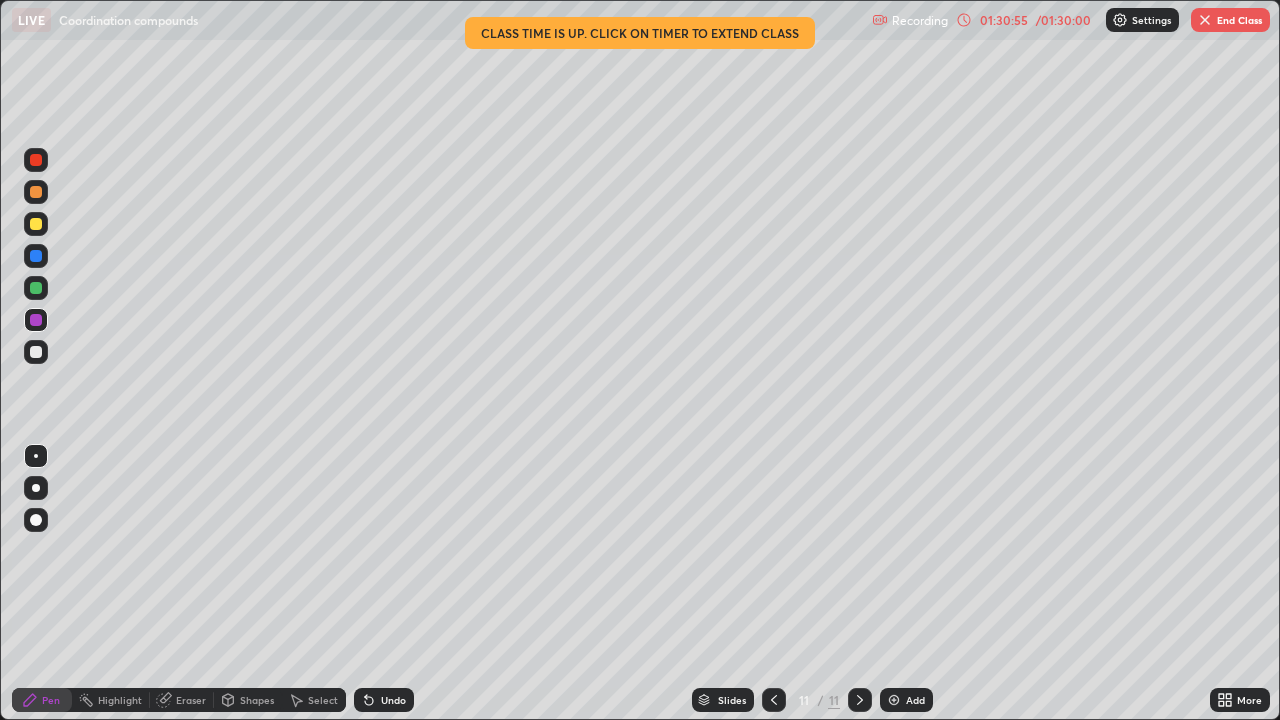 click on "Undo" at bounding box center (393, 700) 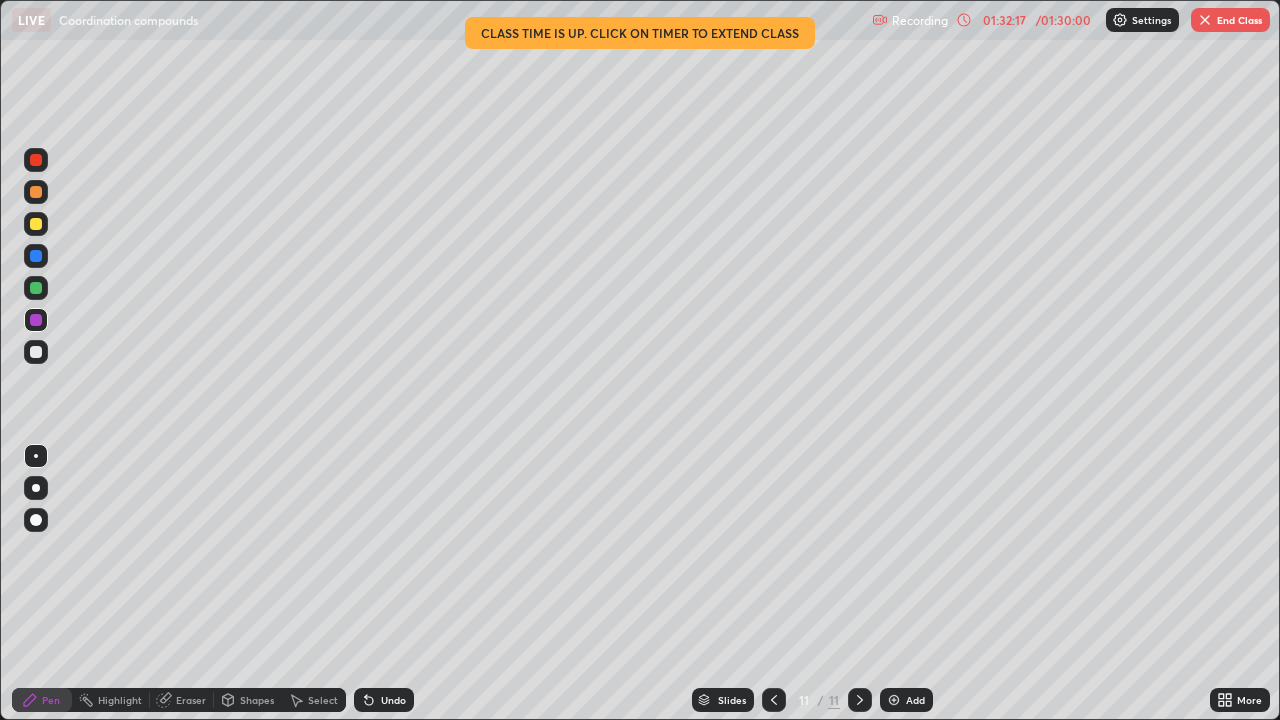click on "End Class" at bounding box center [1230, 20] 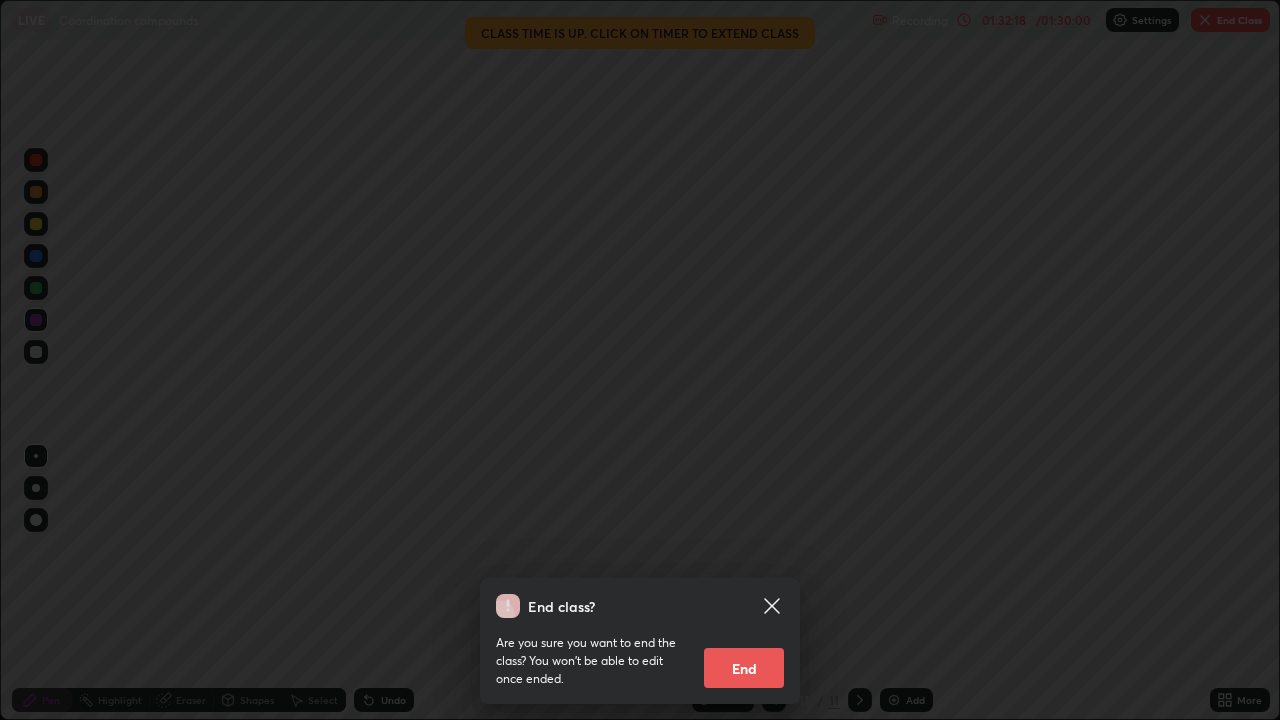 click on "End" at bounding box center (744, 668) 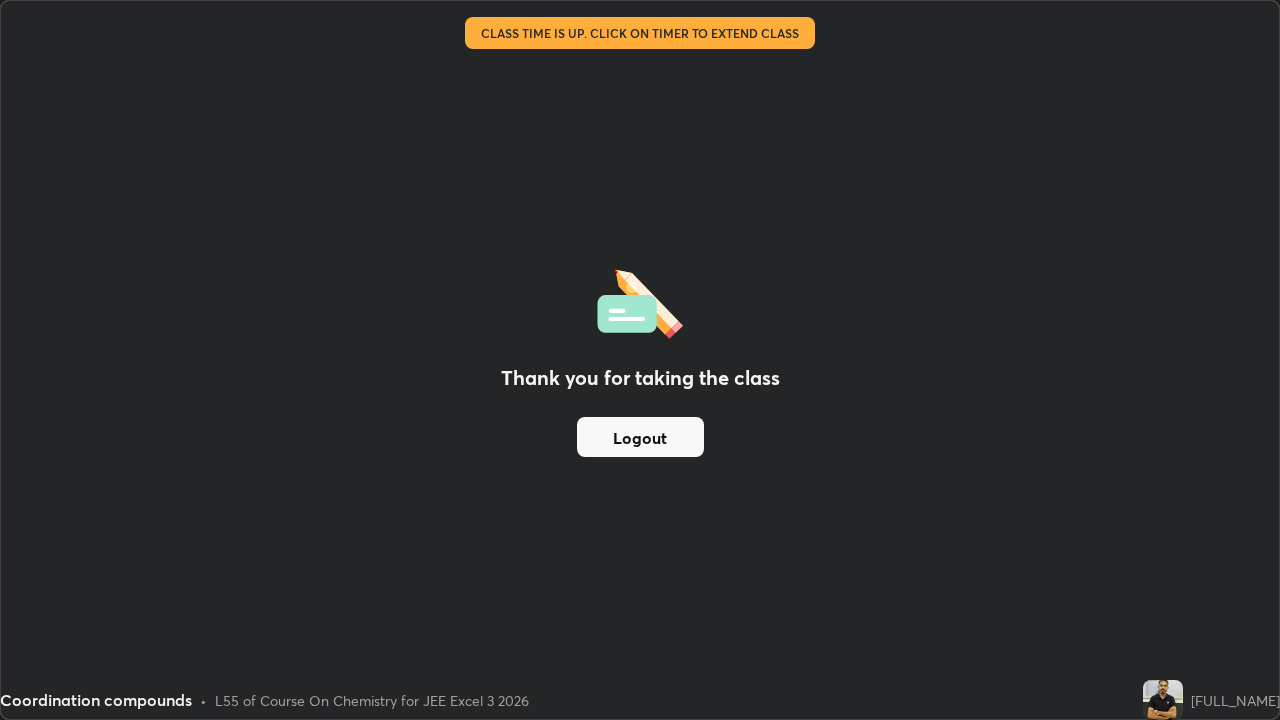 click on "Logout" at bounding box center (640, 437) 